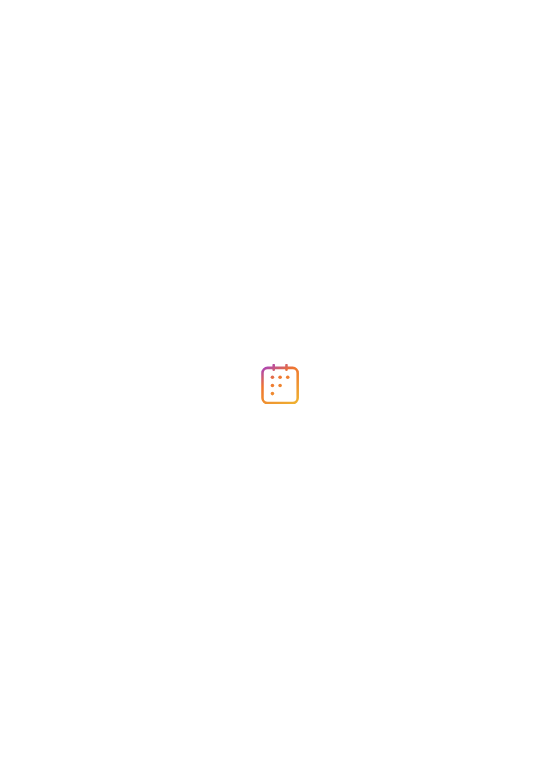 scroll, scrollTop: 0, scrollLeft: 0, axis: both 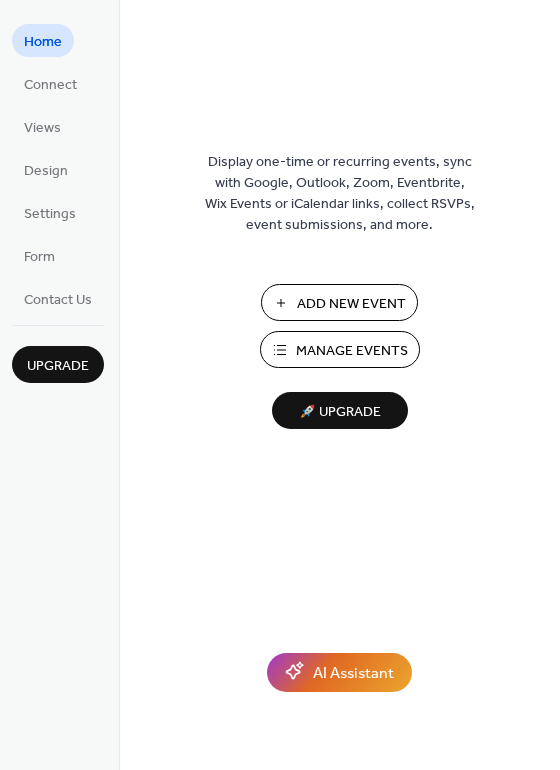 click on "Manage Events" at bounding box center (352, 351) 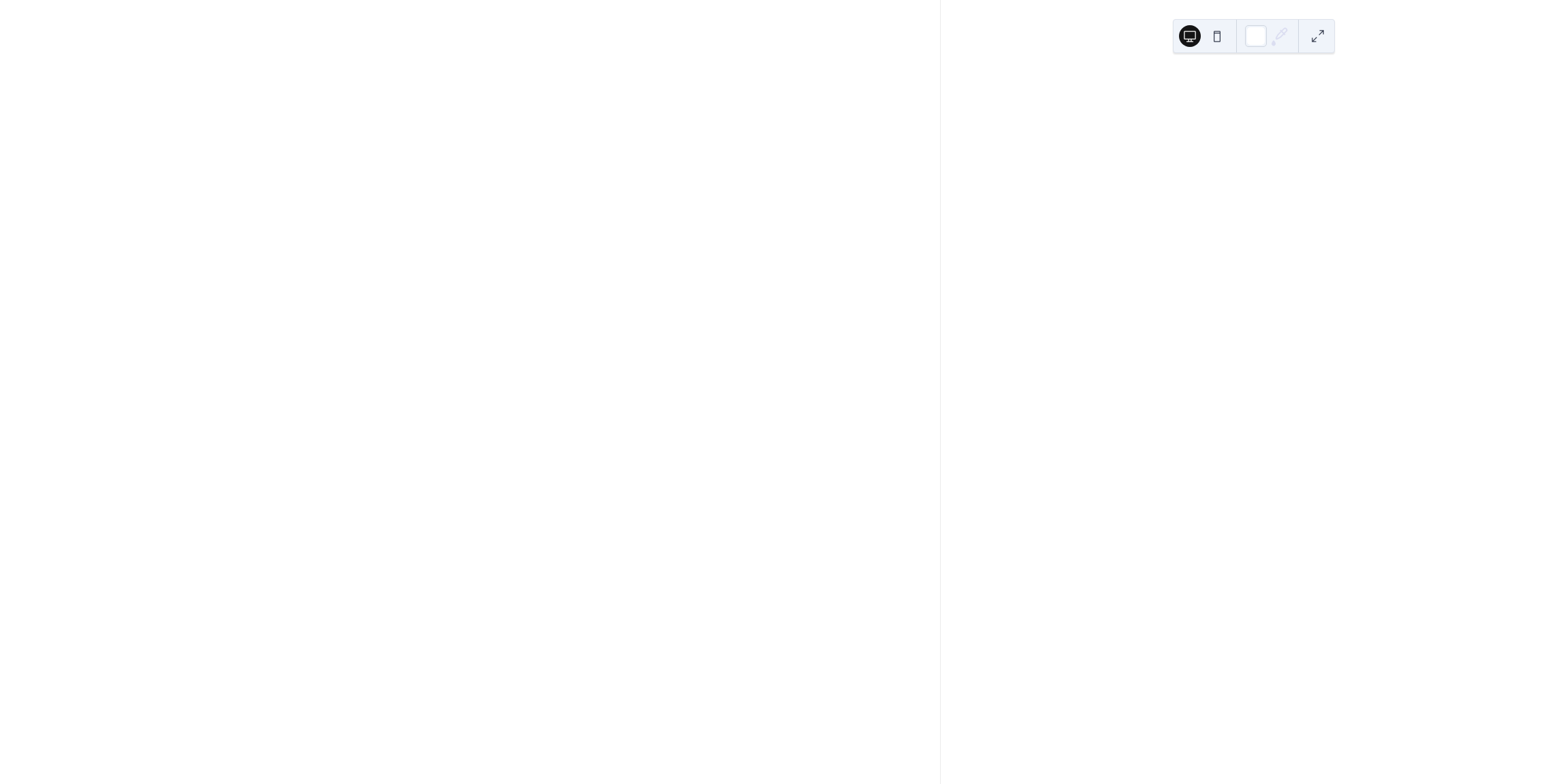 scroll, scrollTop: 0, scrollLeft: 0, axis: both 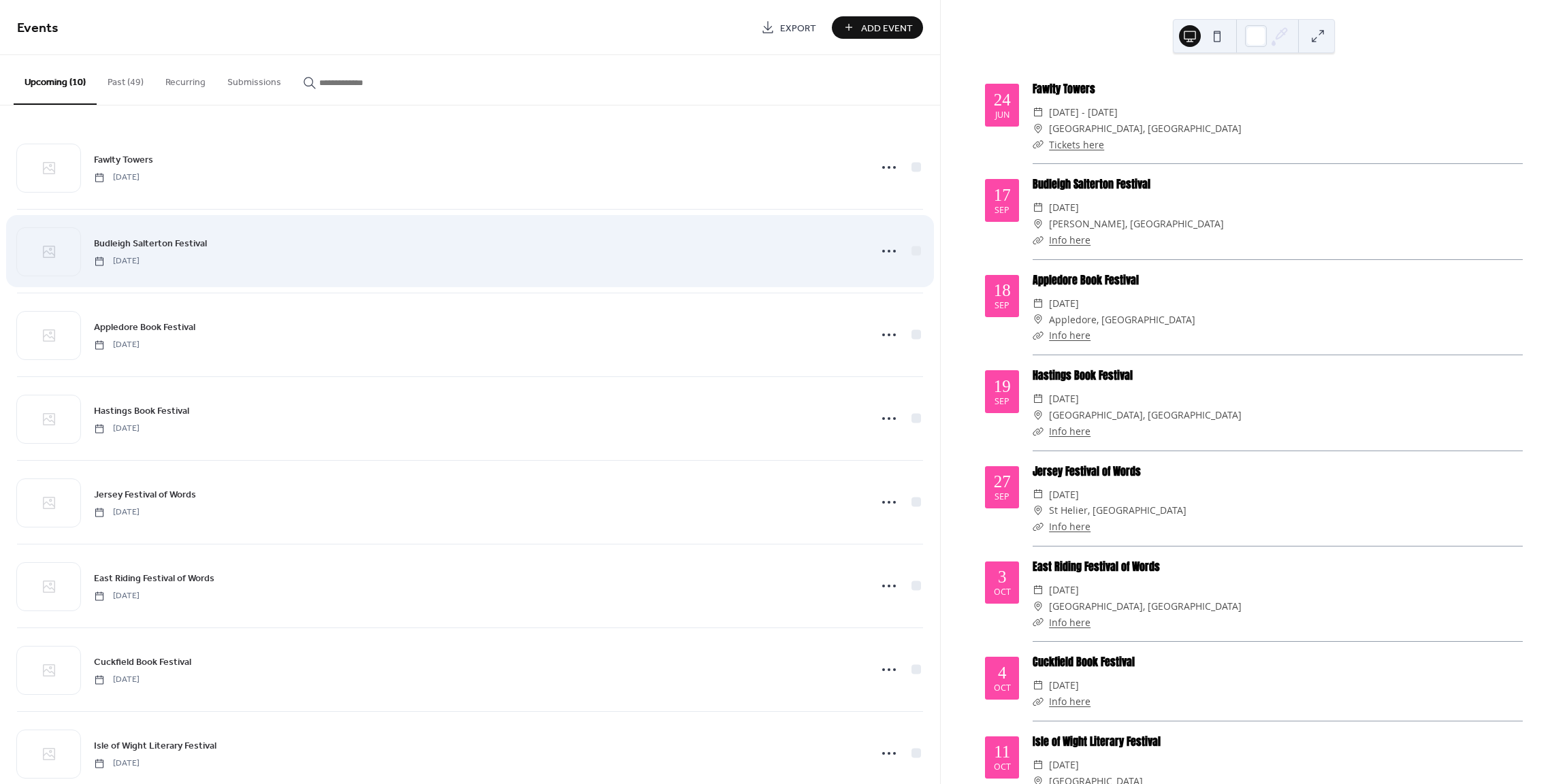 click on "Budleigh Salterton Festival [DATE]" at bounding box center (478, 250) 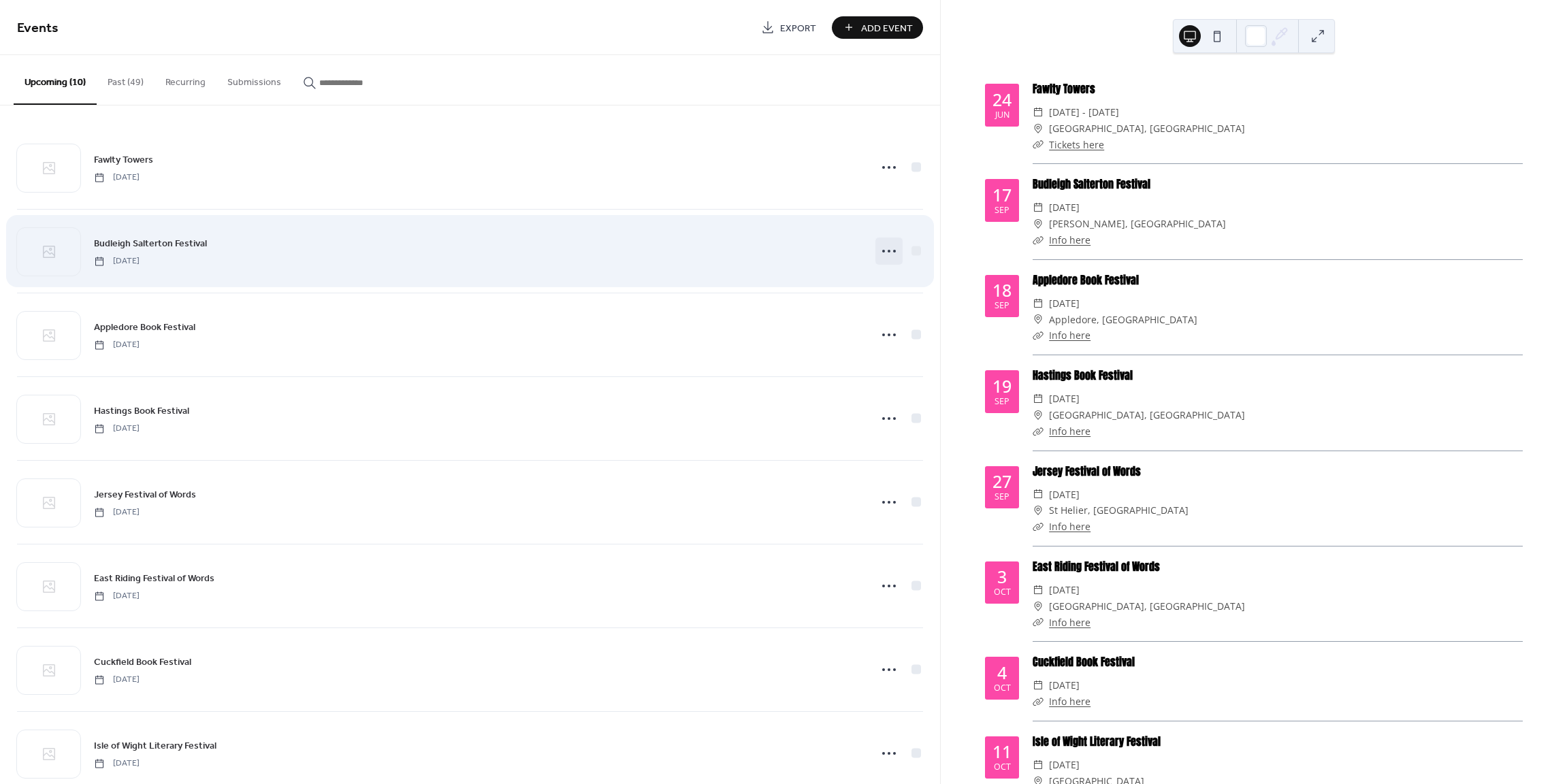 click 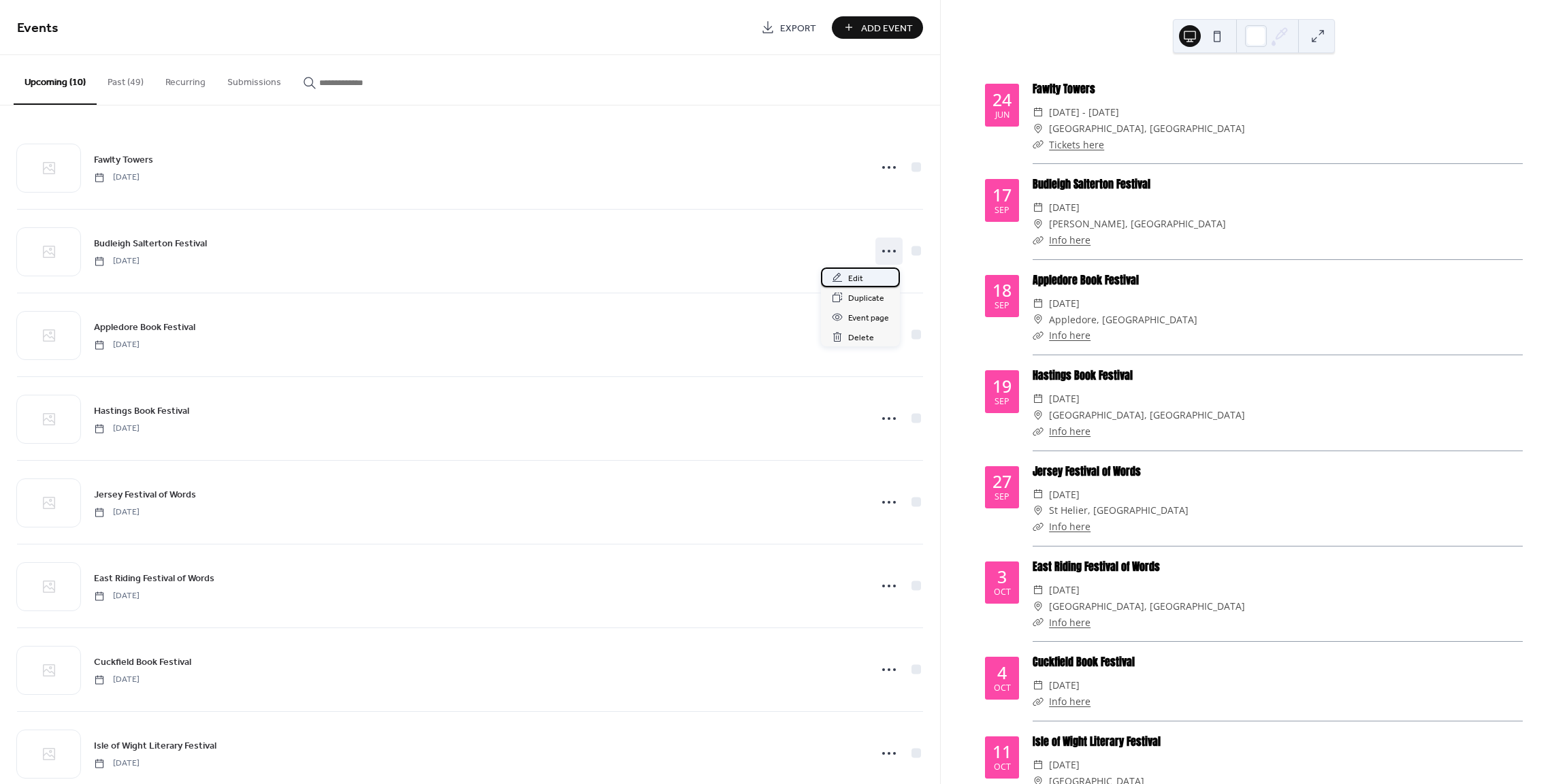 click on "Edit" at bounding box center (860, 277) 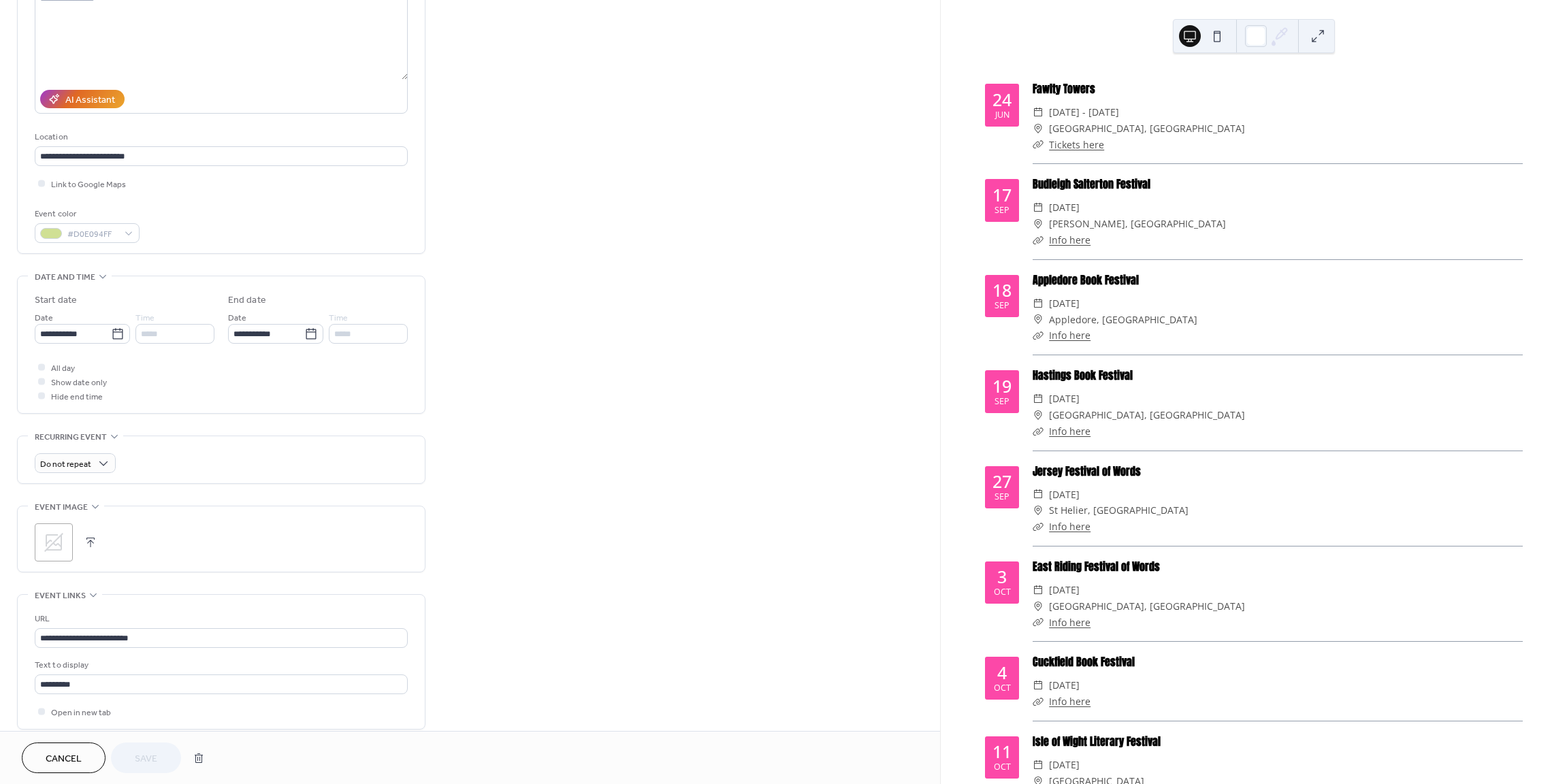 scroll, scrollTop: 280, scrollLeft: 0, axis: vertical 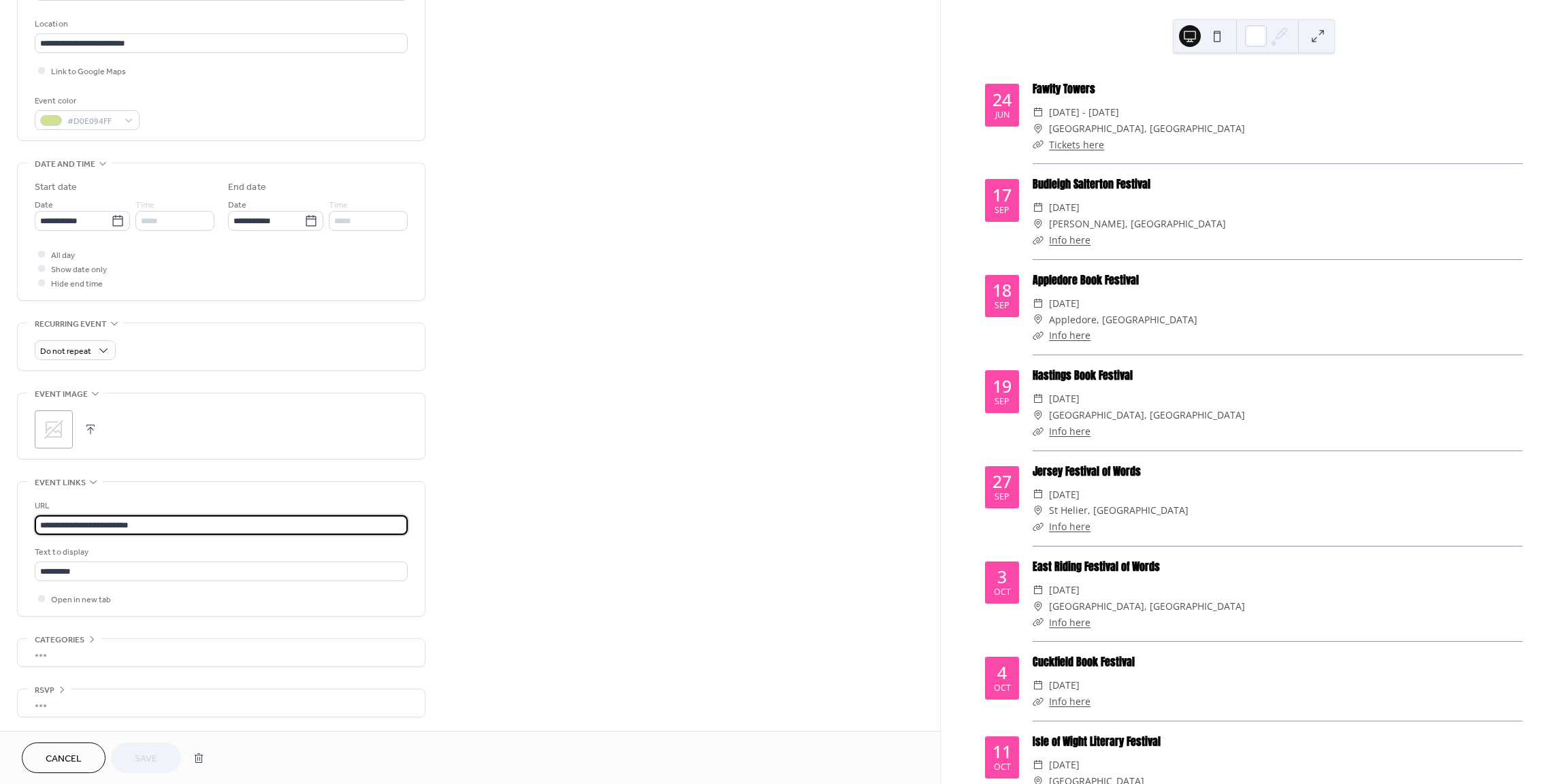 drag, startPoint x: 71, startPoint y: 522, endPoint x: 12, endPoint y: 520, distance: 59.03389 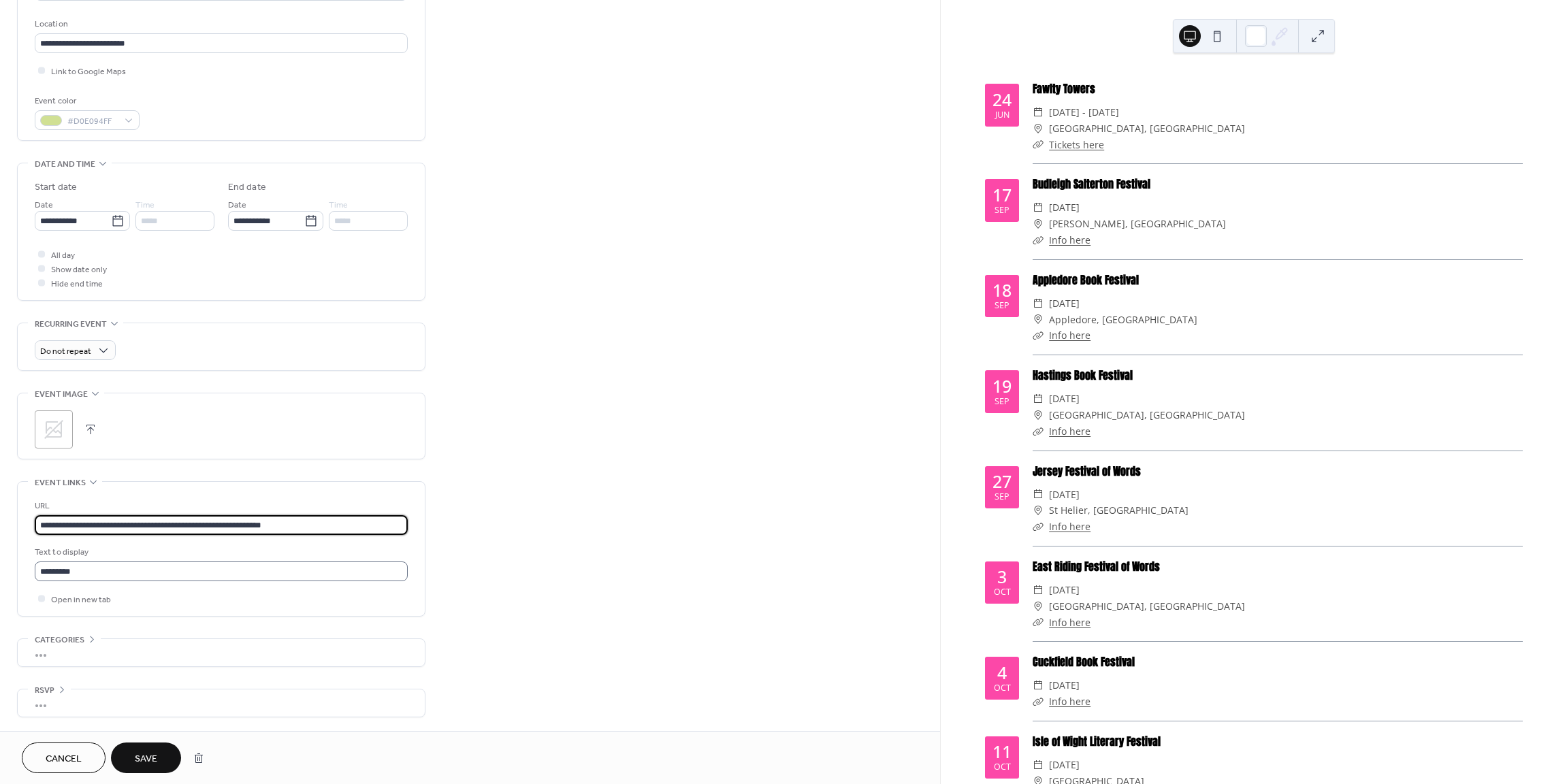 type on "**********" 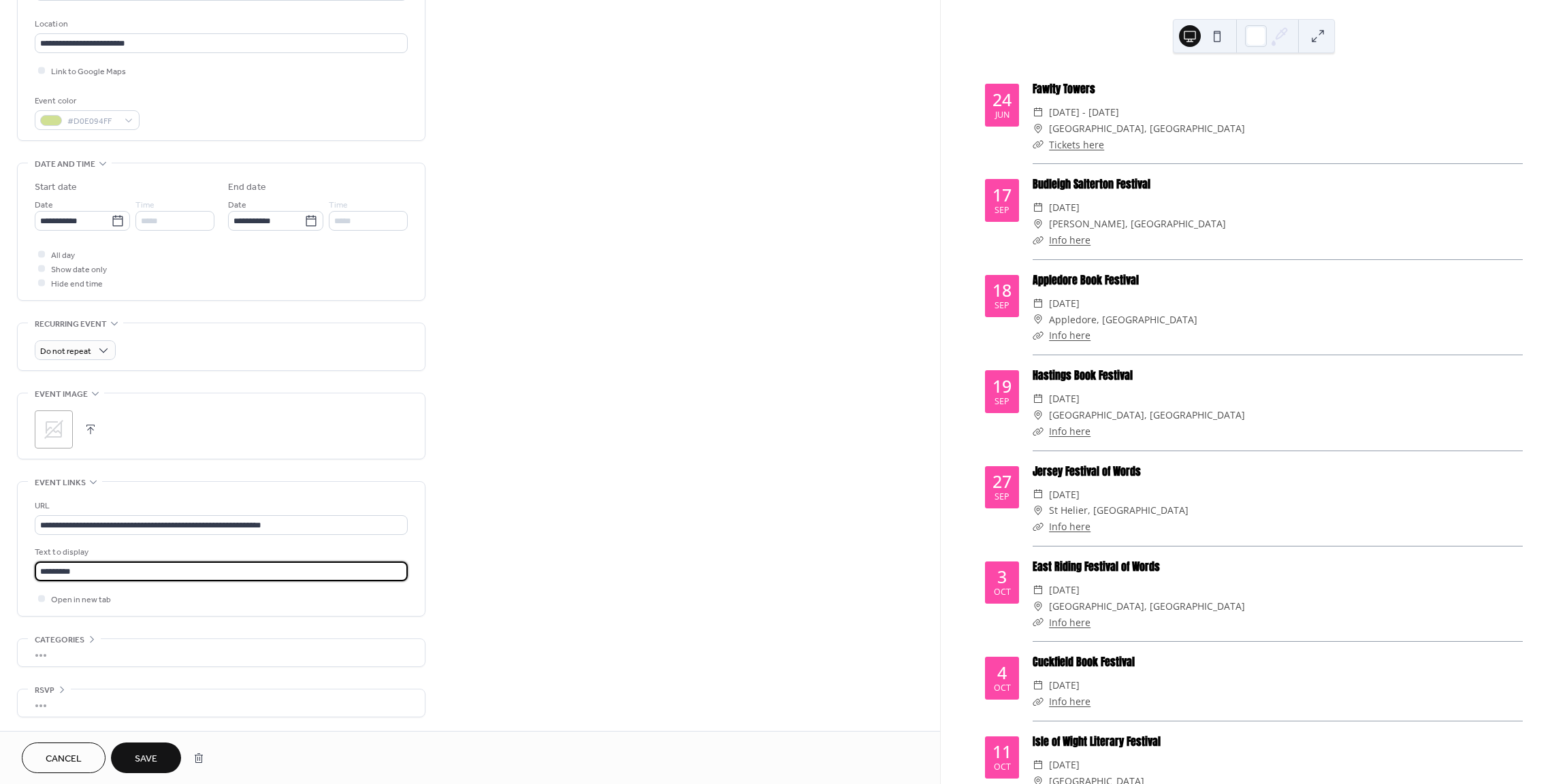 scroll, scrollTop: 1, scrollLeft: 0, axis: vertical 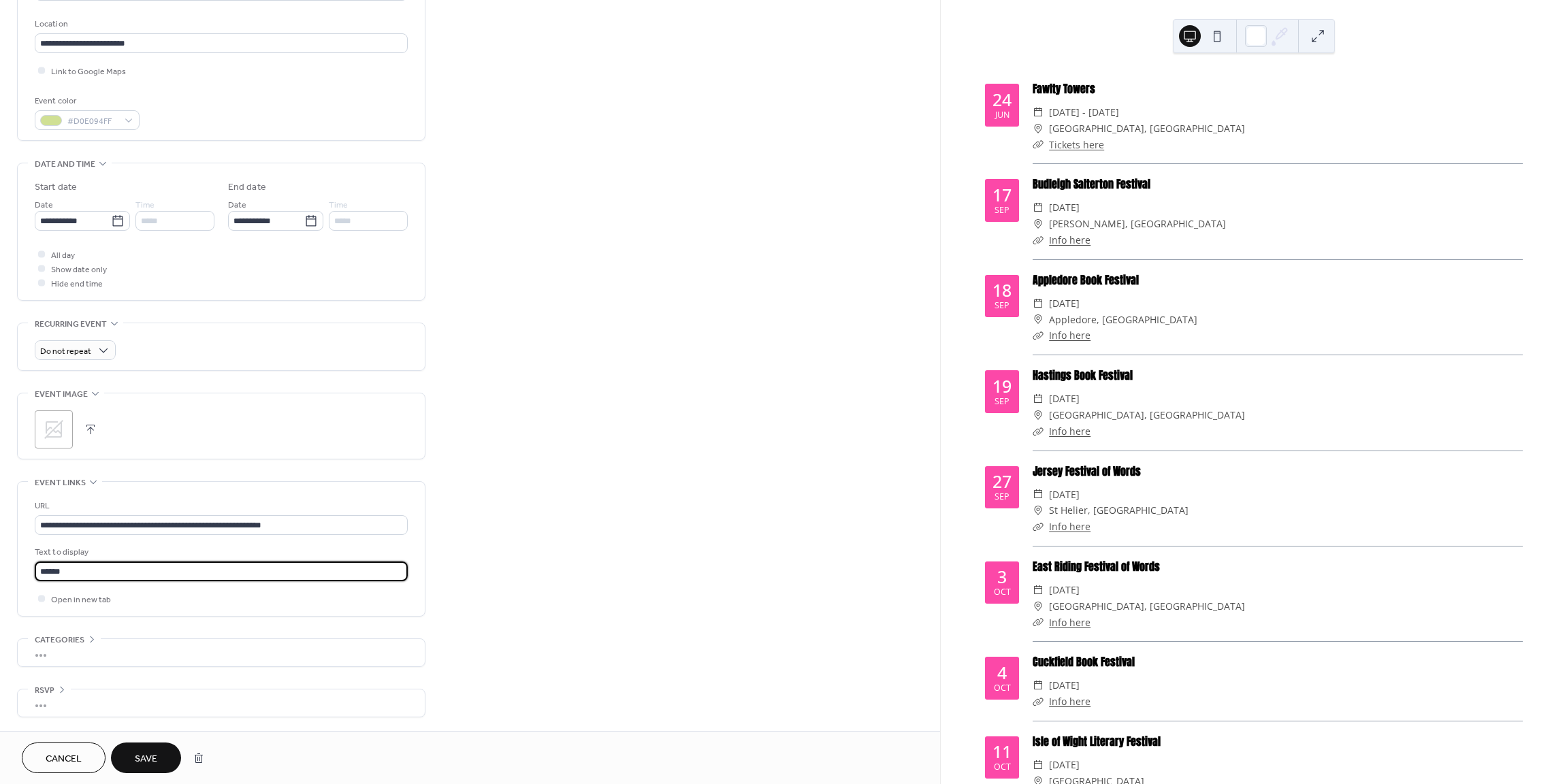 type on "**********" 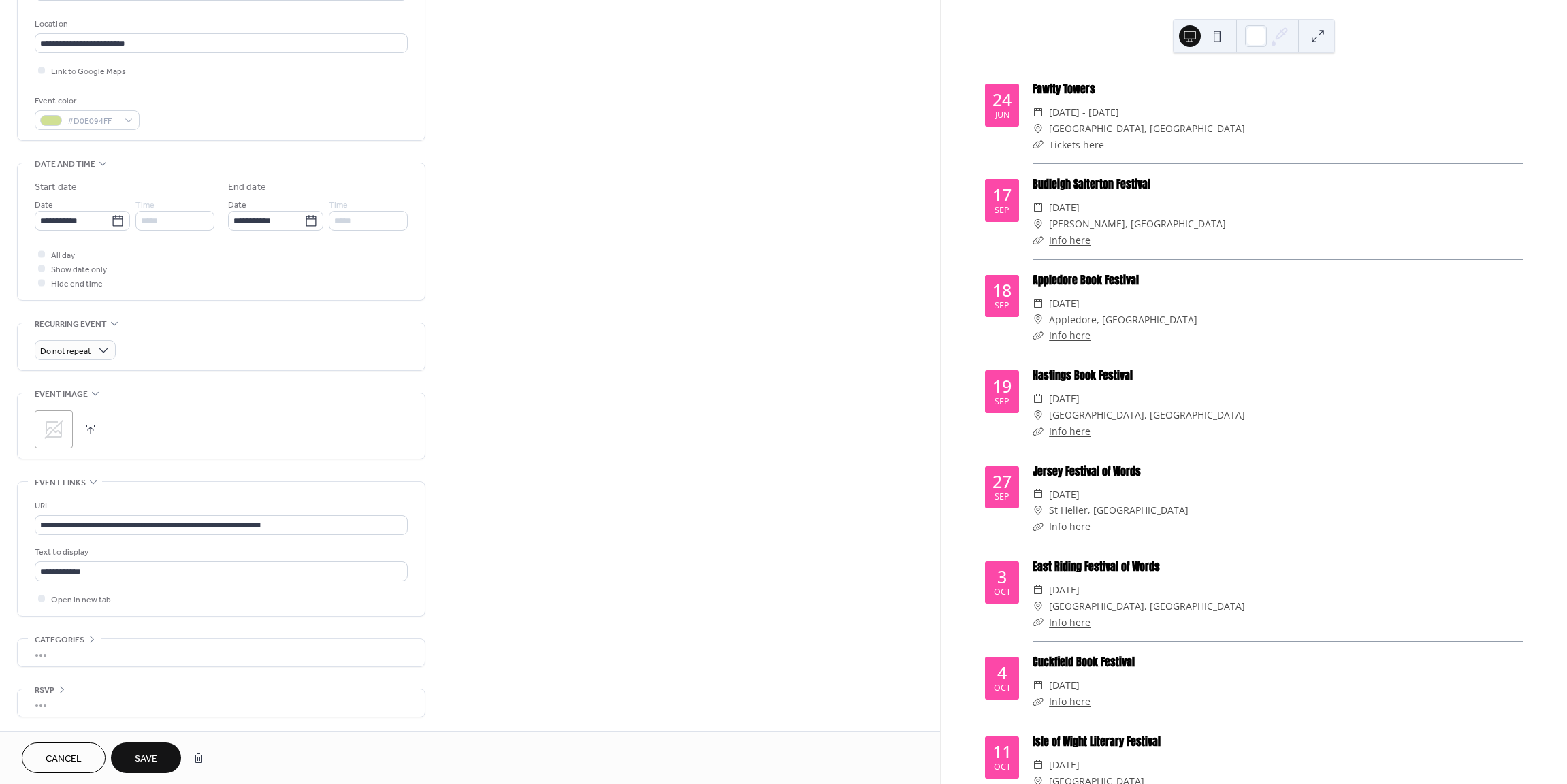 click on "Save" at bounding box center [146, 759] 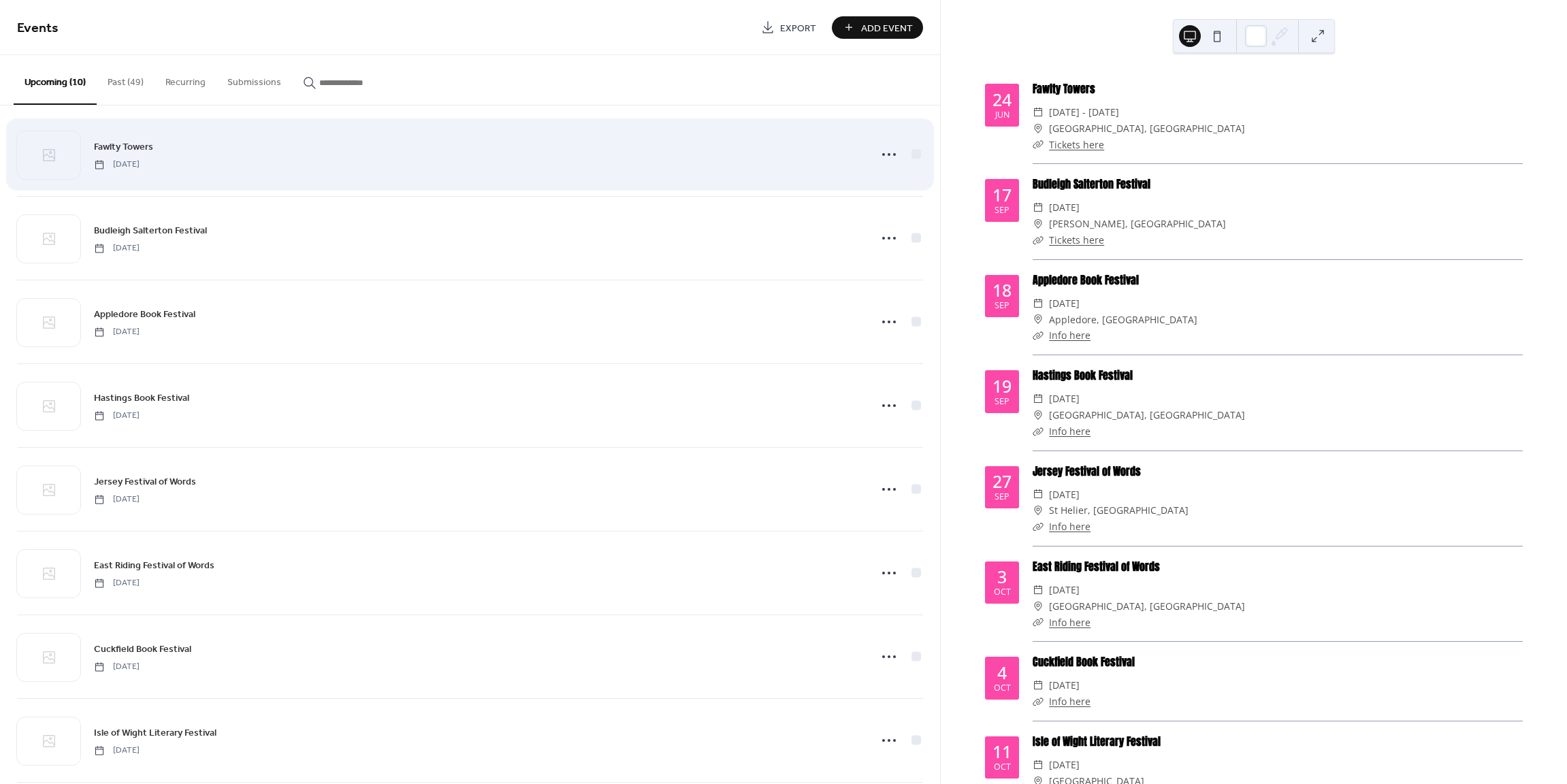 scroll, scrollTop: 14, scrollLeft: 0, axis: vertical 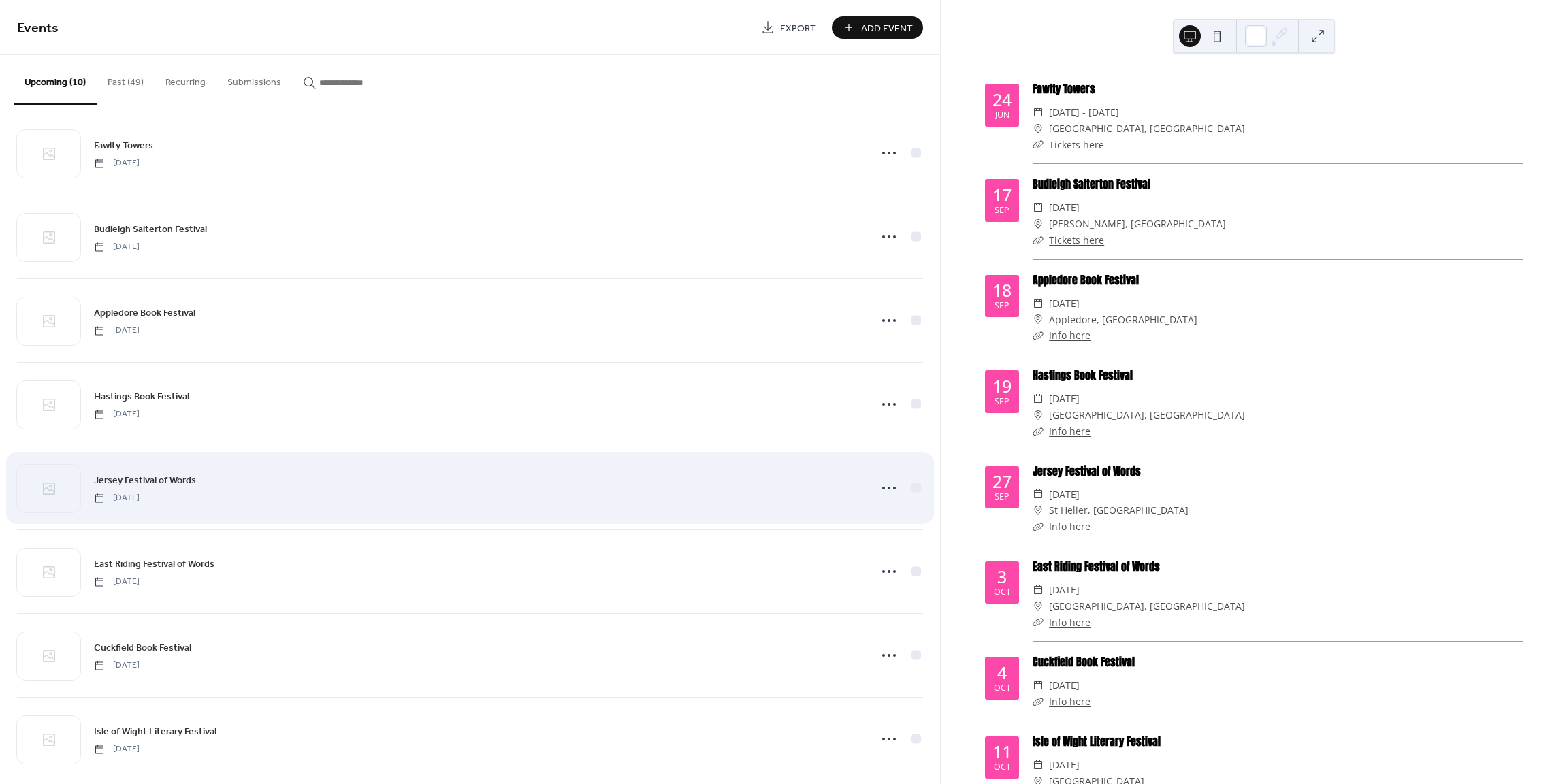 click on "Jersey Festival of Words [DATE]" at bounding box center [478, 487] 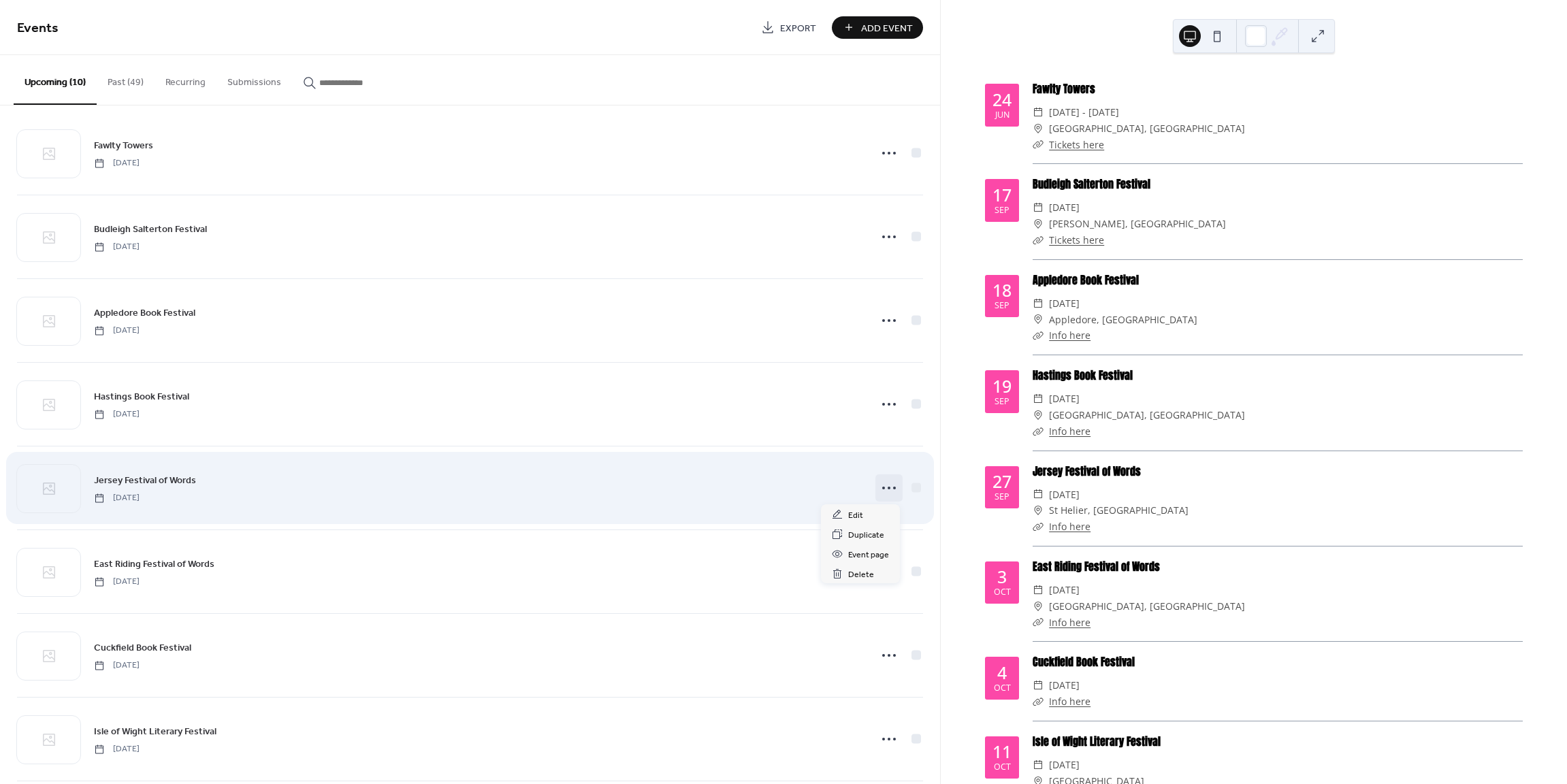 click 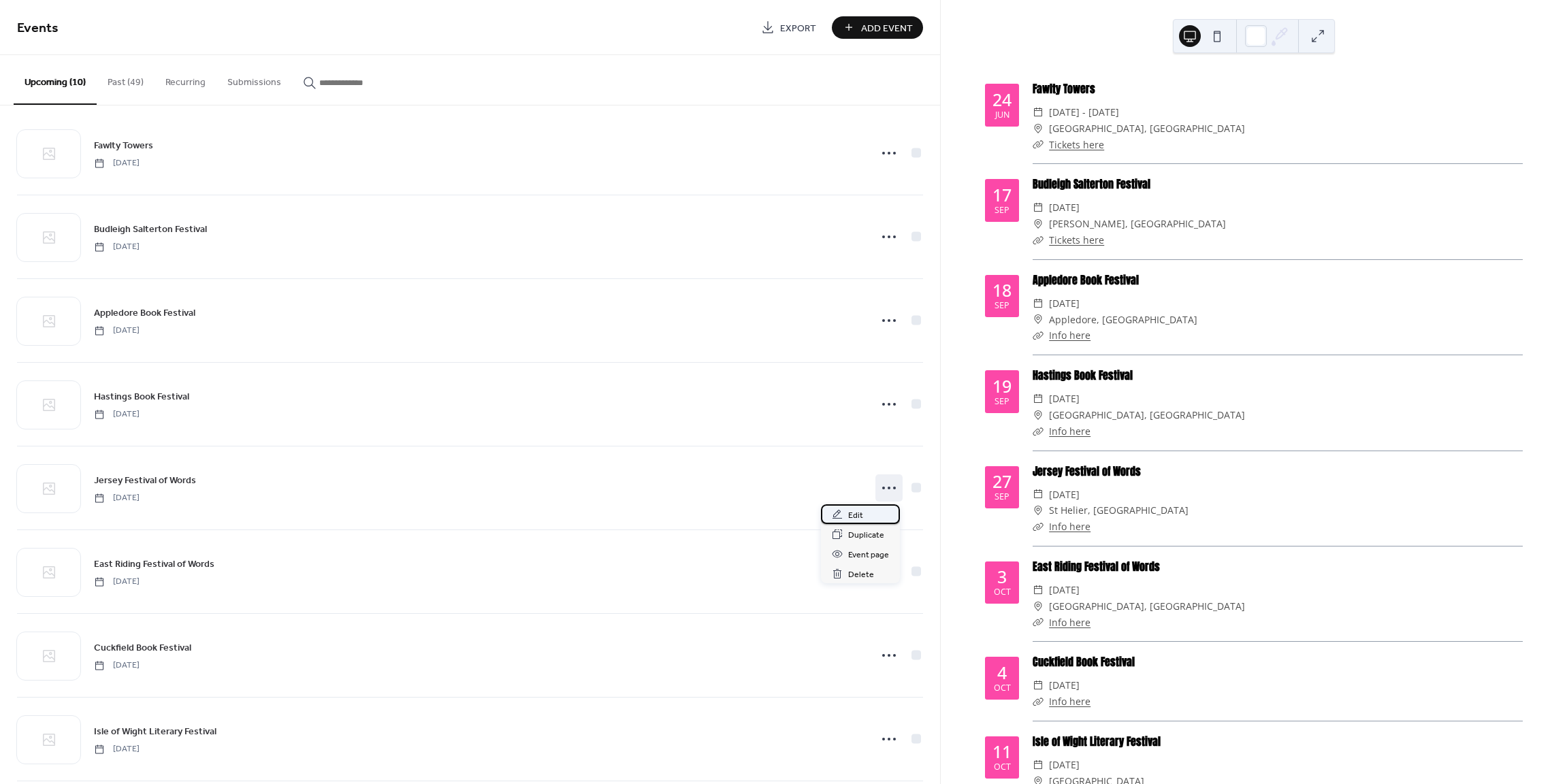 click on "Edit" at bounding box center (860, 514) 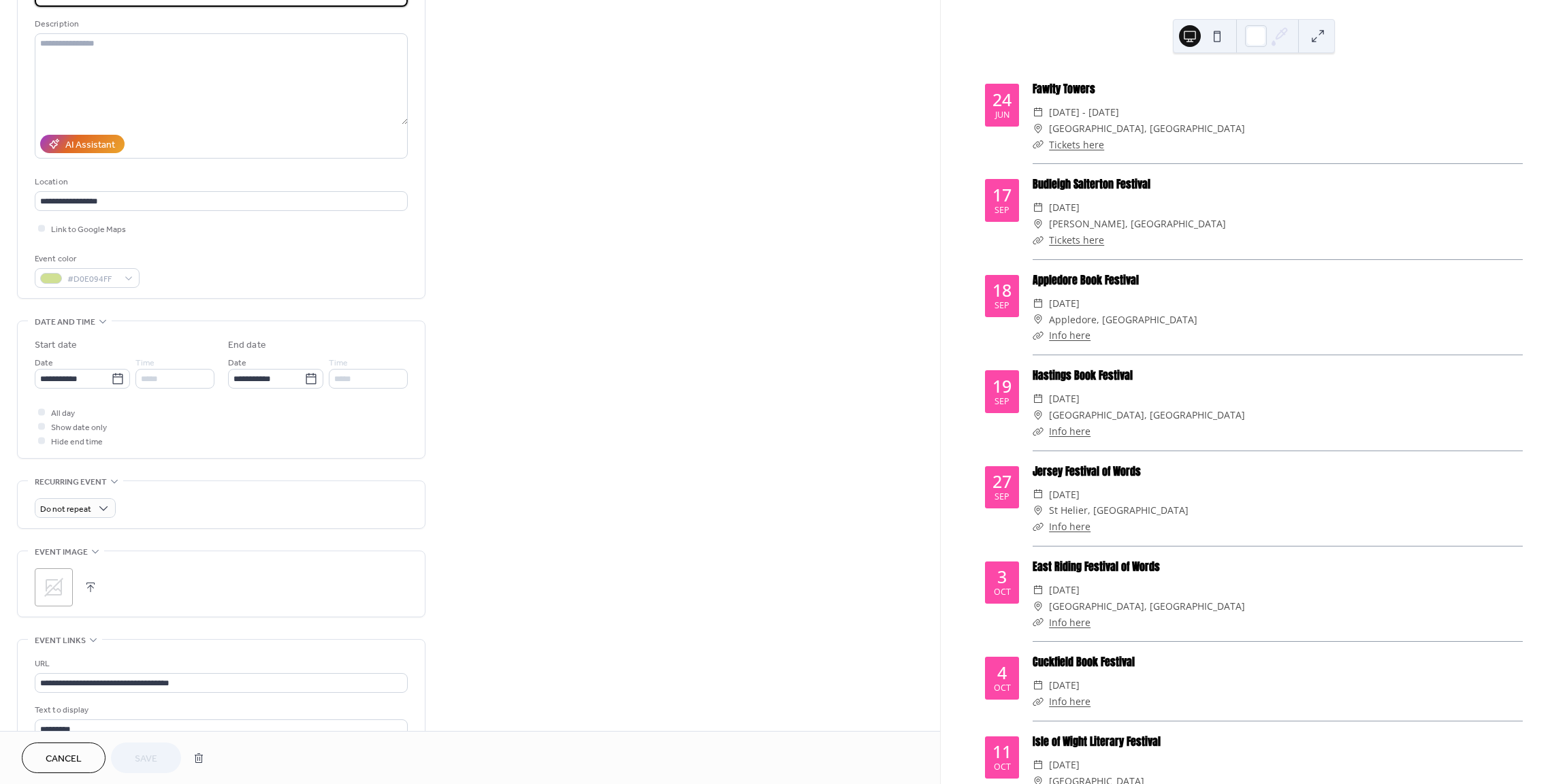 scroll, scrollTop: 240, scrollLeft: 0, axis: vertical 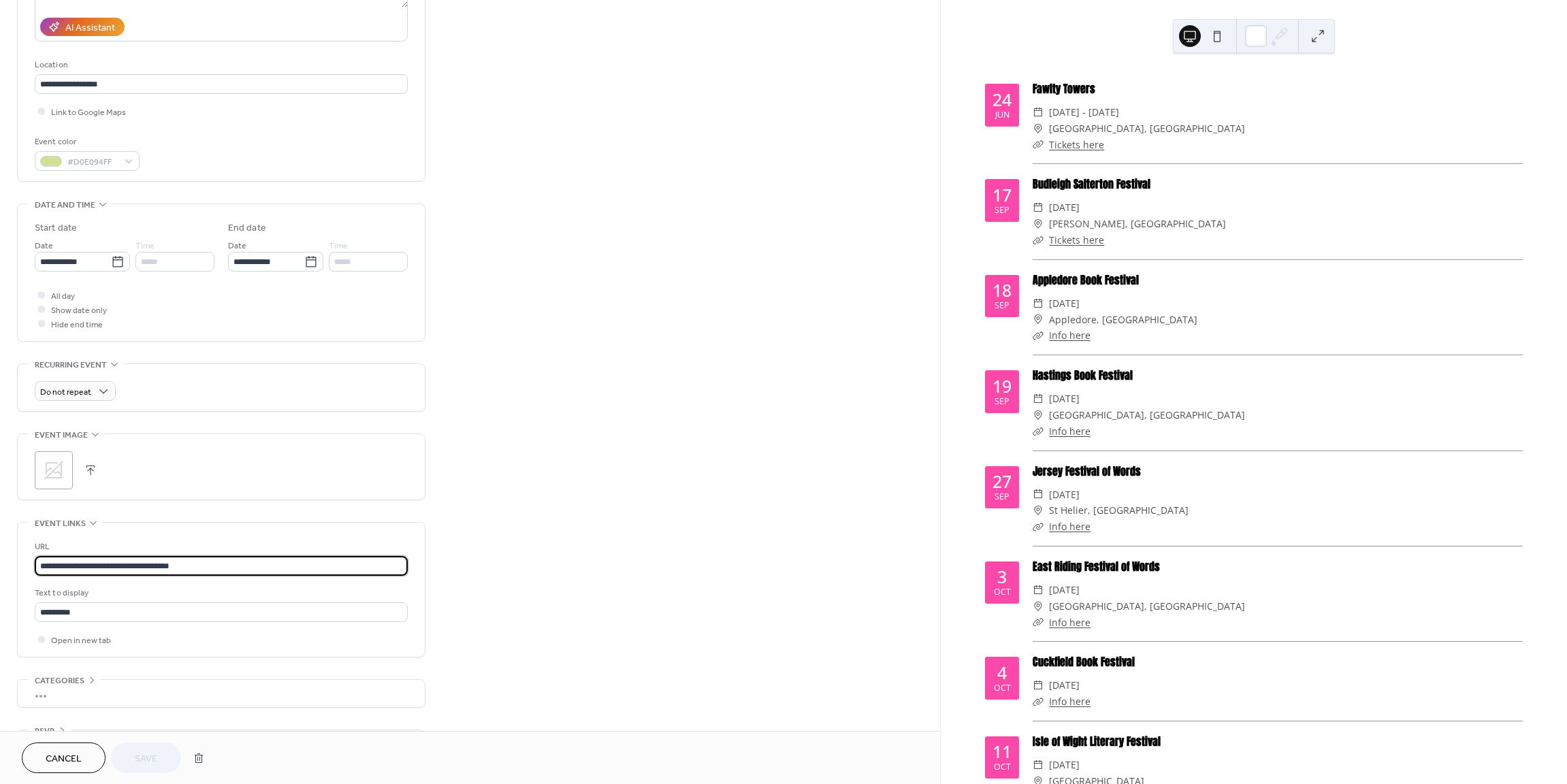 drag, startPoint x: 216, startPoint y: 560, endPoint x: -20, endPoint y: 559, distance: 236.00212 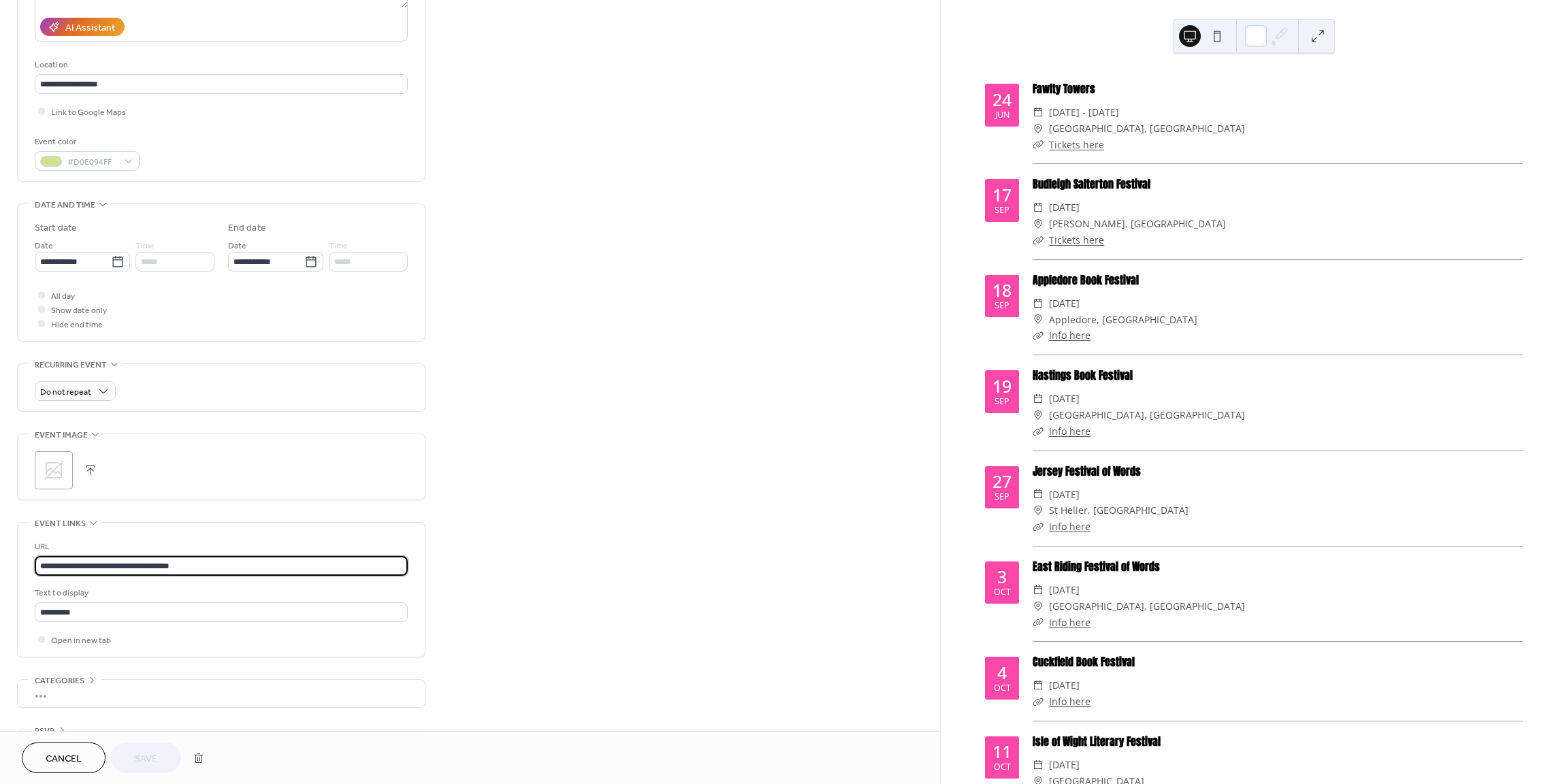 click on "**********" at bounding box center [784, 392] 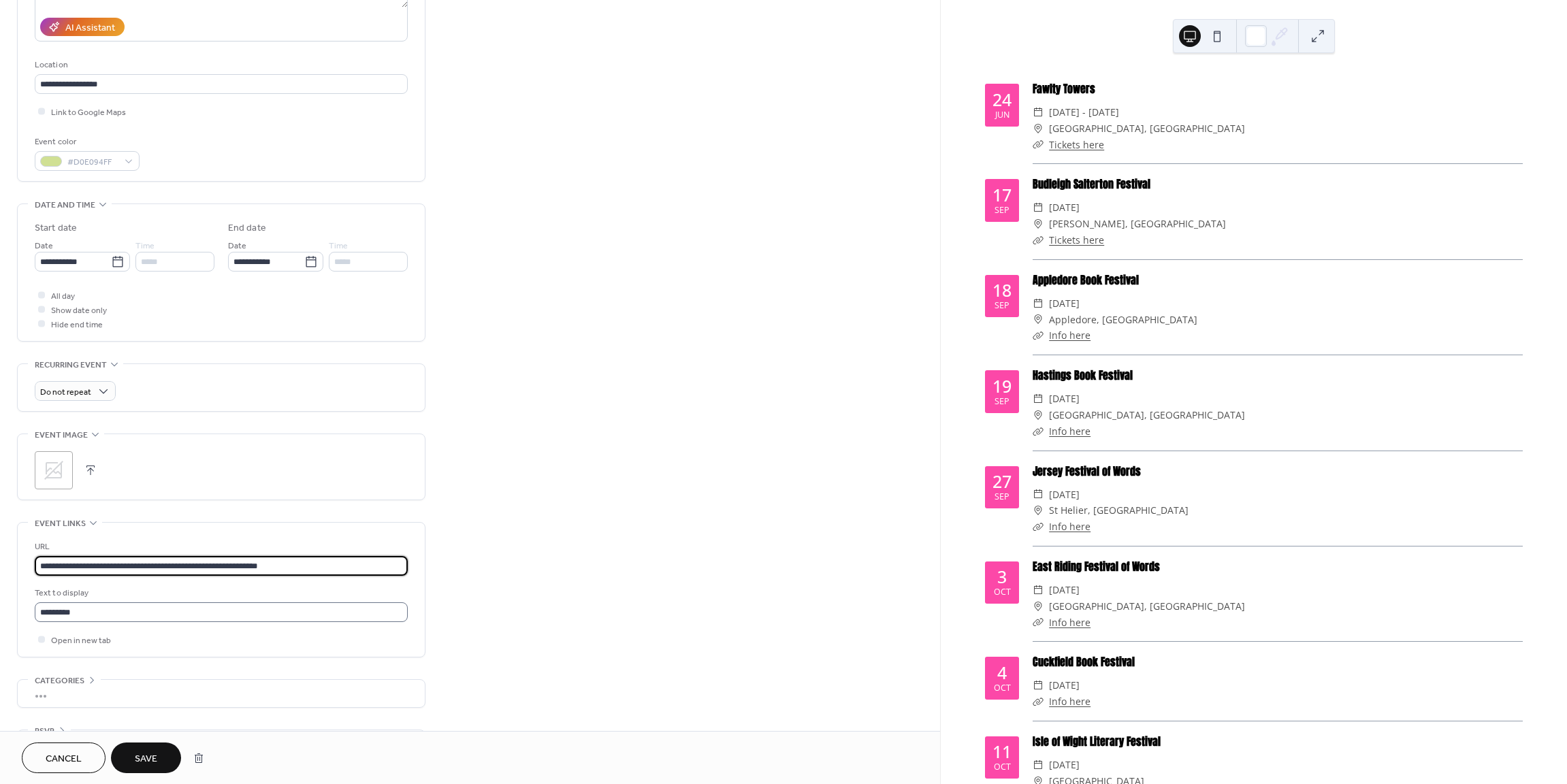 type on "**********" 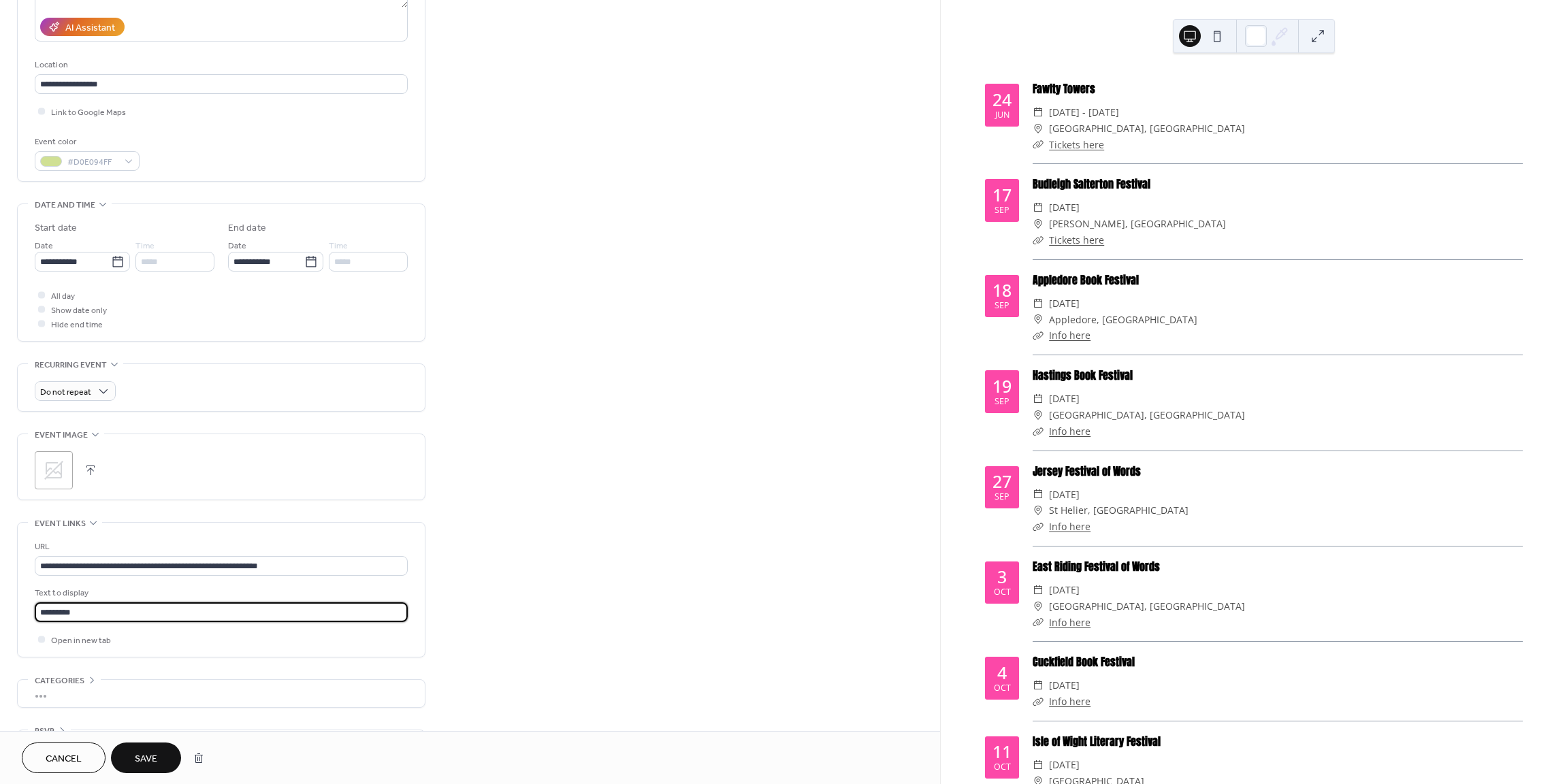 click on "*********" at bounding box center (221, 612) 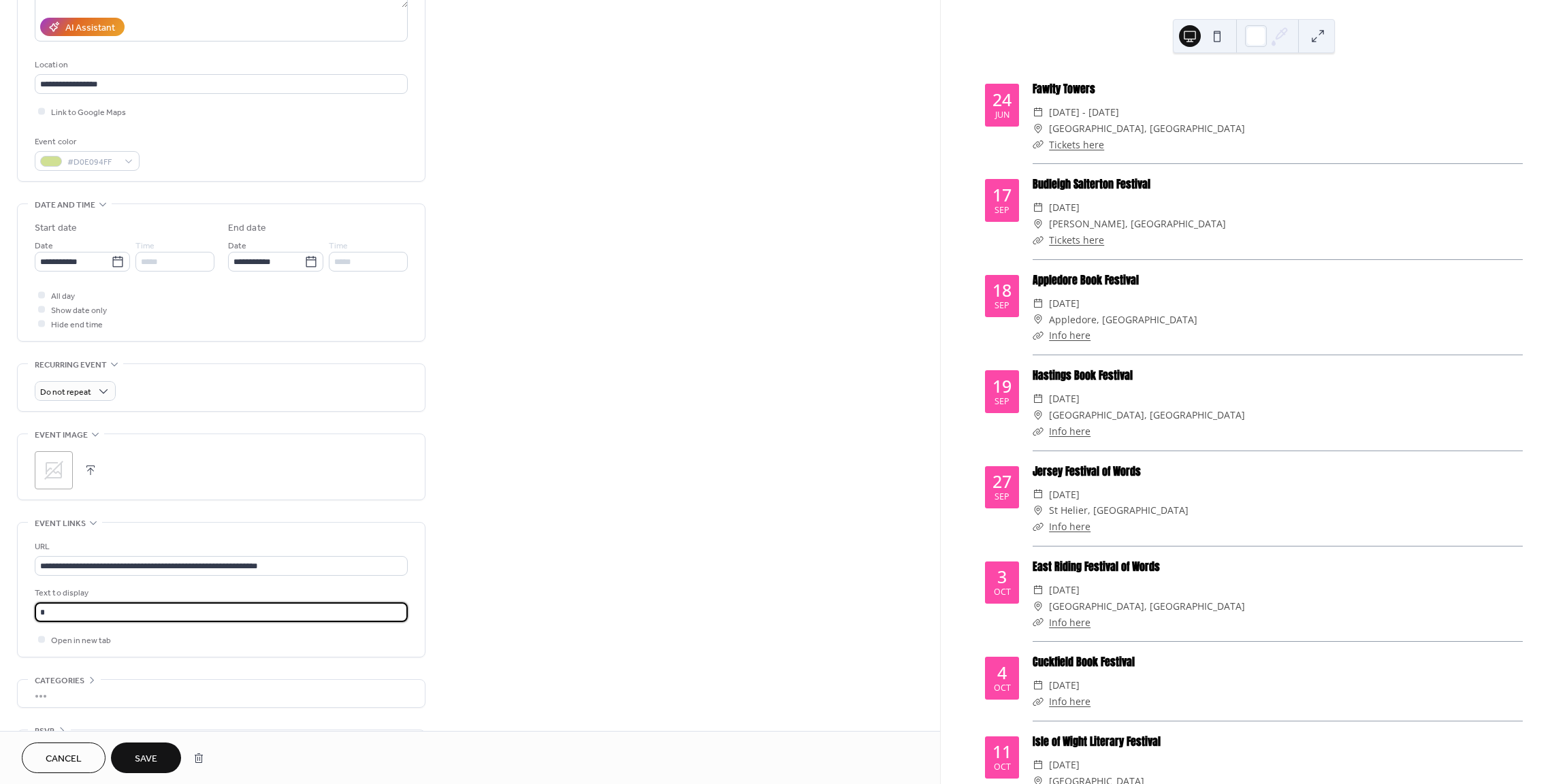 type on "**********" 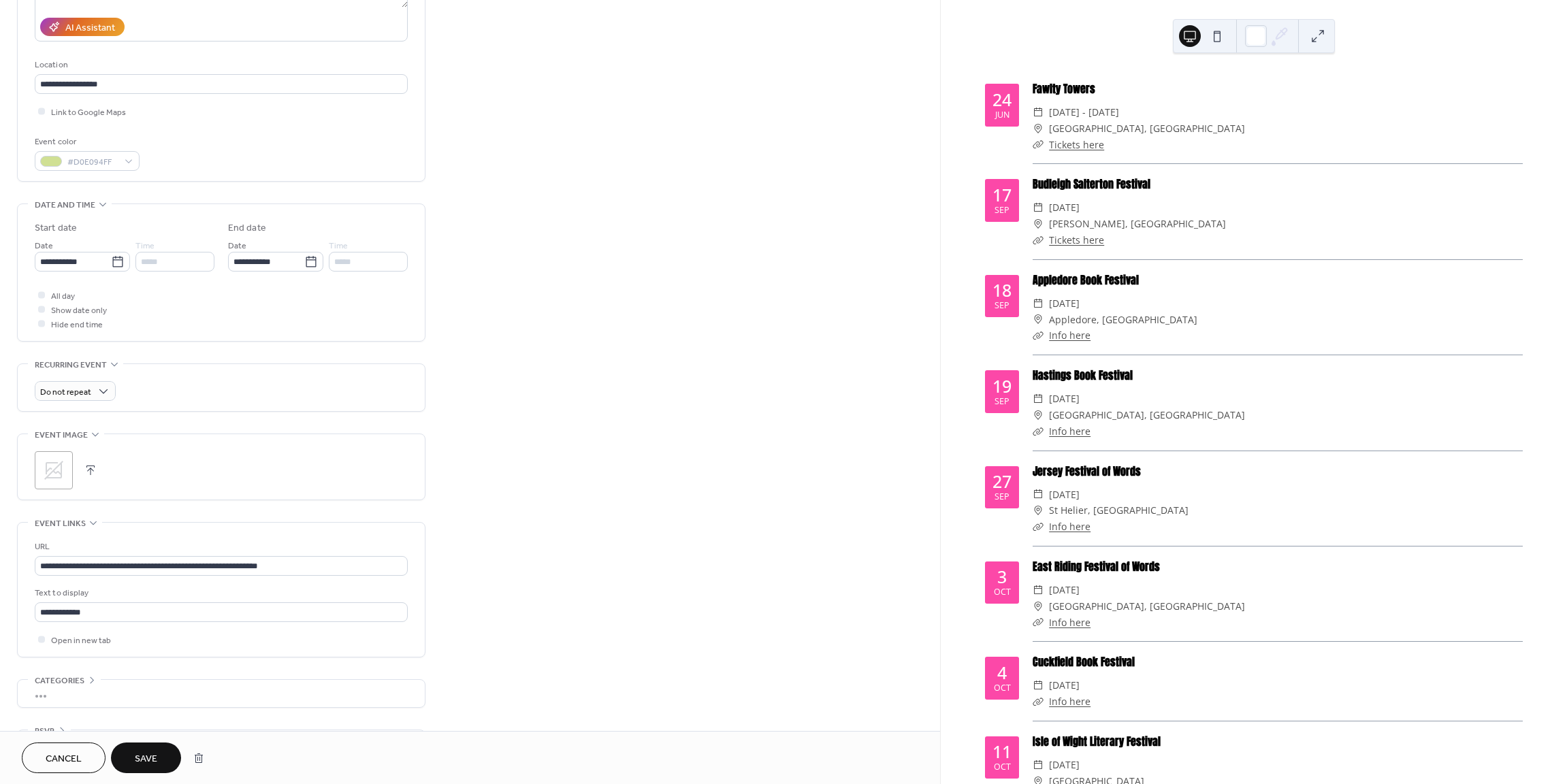 click on "Save" at bounding box center [146, 759] 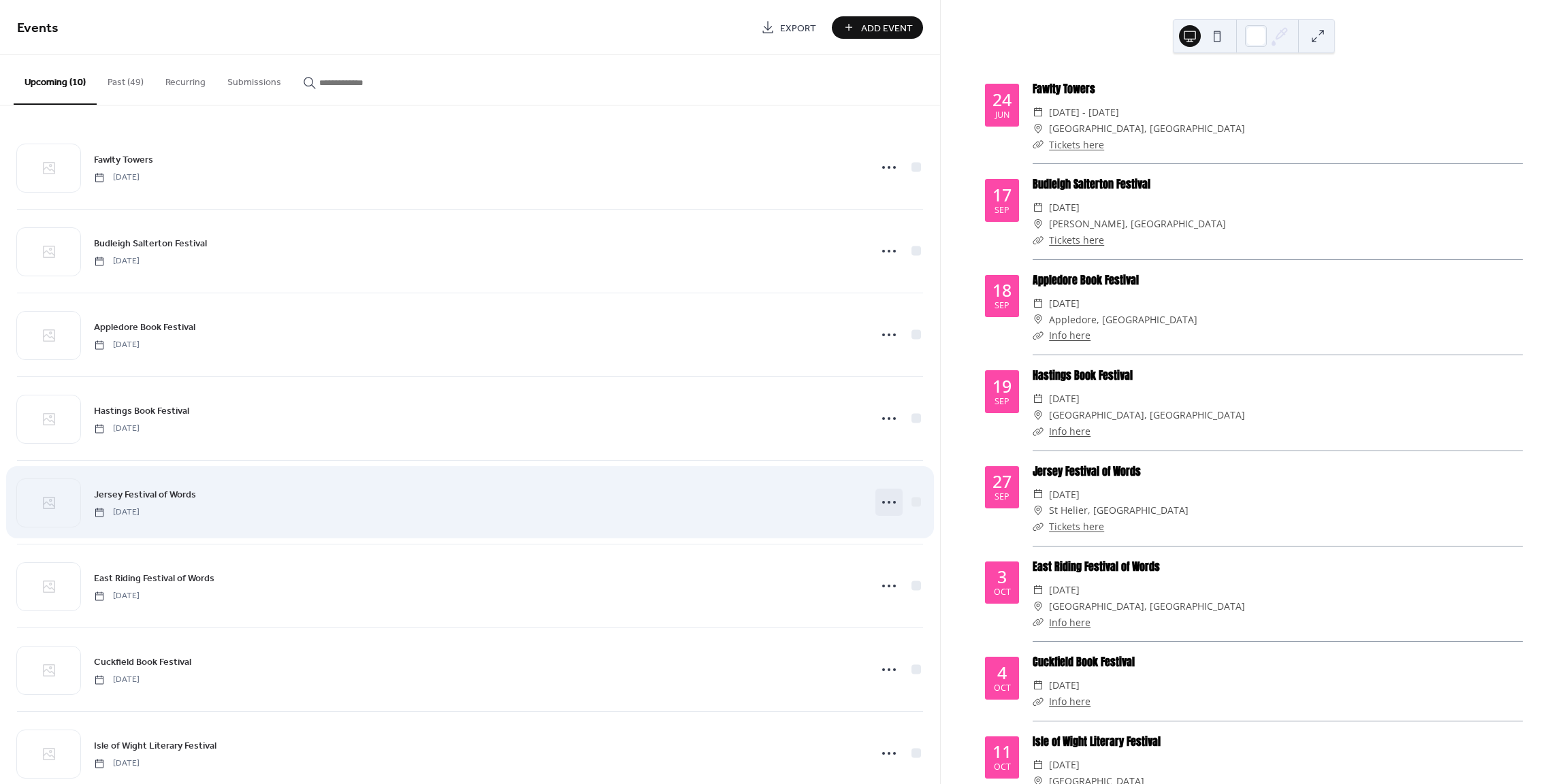 click 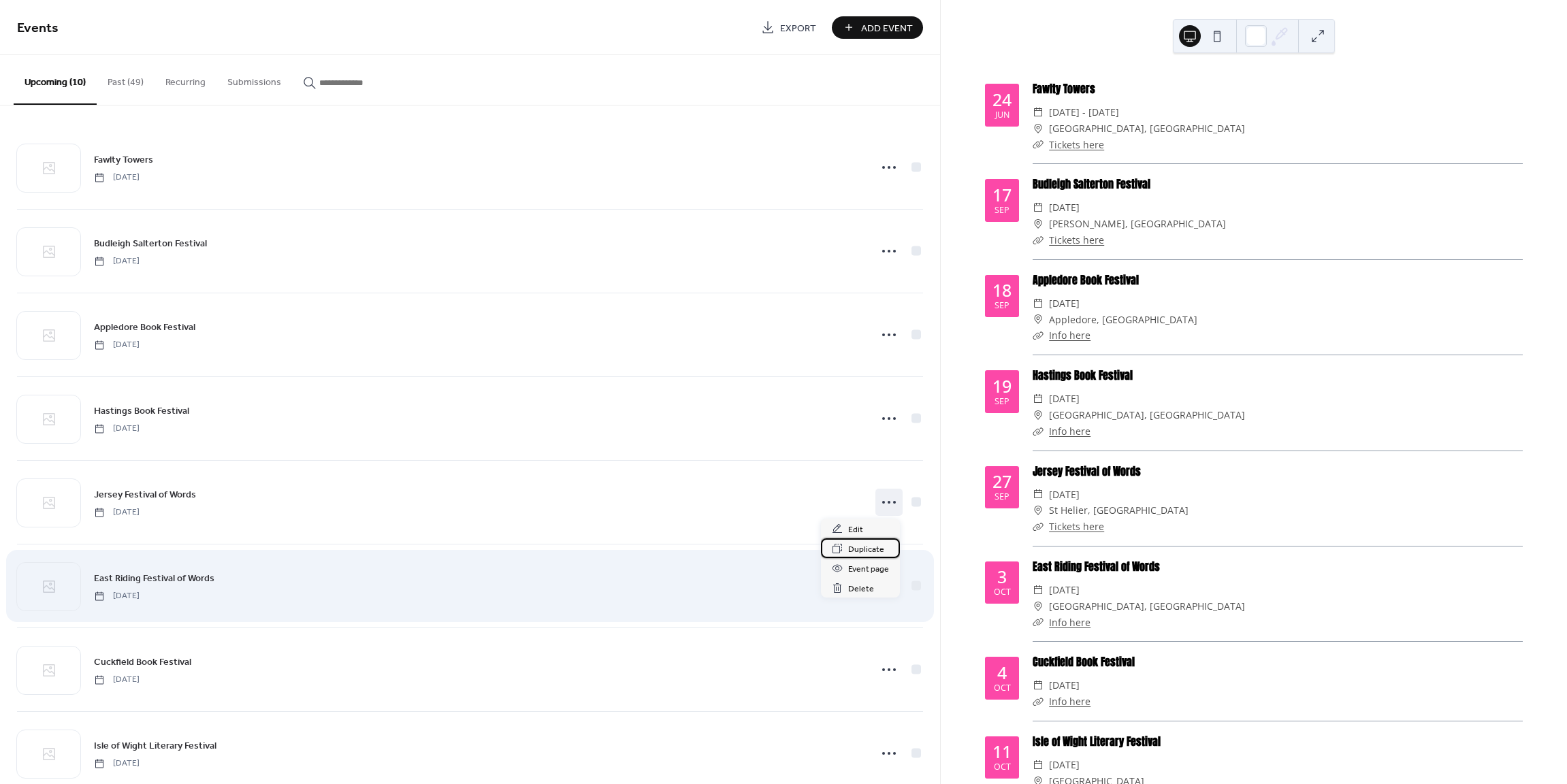 click on "Duplicate" at bounding box center [866, 549] 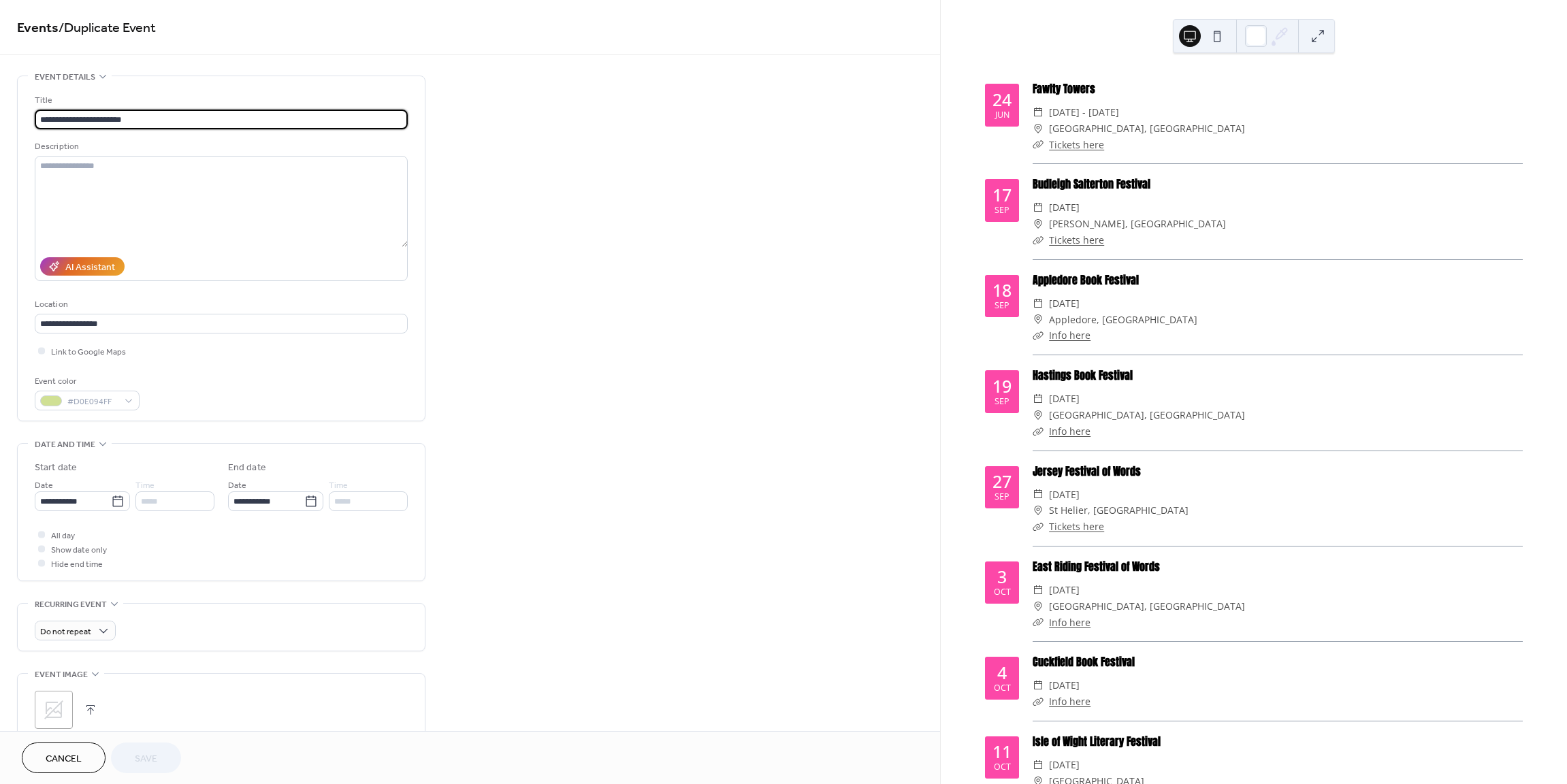 drag, startPoint x: 65, startPoint y: 116, endPoint x: 22, endPoint y: 116, distance: 43 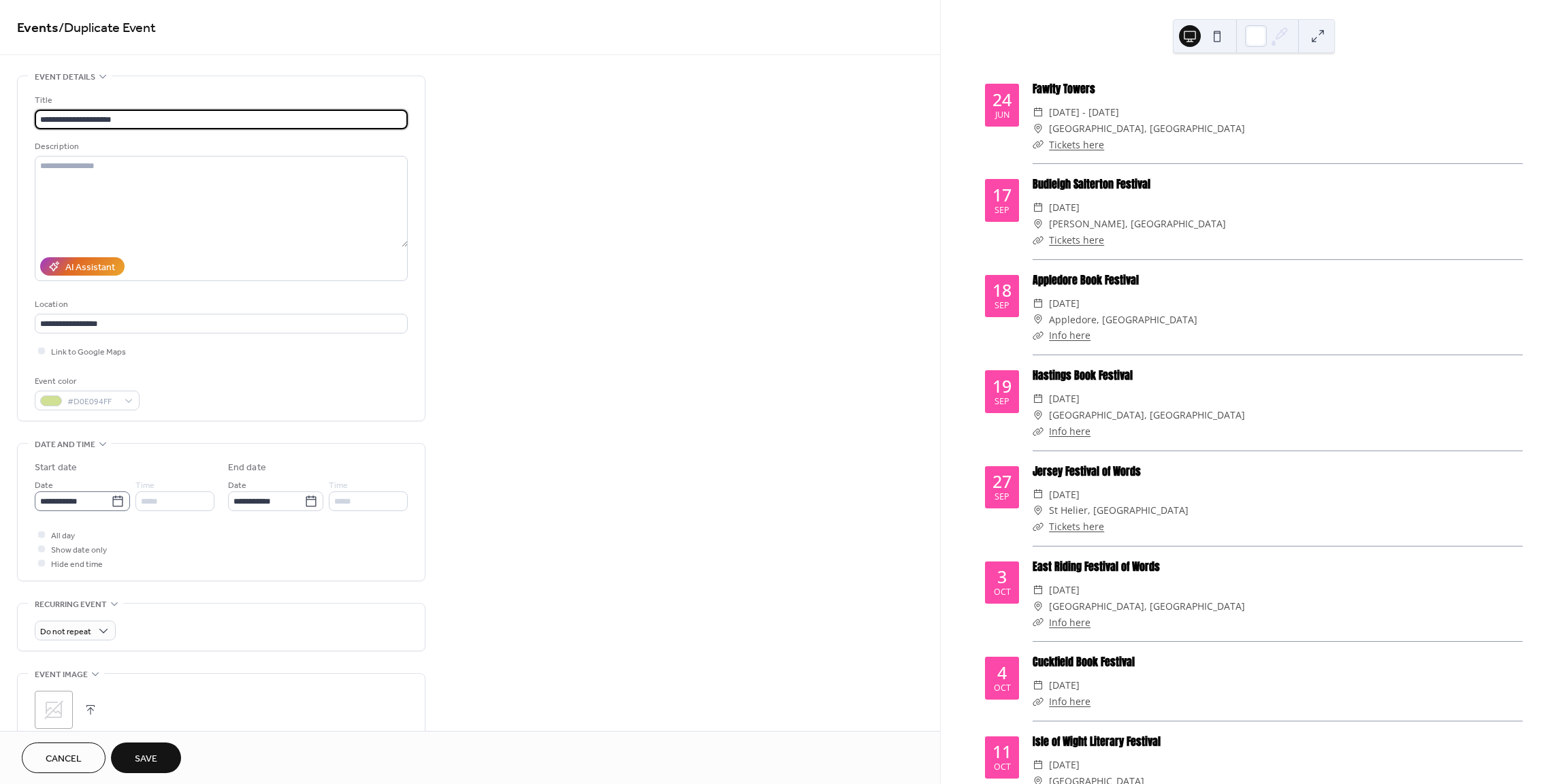 type on "**********" 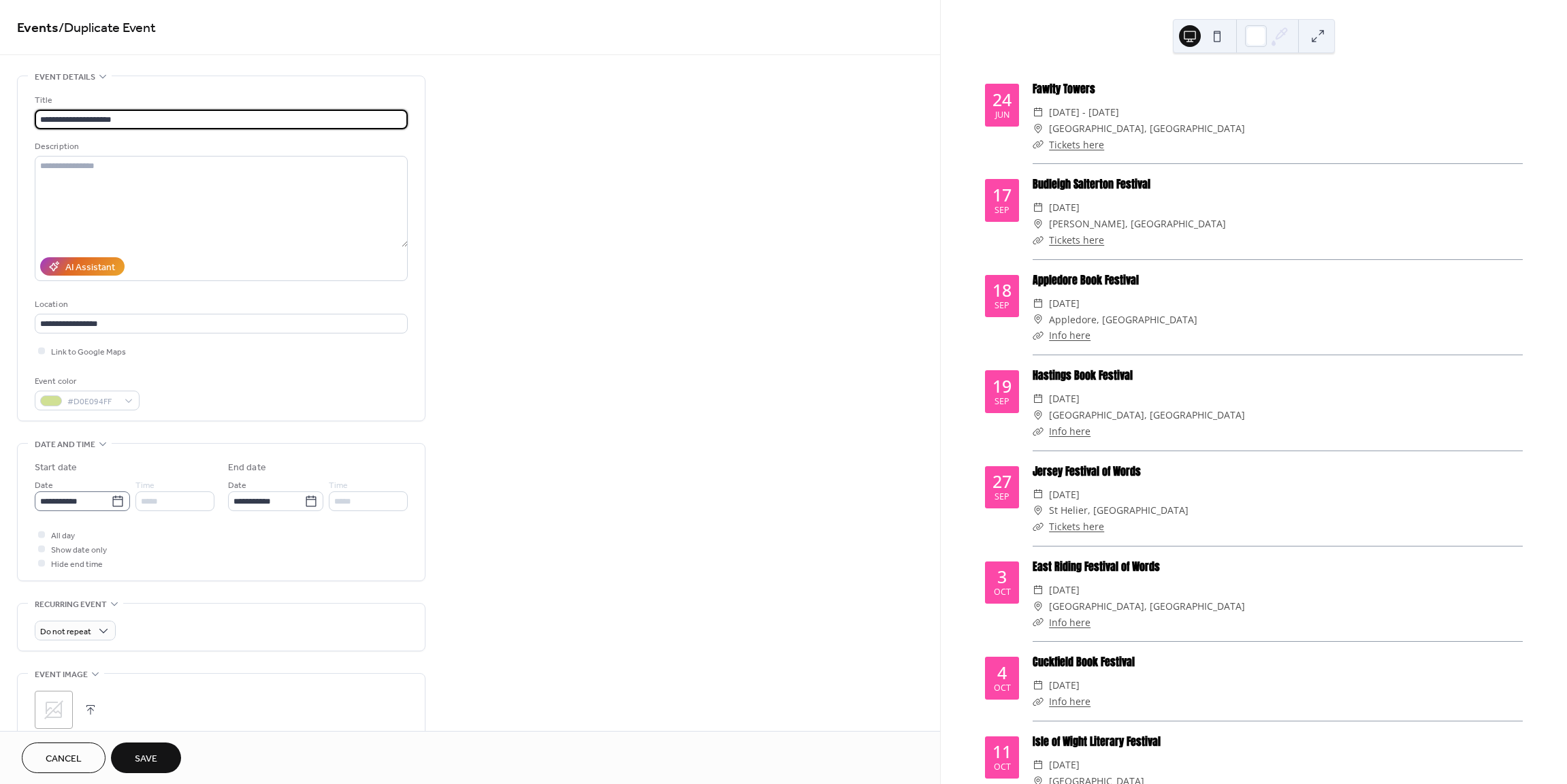 click on "**********" at bounding box center (82, 501) 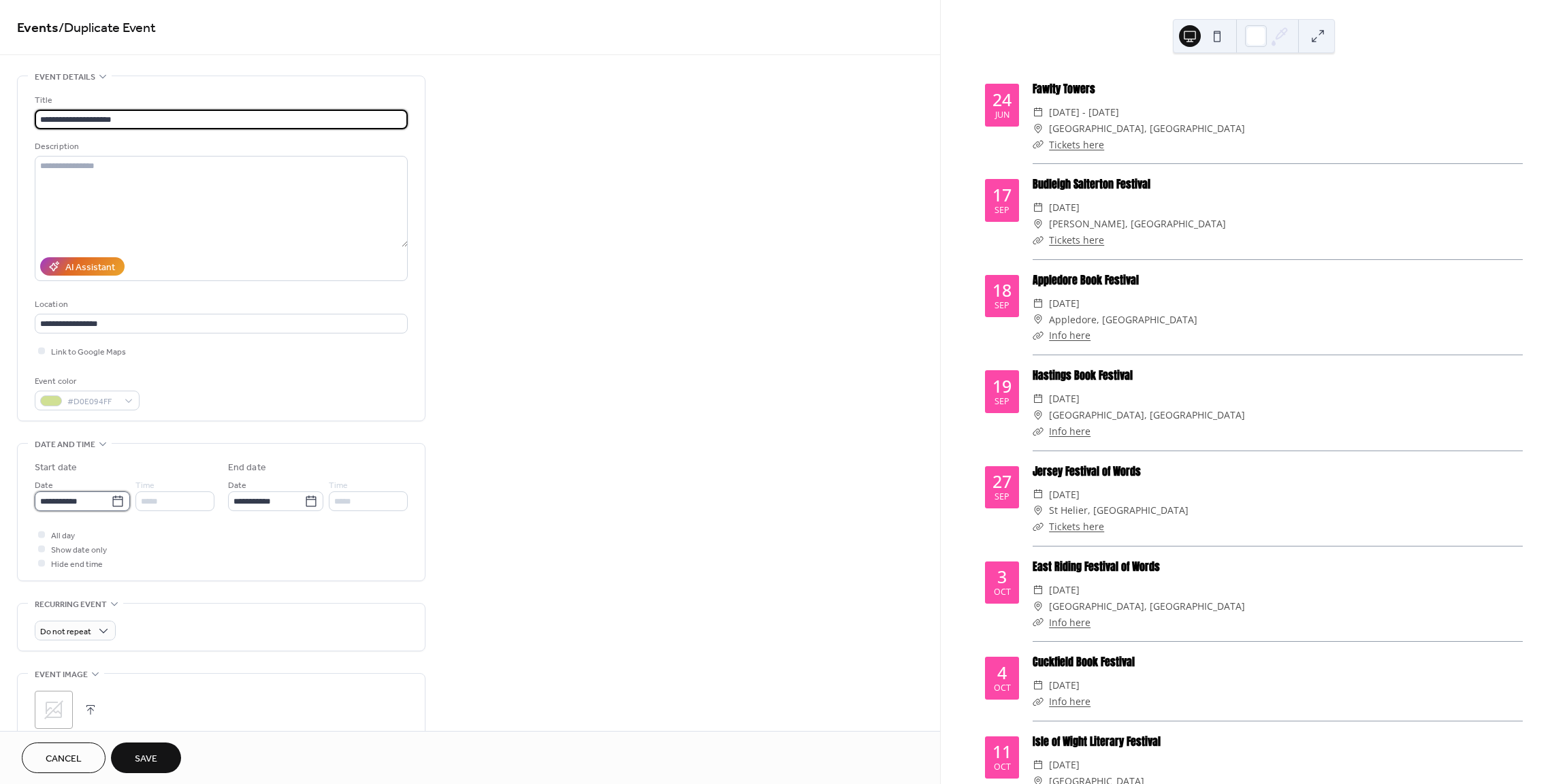 click on "**********" at bounding box center [73, 501] 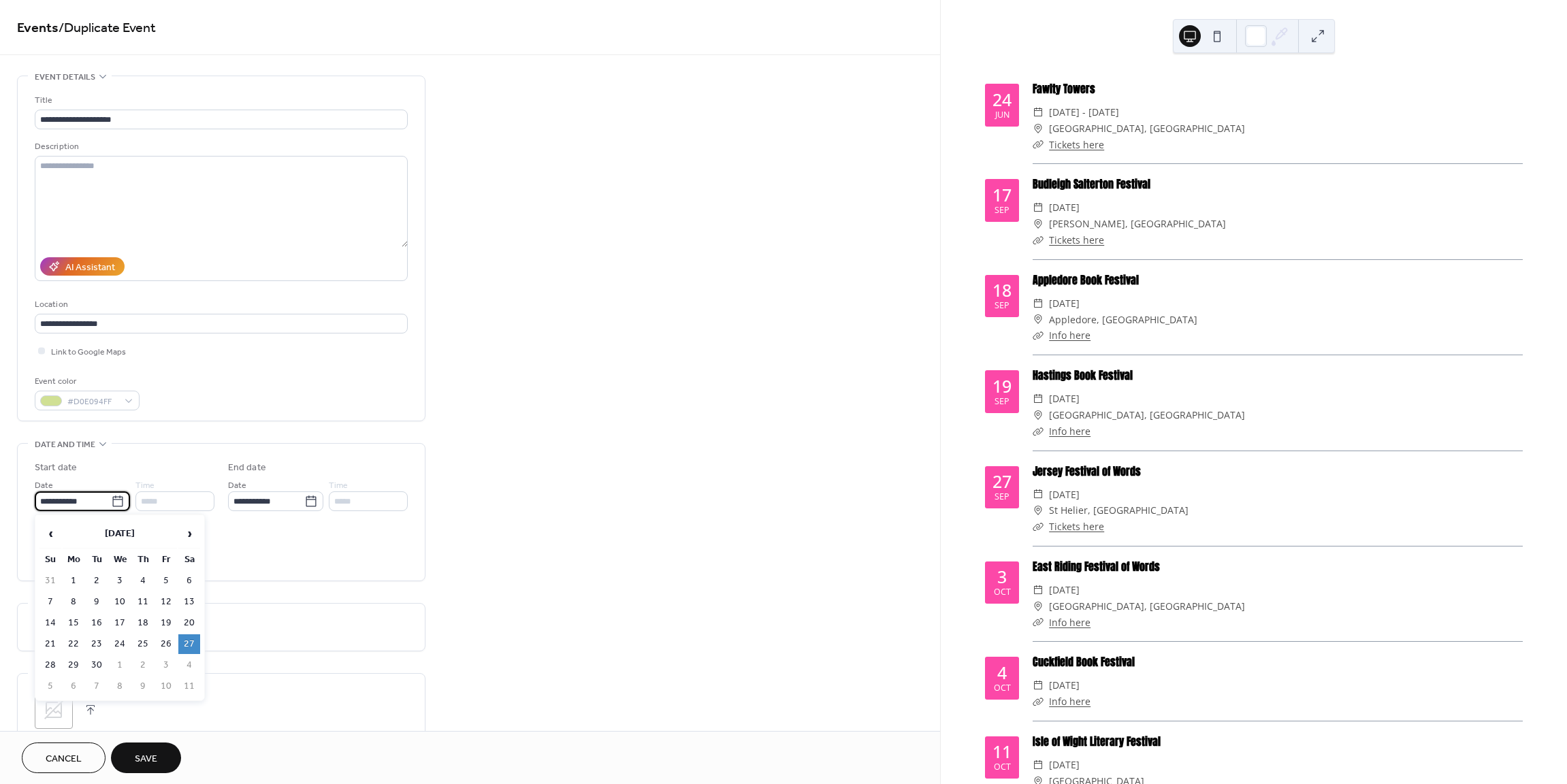 click on "30" at bounding box center (97, 665) 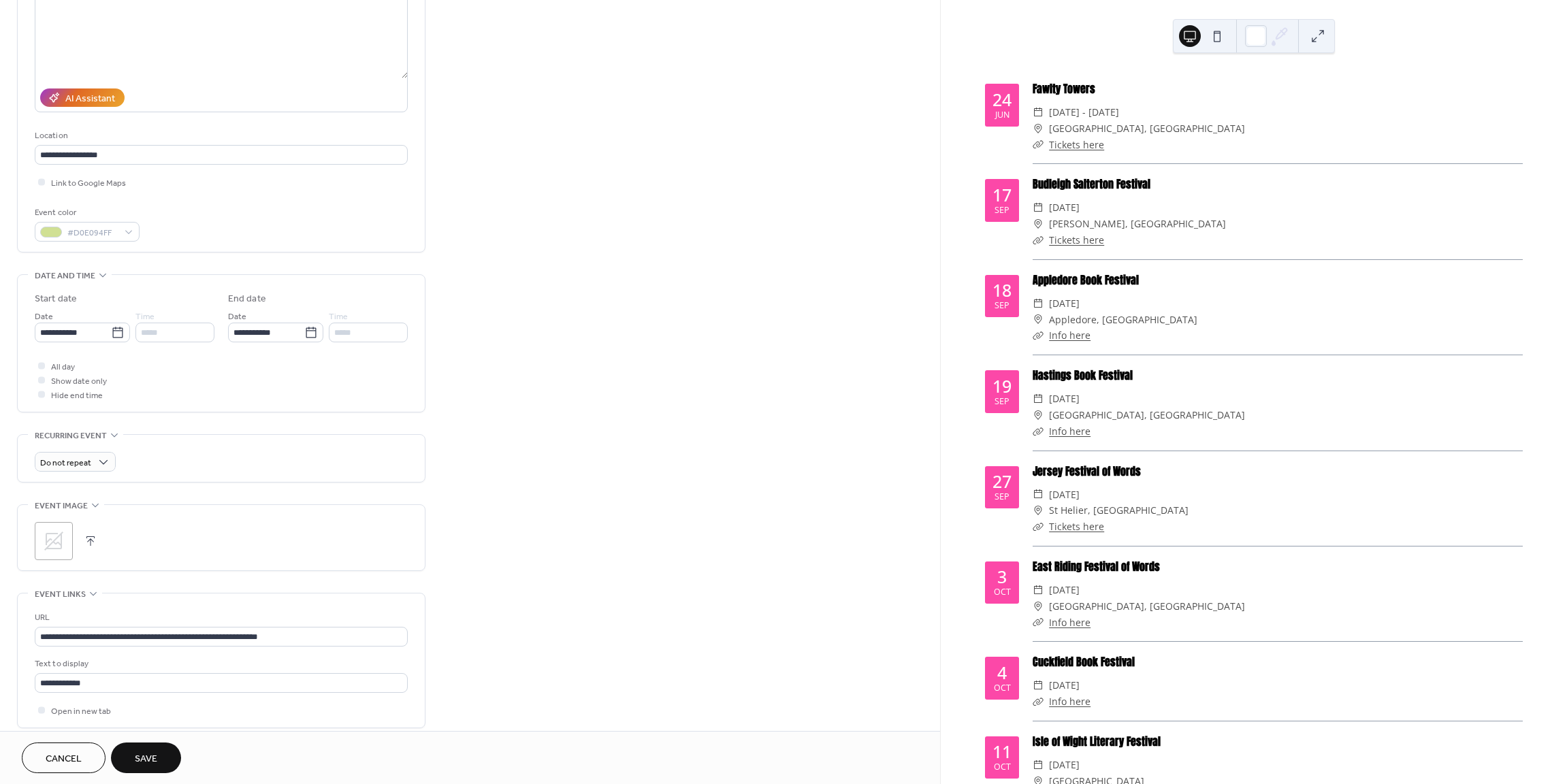 scroll, scrollTop: 223, scrollLeft: 0, axis: vertical 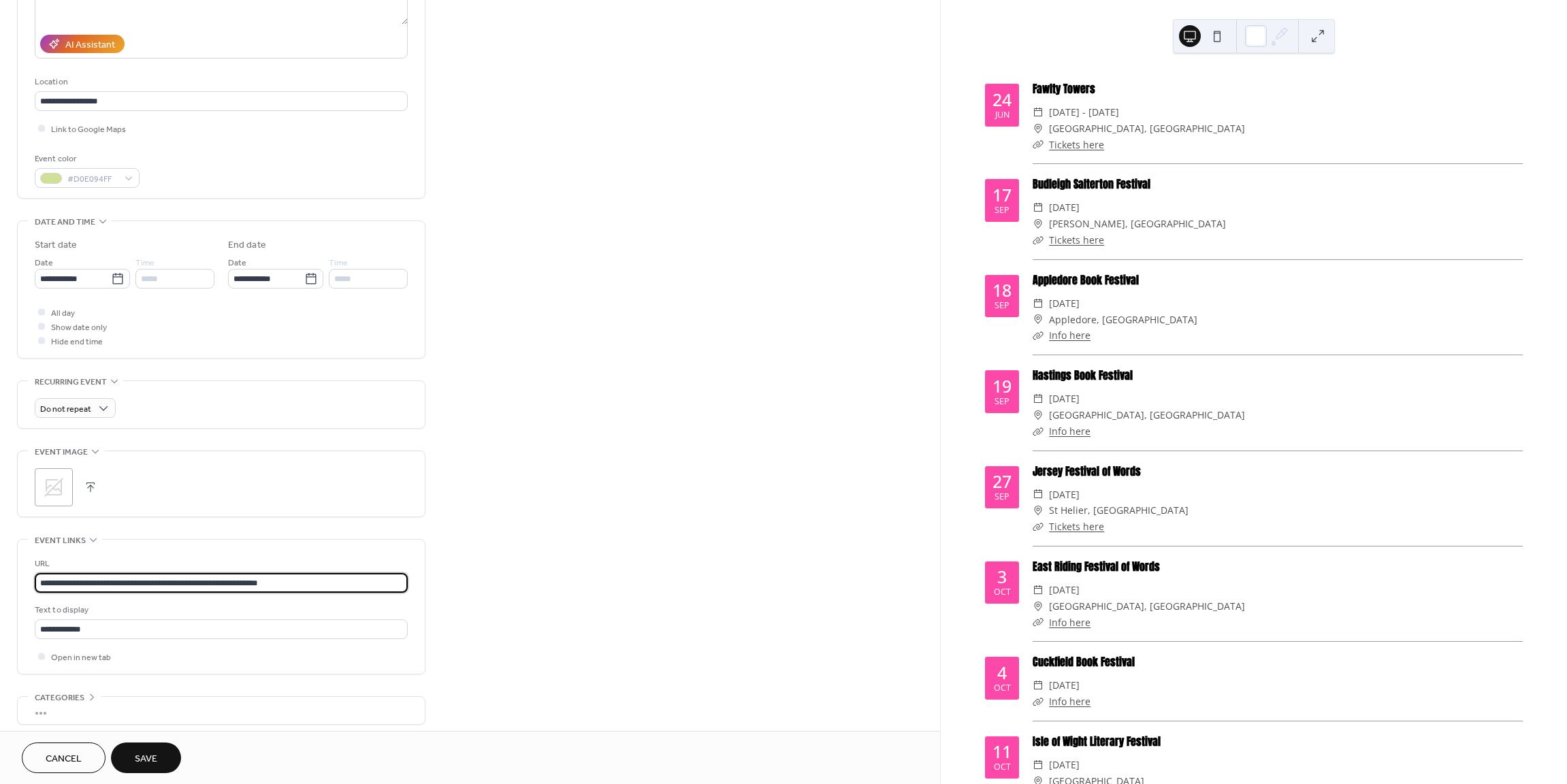 drag, startPoint x: 193, startPoint y: 579, endPoint x: -29, endPoint y: 566, distance: 222.3803 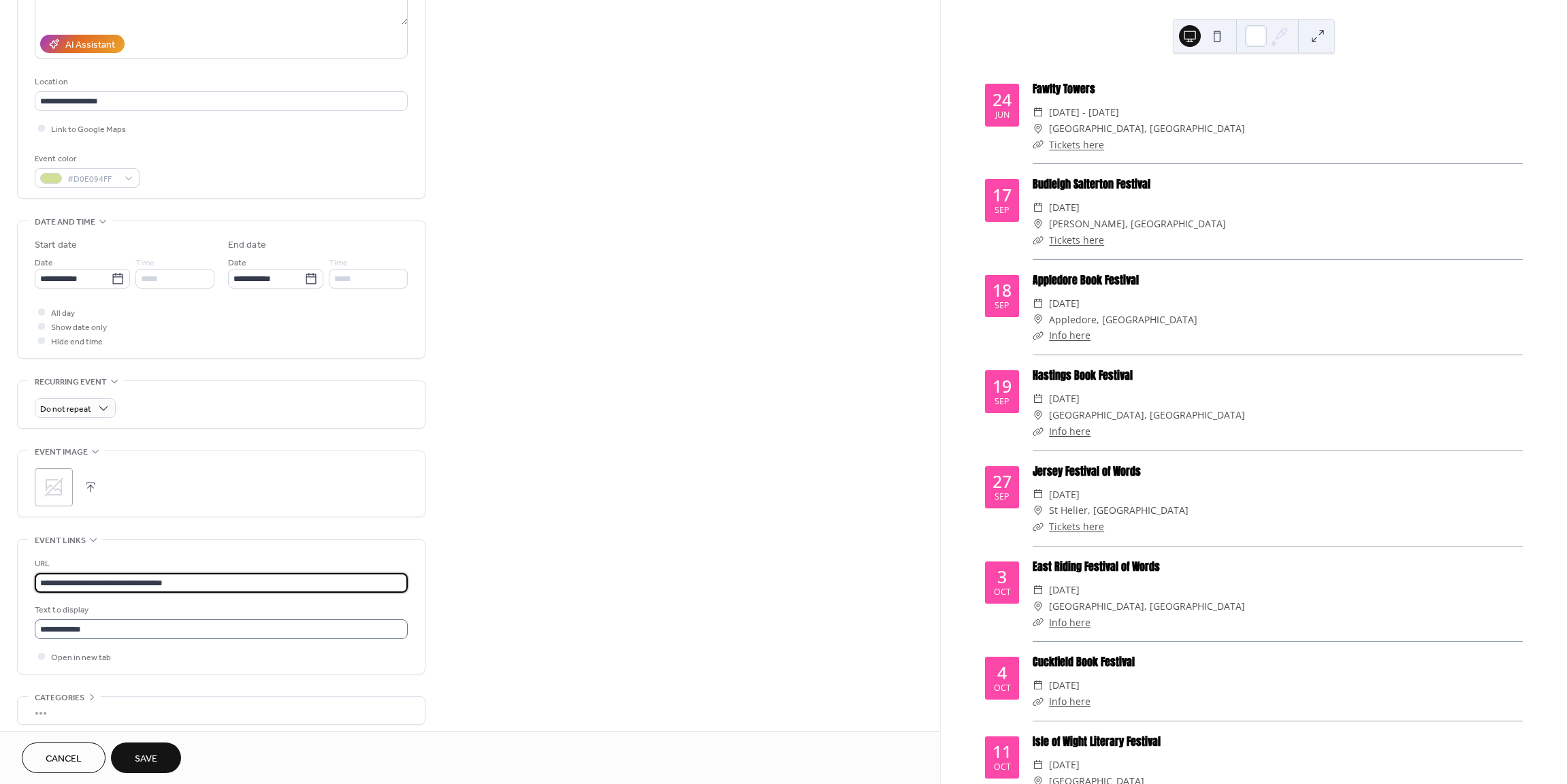 type on "**********" 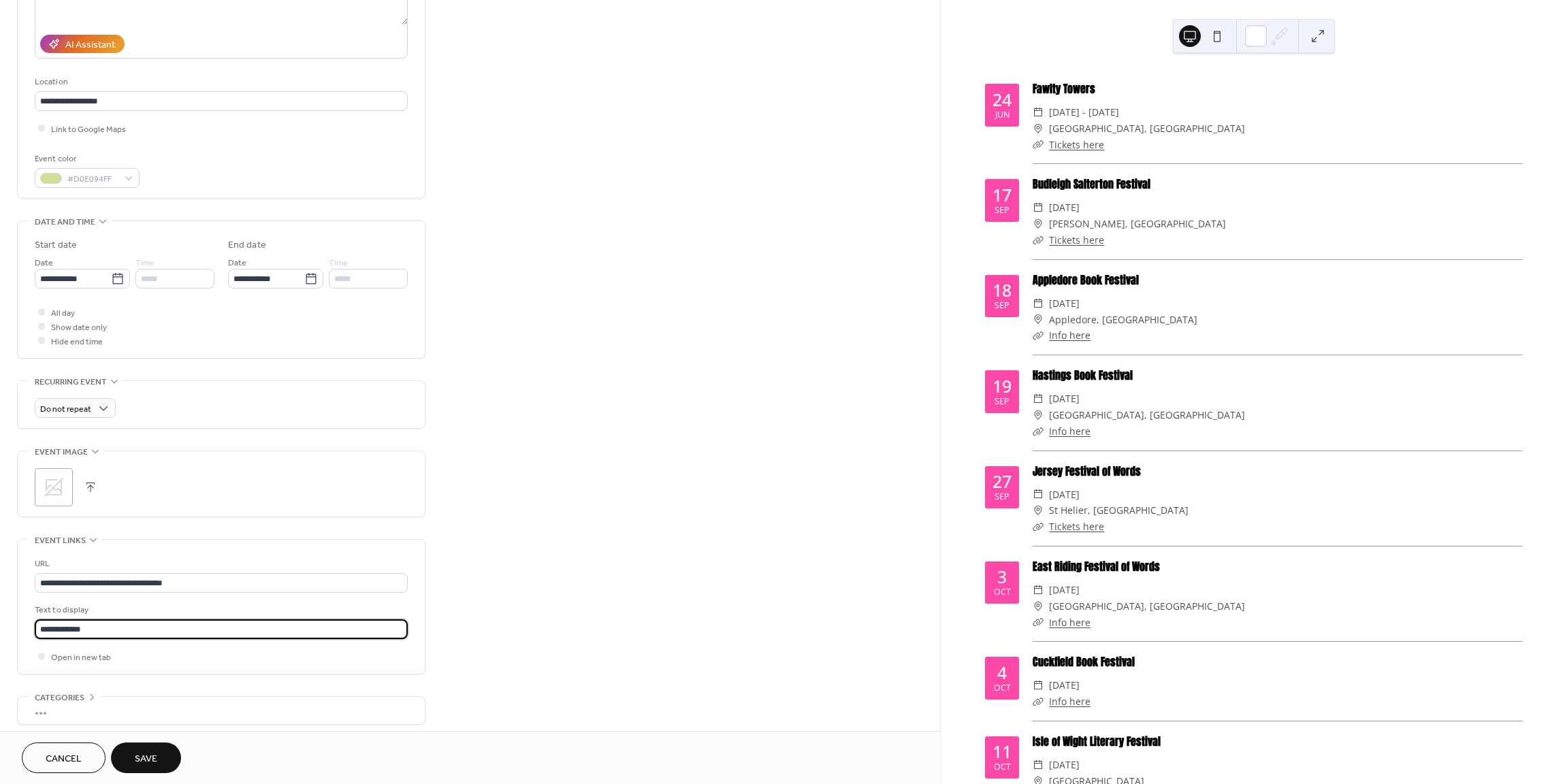 scroll, scrollTop: 1, scrollLeft: 0, axis: vertical 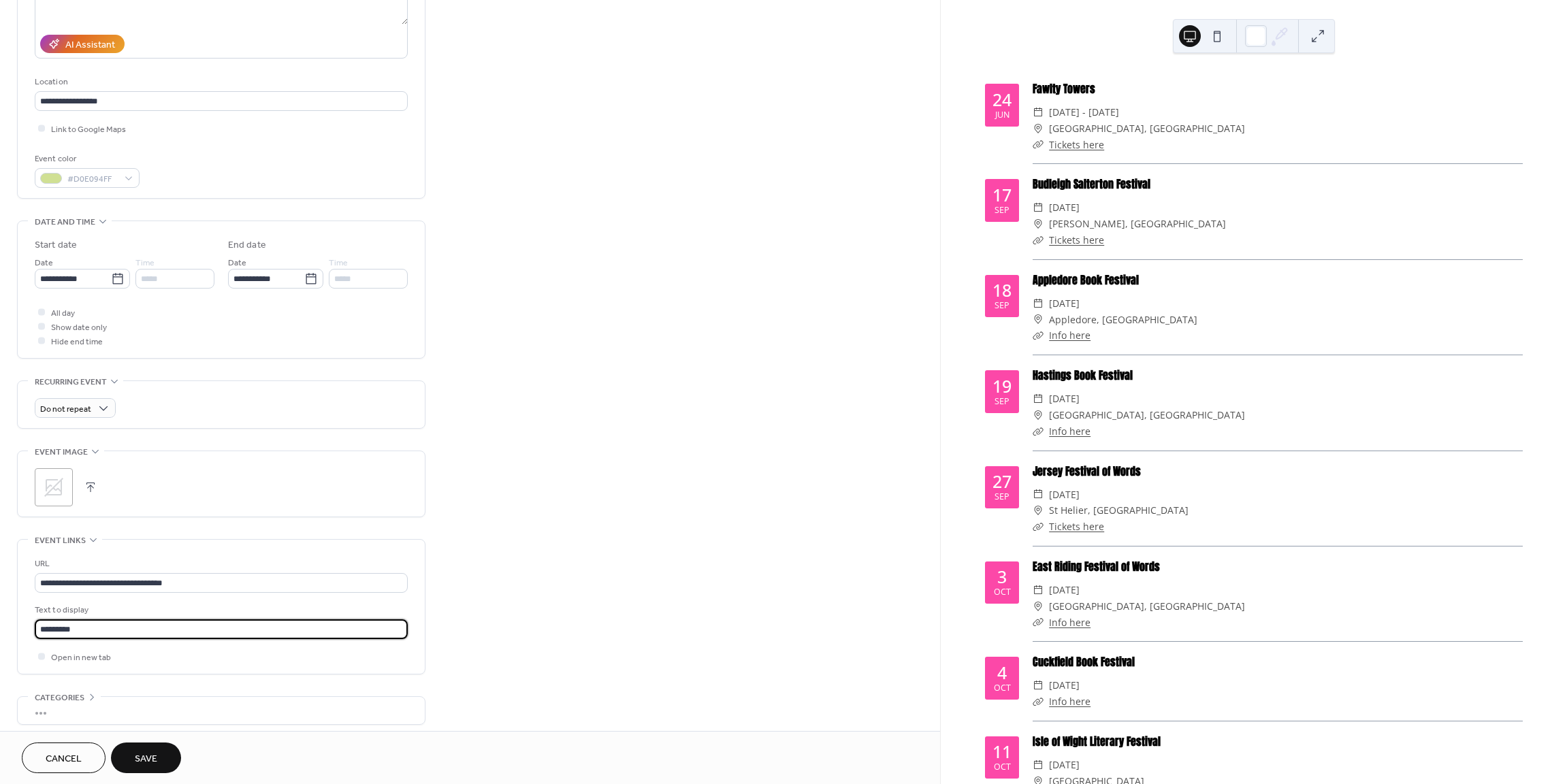 type on "*********" 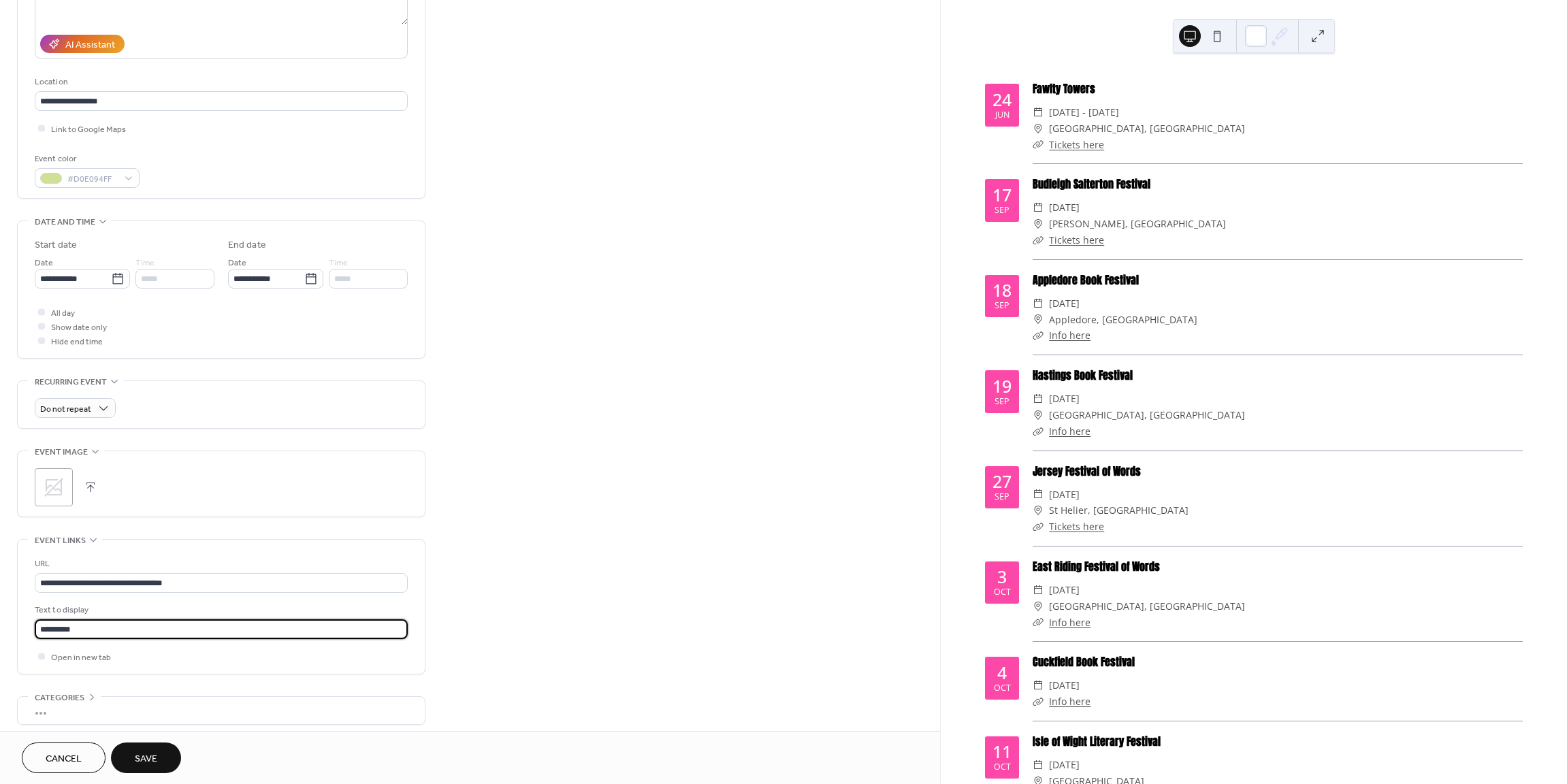 scroll, scrollTop: 0, scrollLeft: 0, axis: both 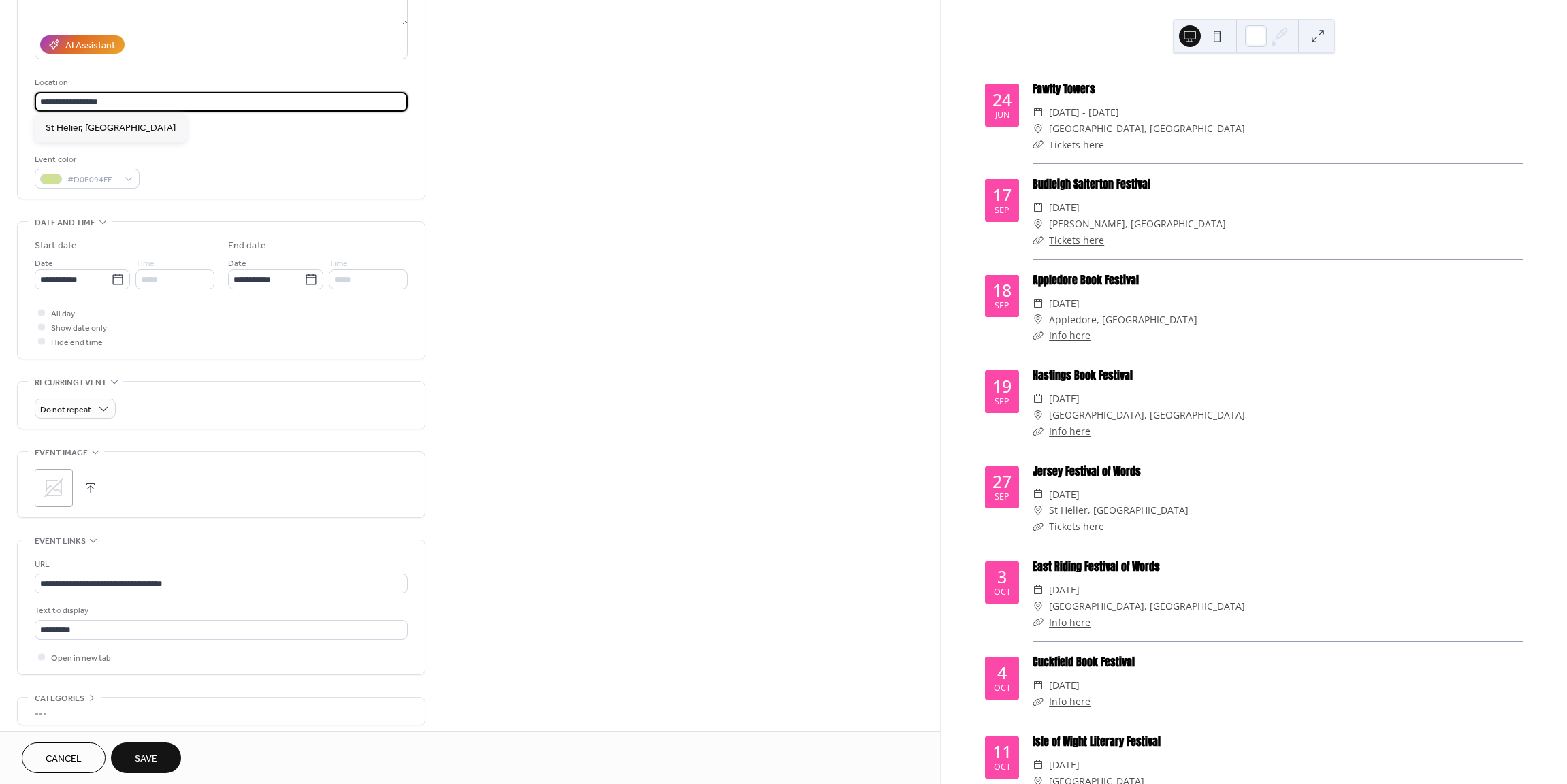 drag, startPoint x: 117, startPoint y: 102, endPoint x: -1, endPoint y: 92, distance: 118.42297 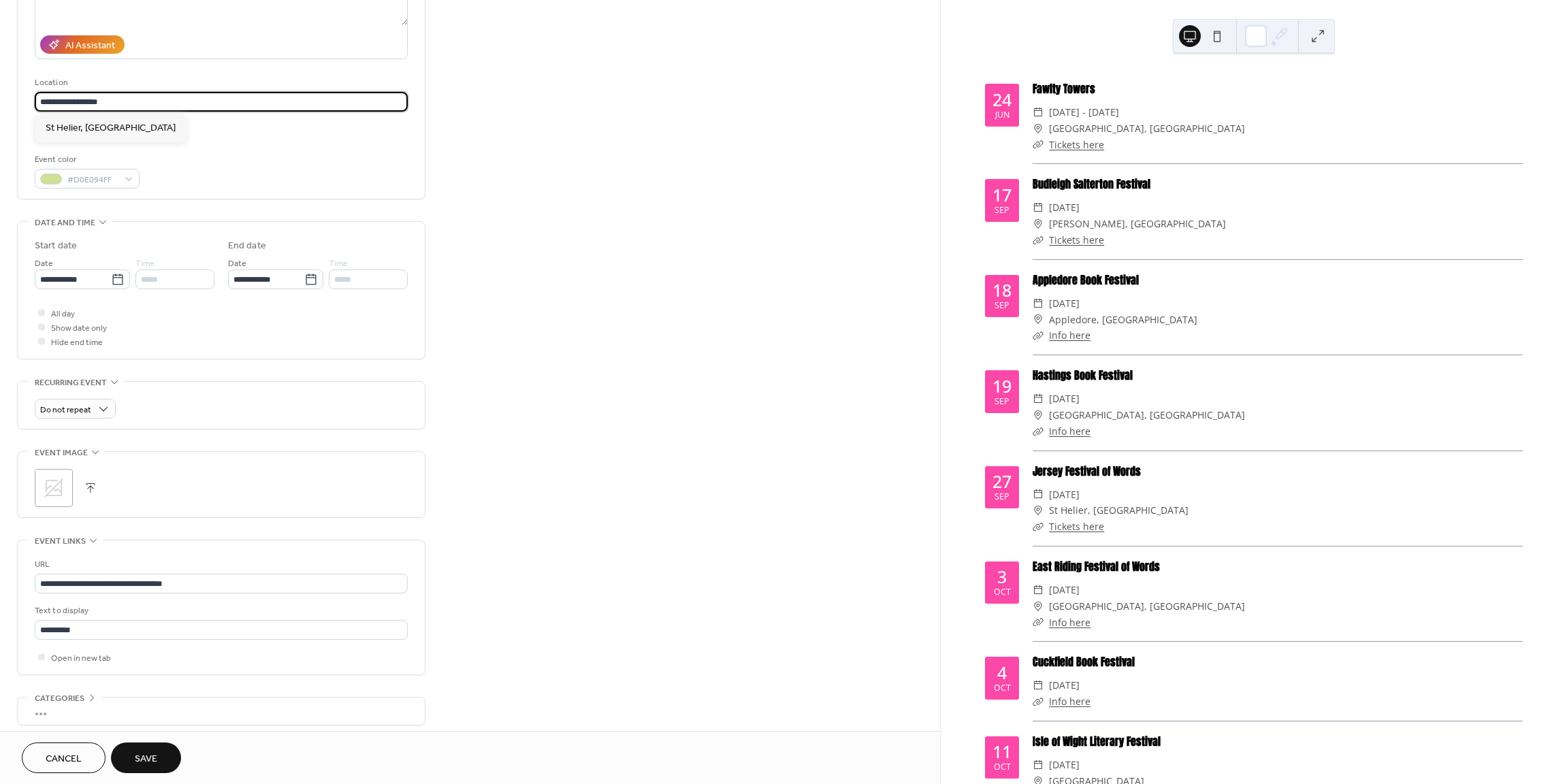 click on "**********" at bounding box center [470, 321] 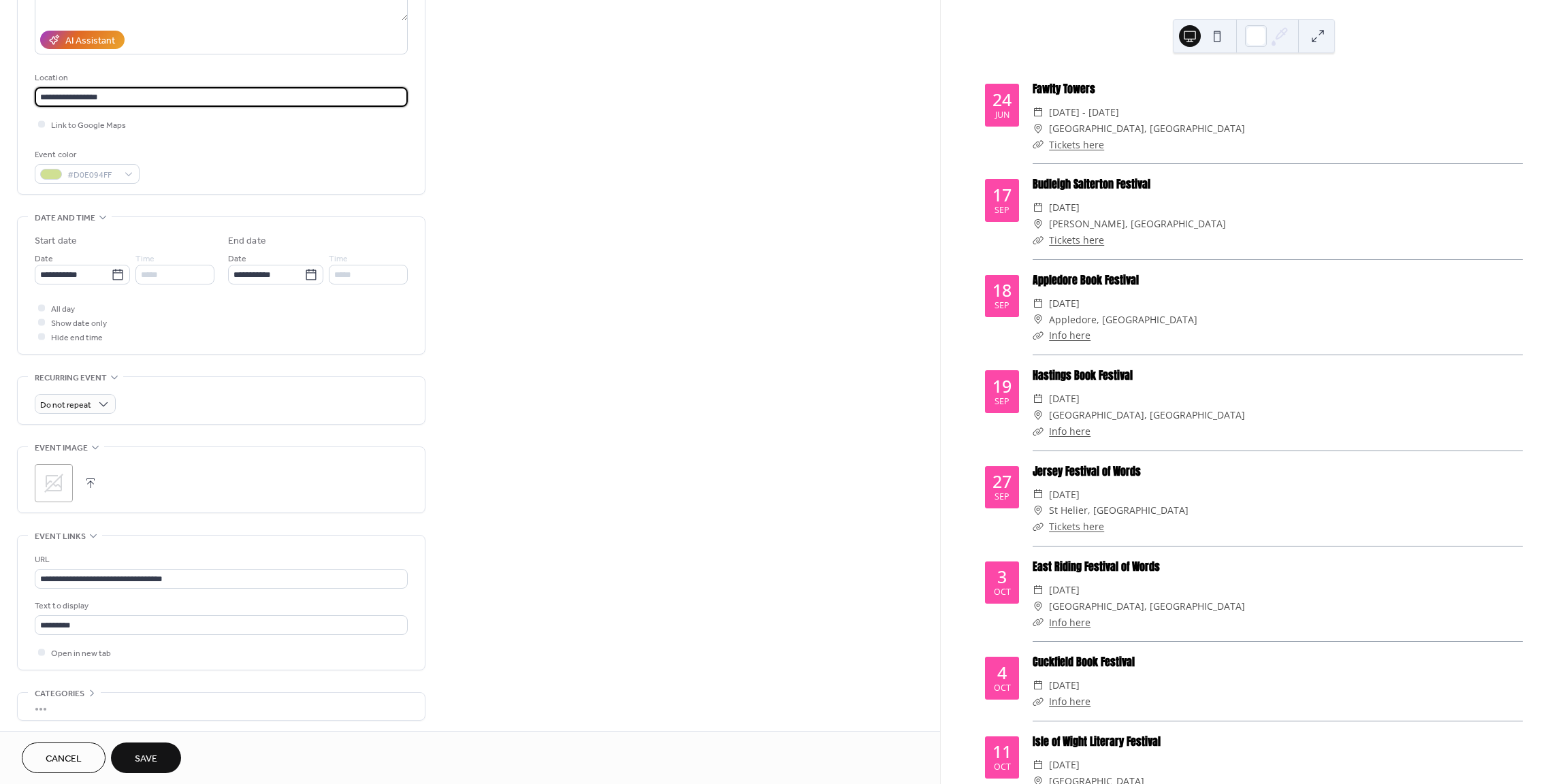type on "**********" 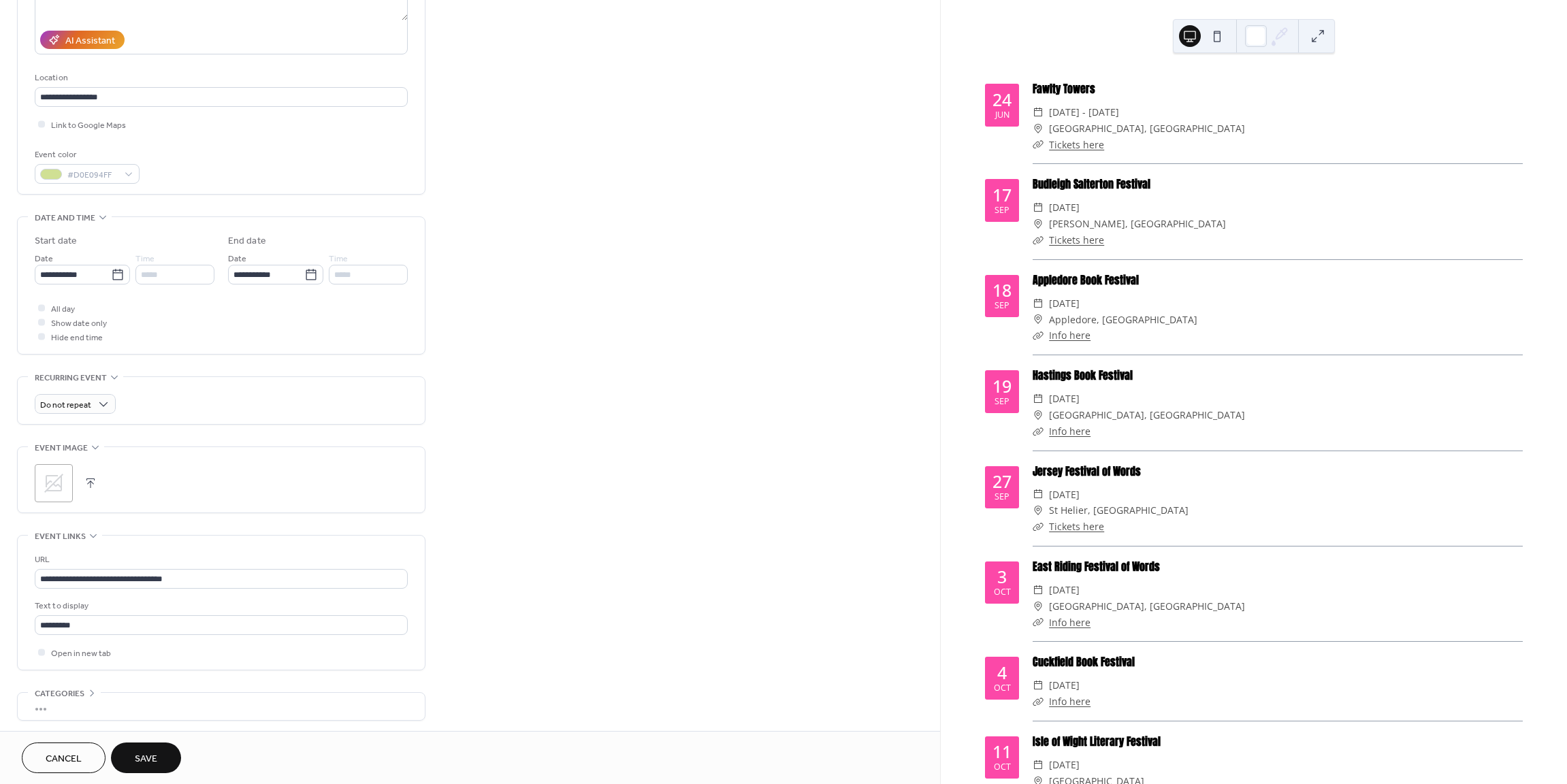 click on "**********" at bounding box center [470, 316] 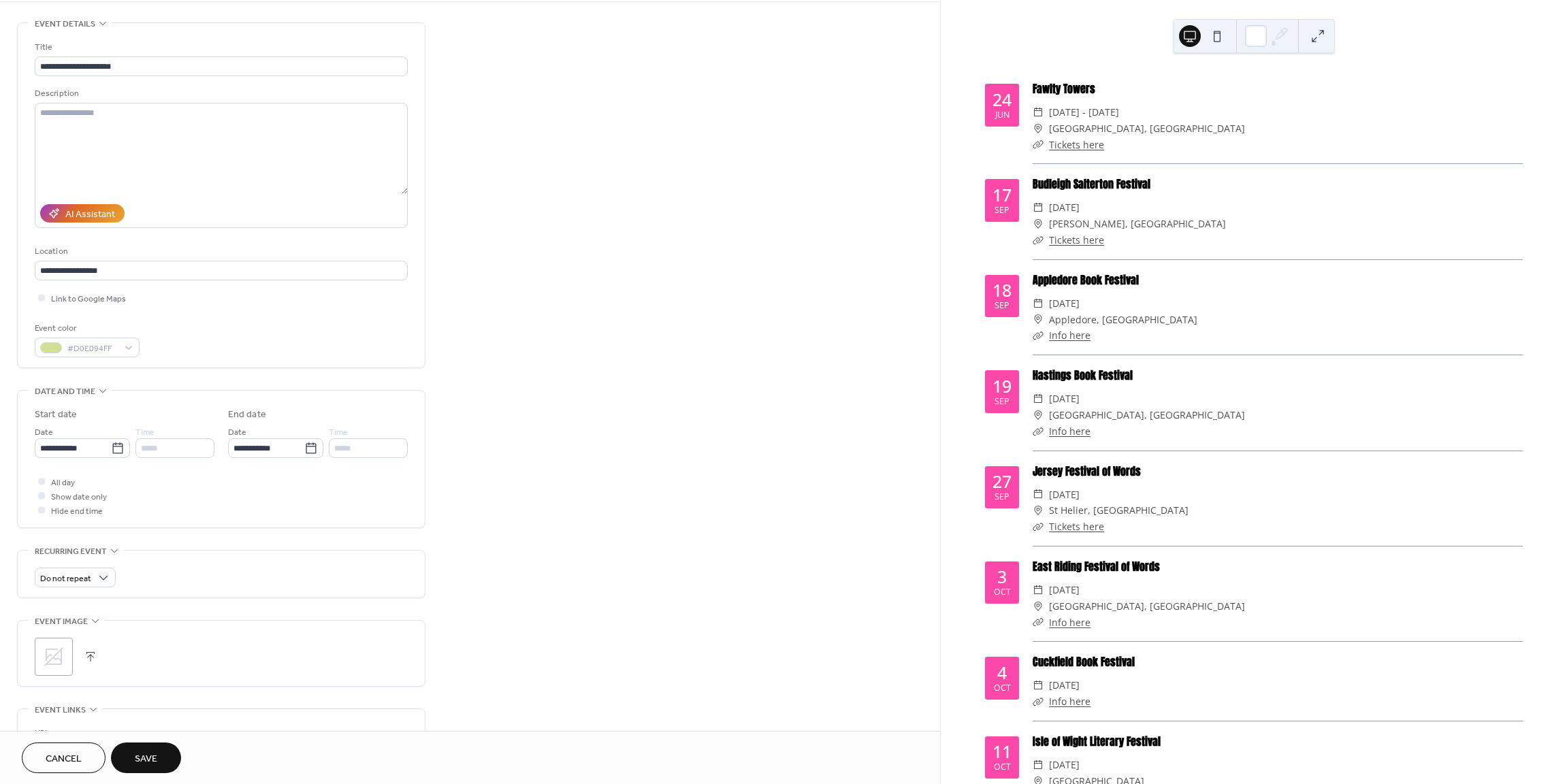 scroll, scrollTop: 0, scrollLeft: 0, axis: both 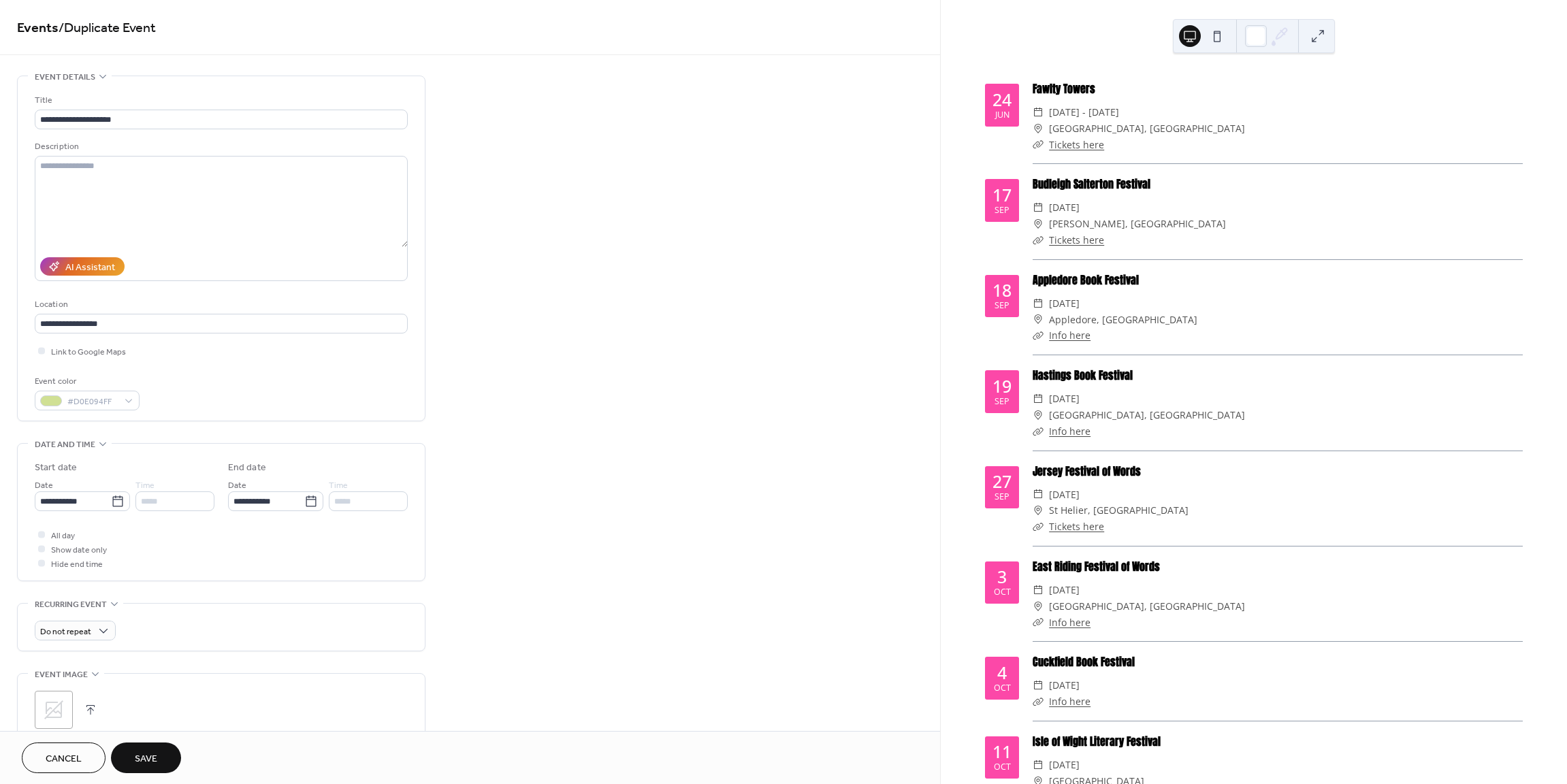 drag, startPoint x: 157, startPoint y: 756, endPoint x: 292, endPoint y: 683, distance: 153.47312 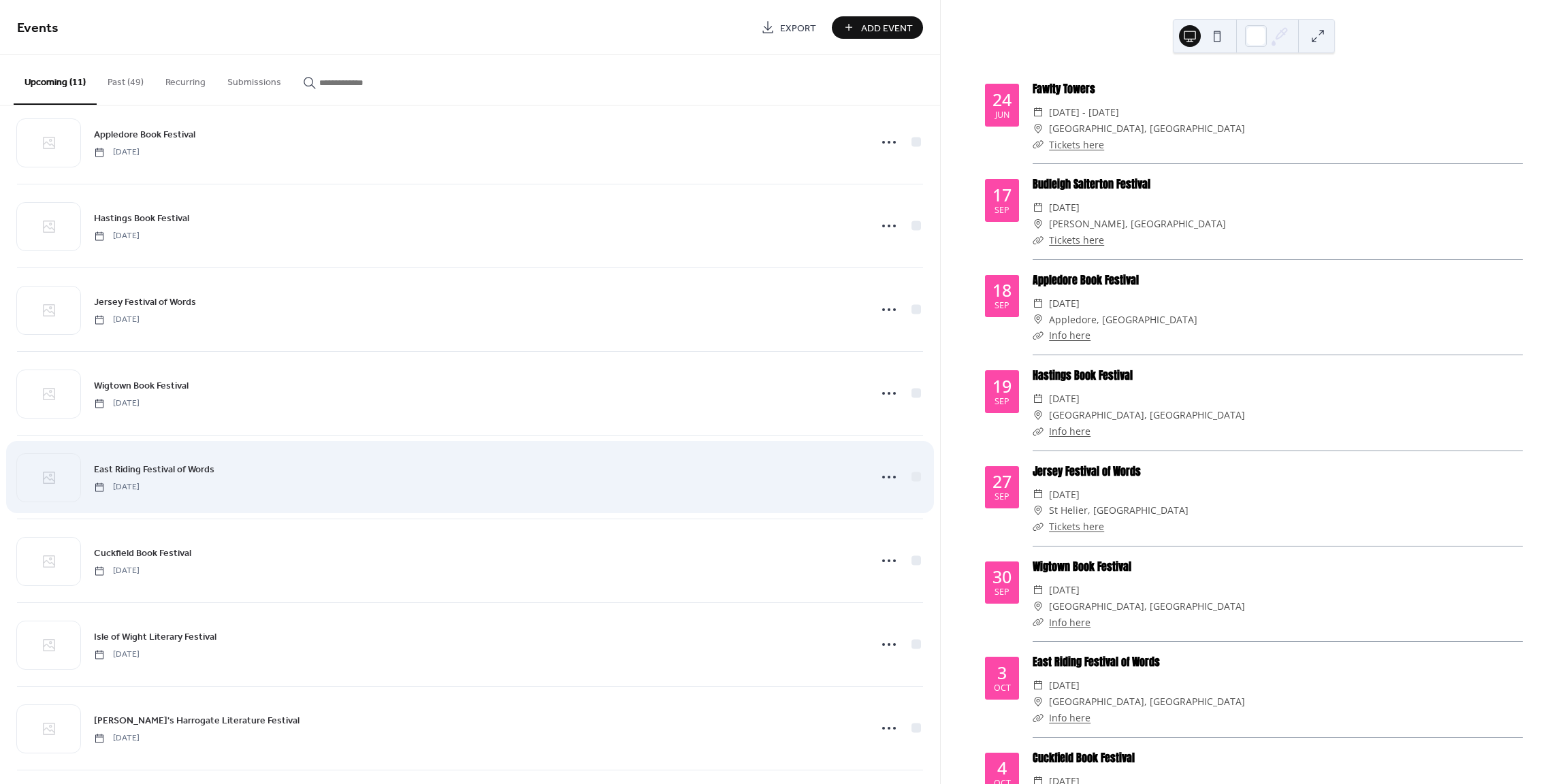 scroll, scrollTop: 194, scrollLeft: 0, axis: vertical 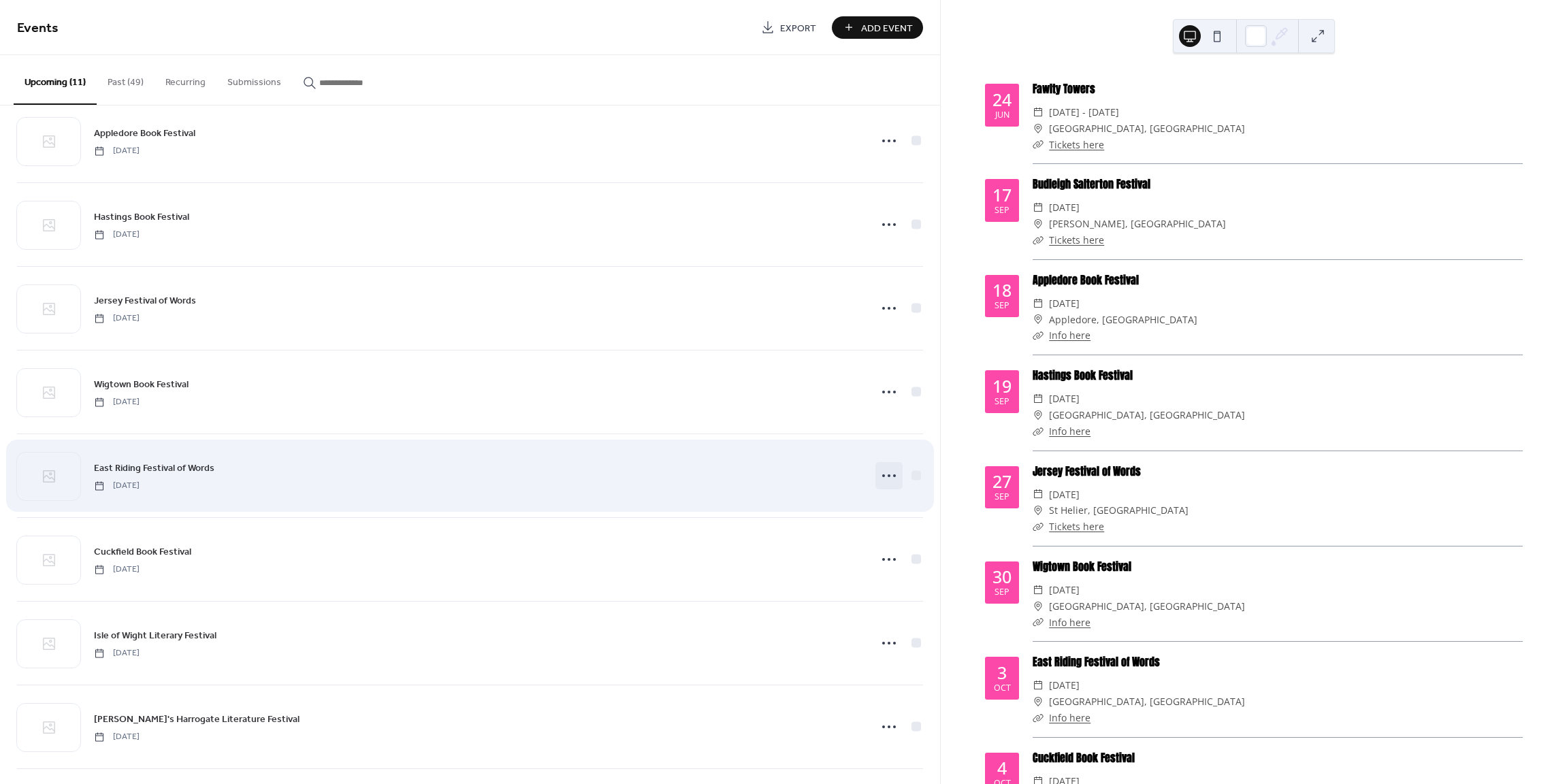 click 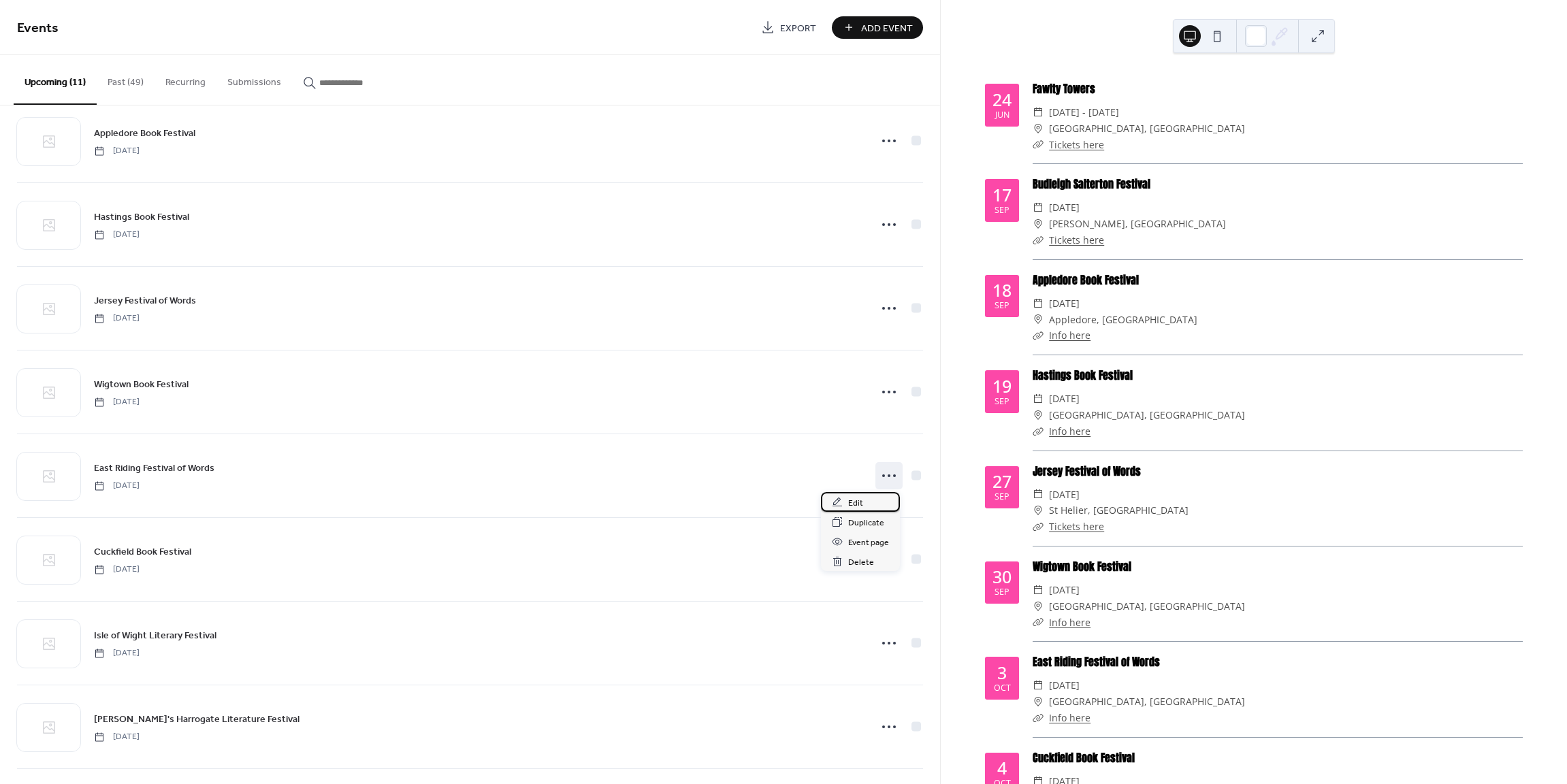 click on "Edit" at bounding box center [860, 502] 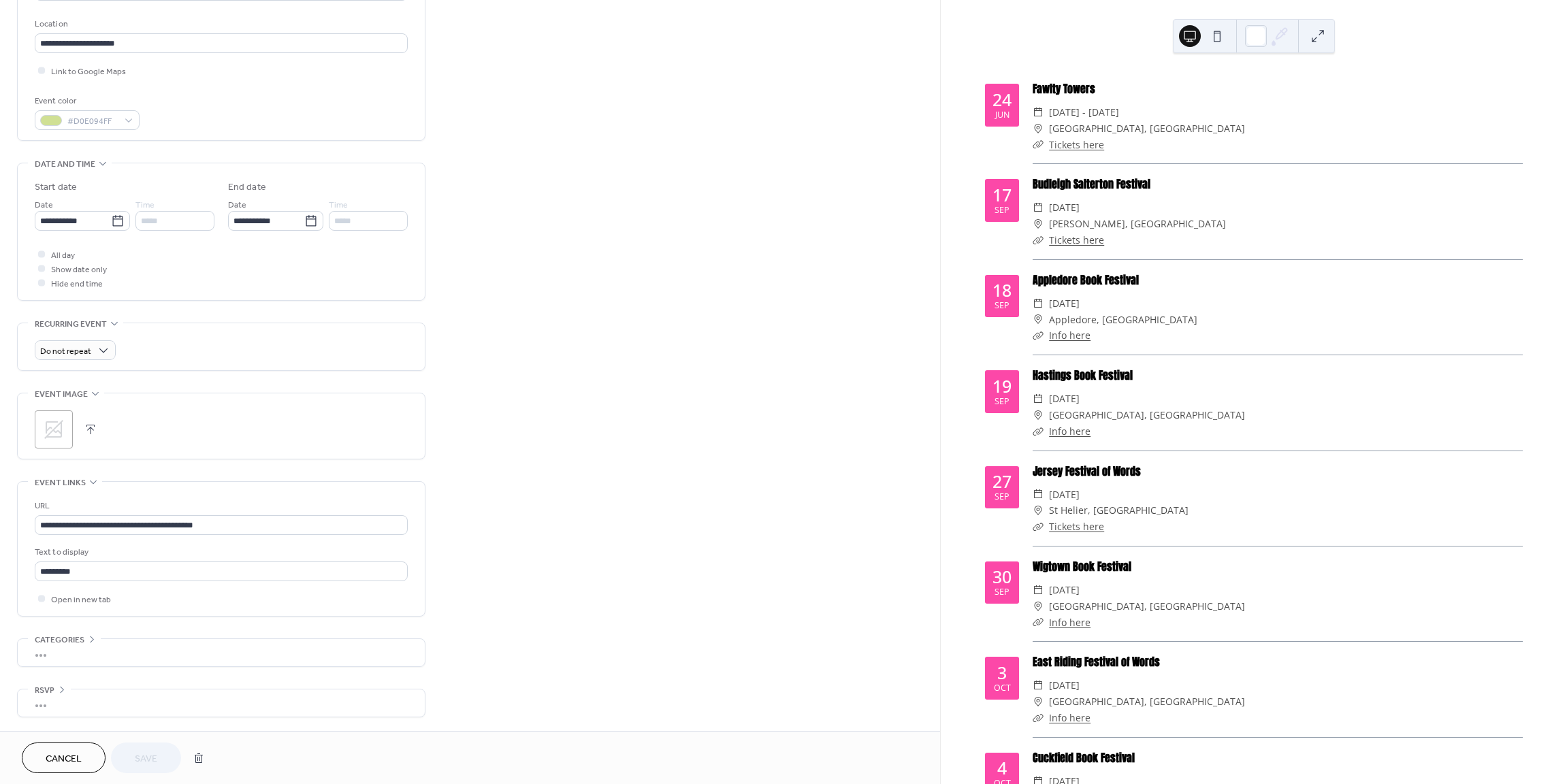 scroll, scrollTop: 278, scrollLeft: 0, axis: vertical 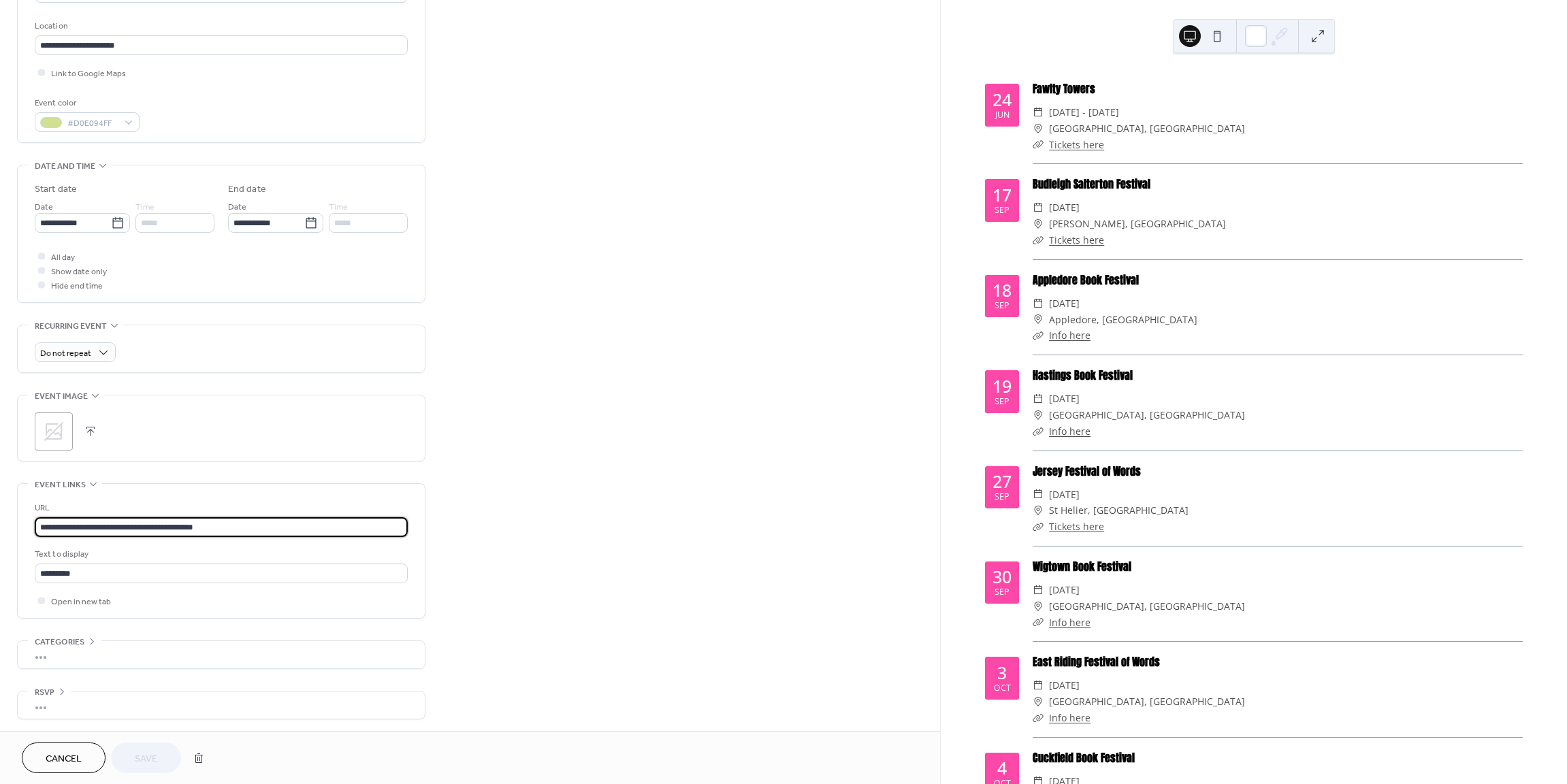 drag, startPoint x: 227, startPoint y: 530, endPoint x: -6, endPoint y: 514, distance: 233.54871 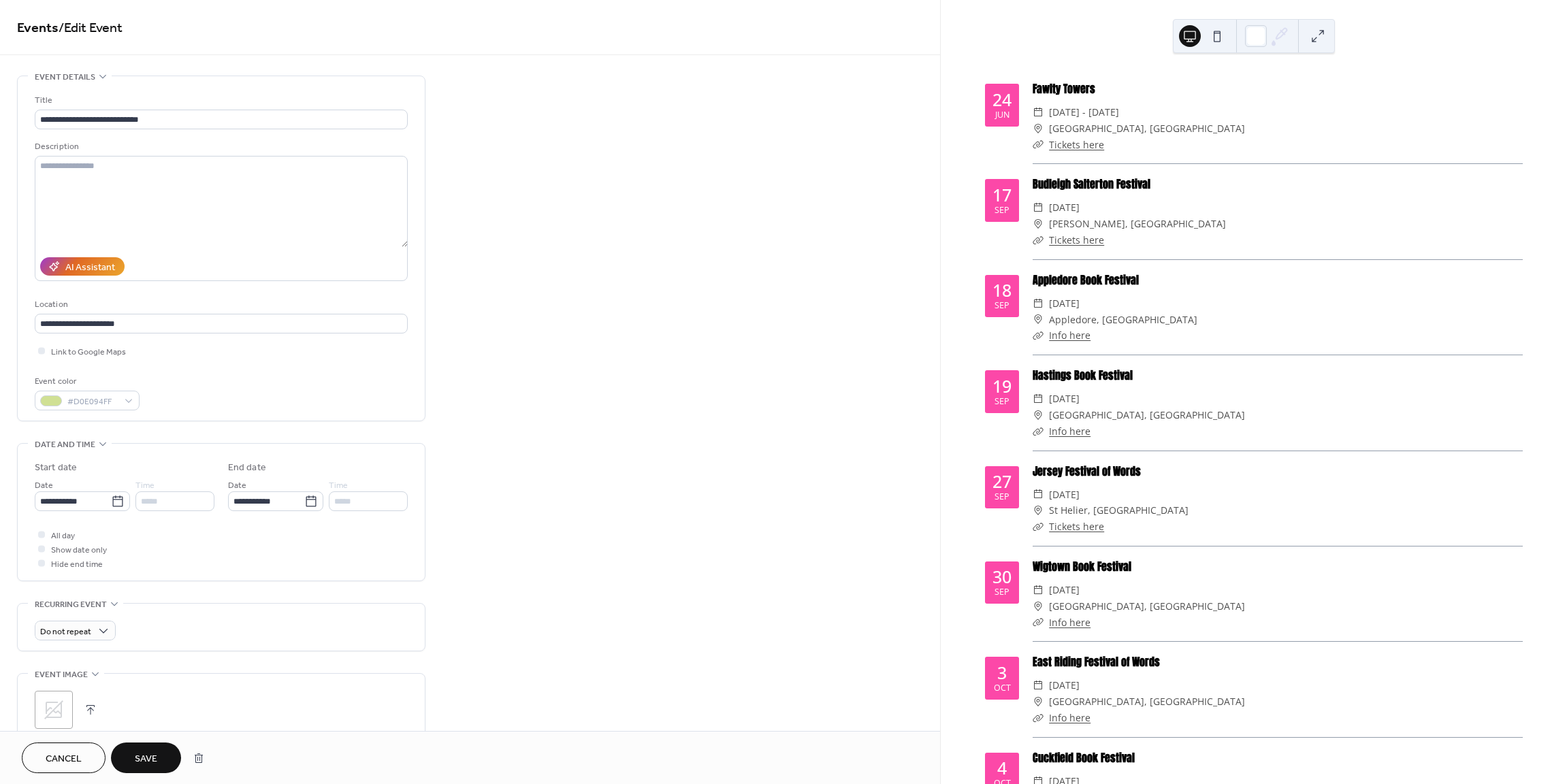 scroll, scrollTop: 280, scrollLeft: 0, axis: vertical 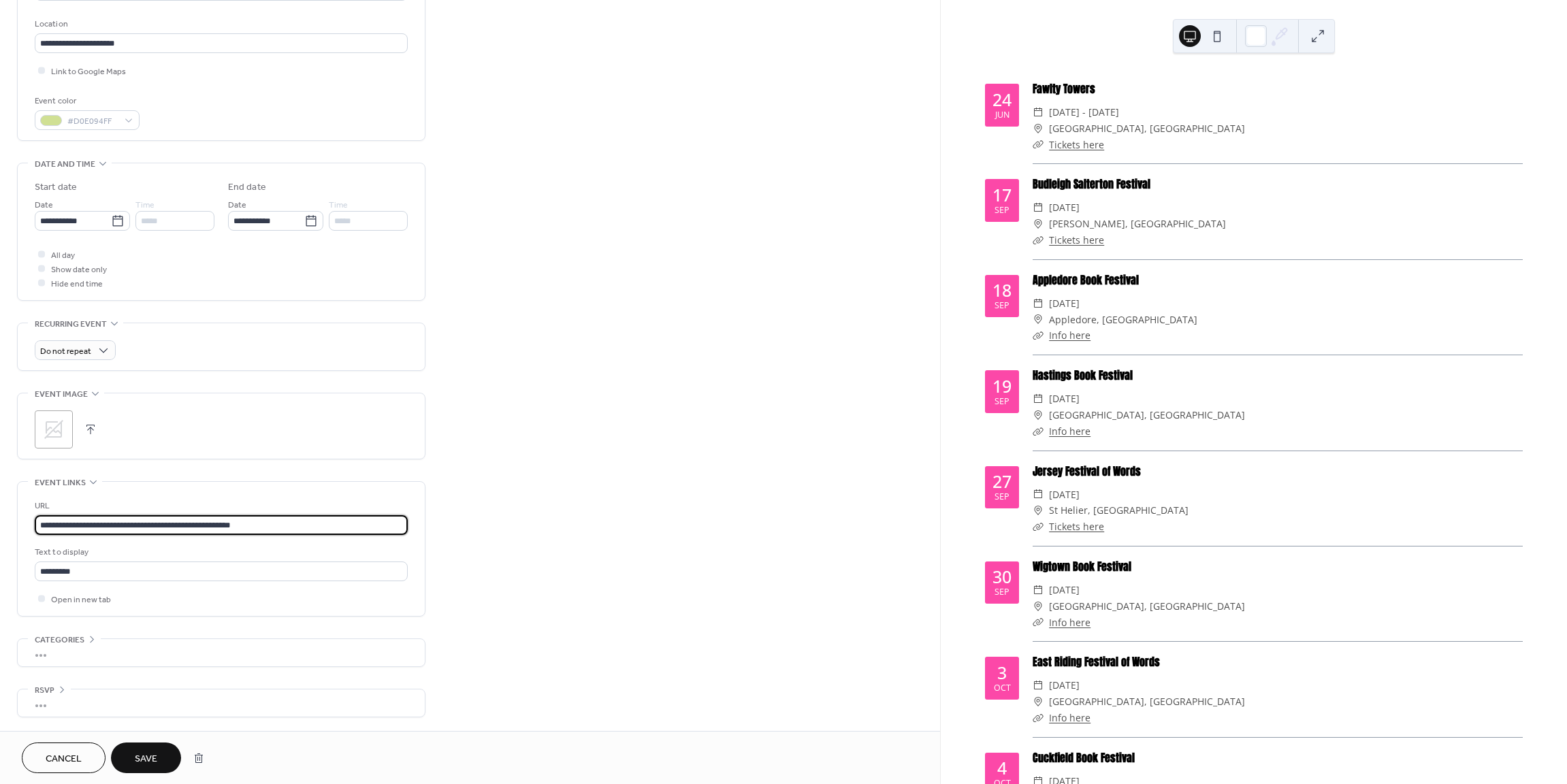 type on "**********" 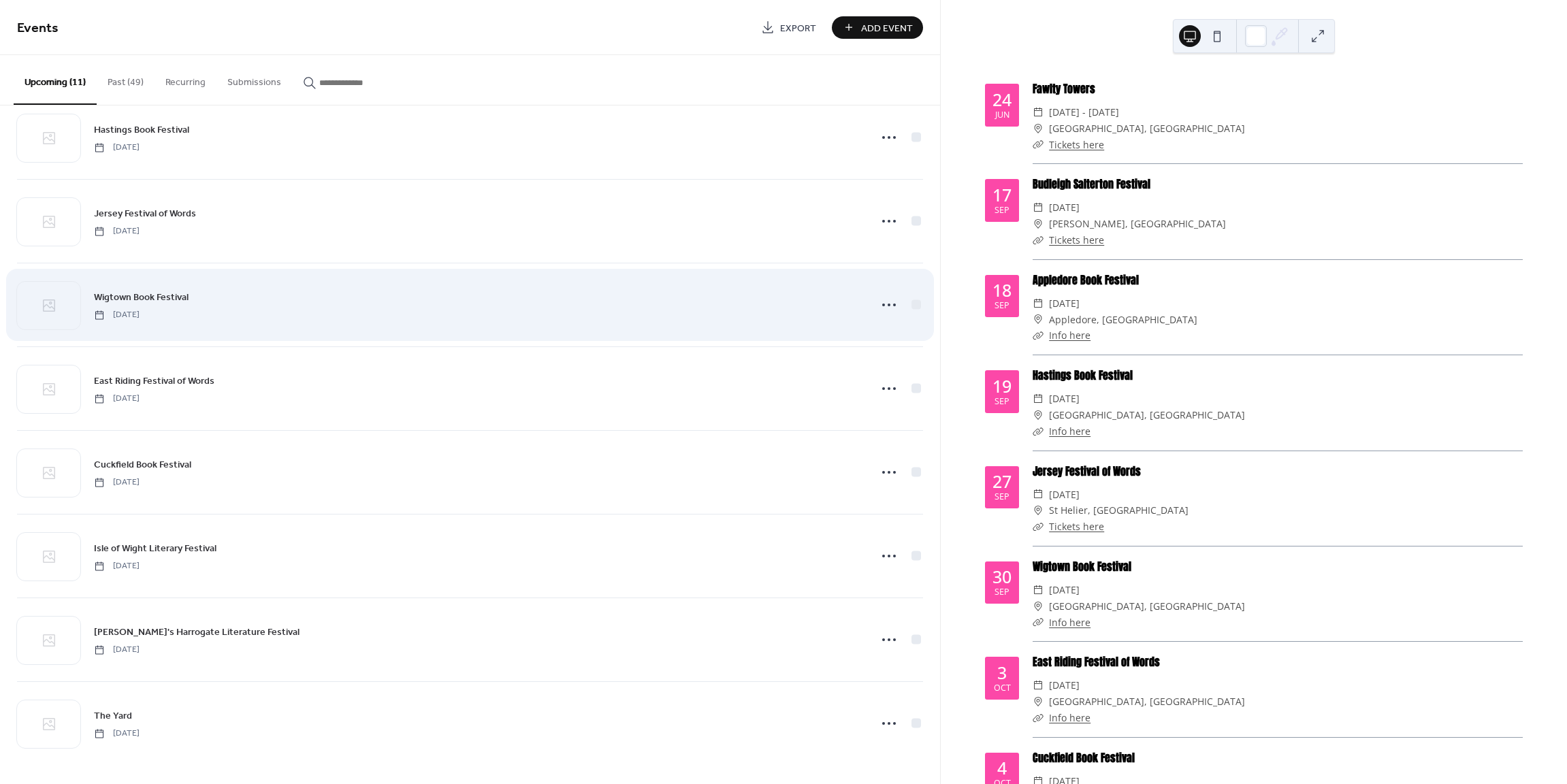 scroll, scrollTop: 282, scrollLeft: 0, axis: vertical 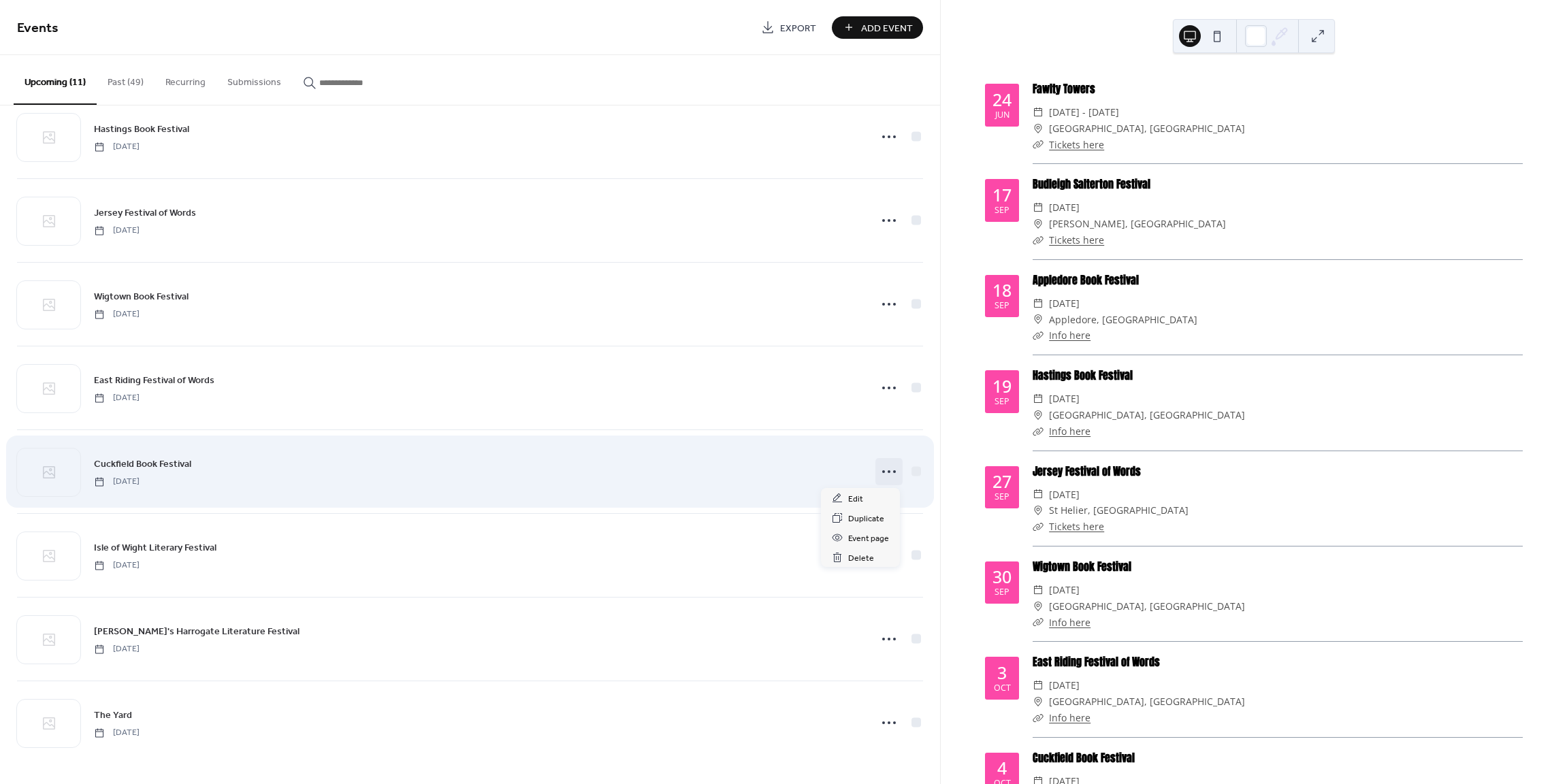 click at bounding box center (889, 472) 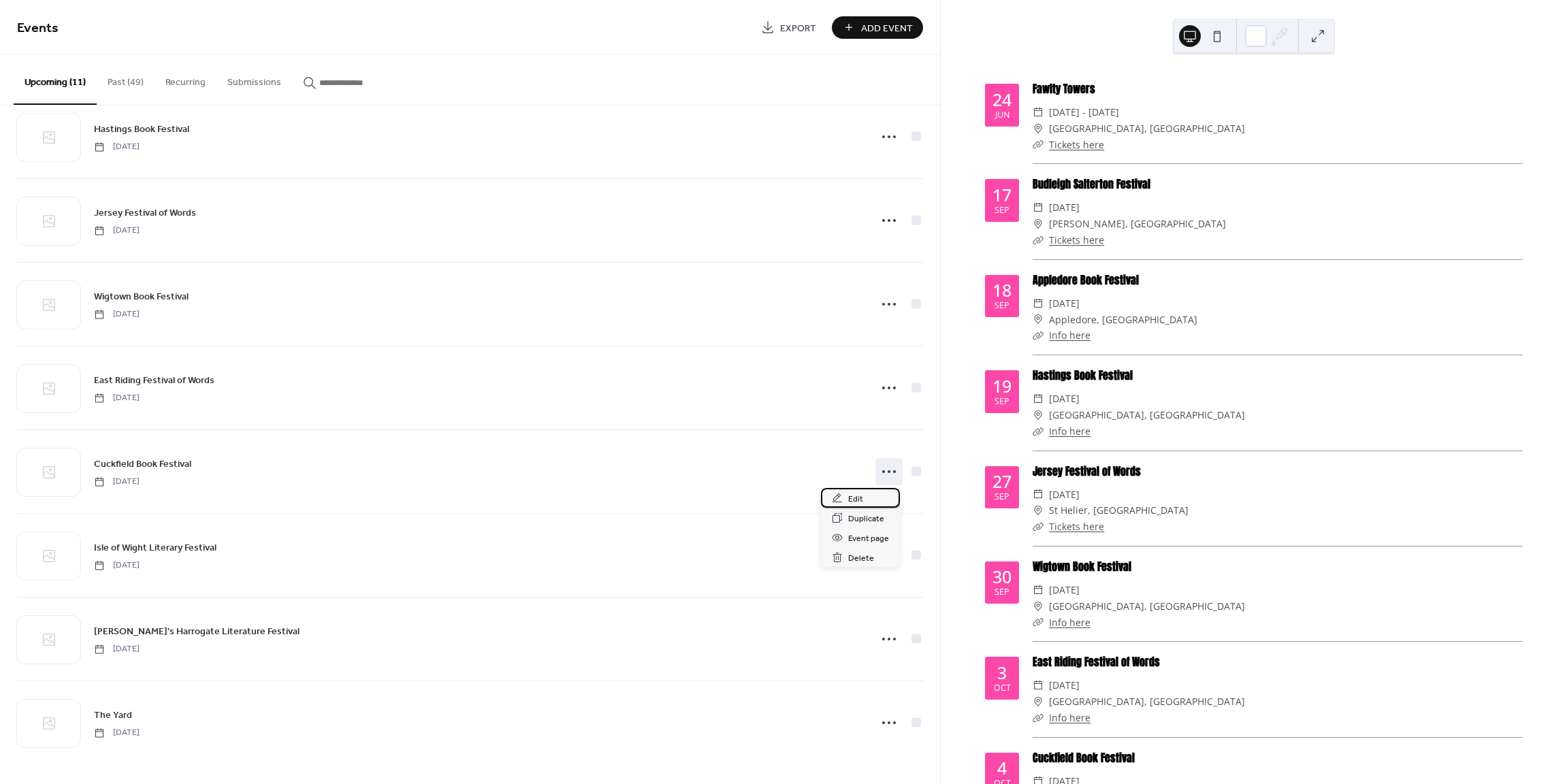 click on "Edit" at bounding box center [860, 497] 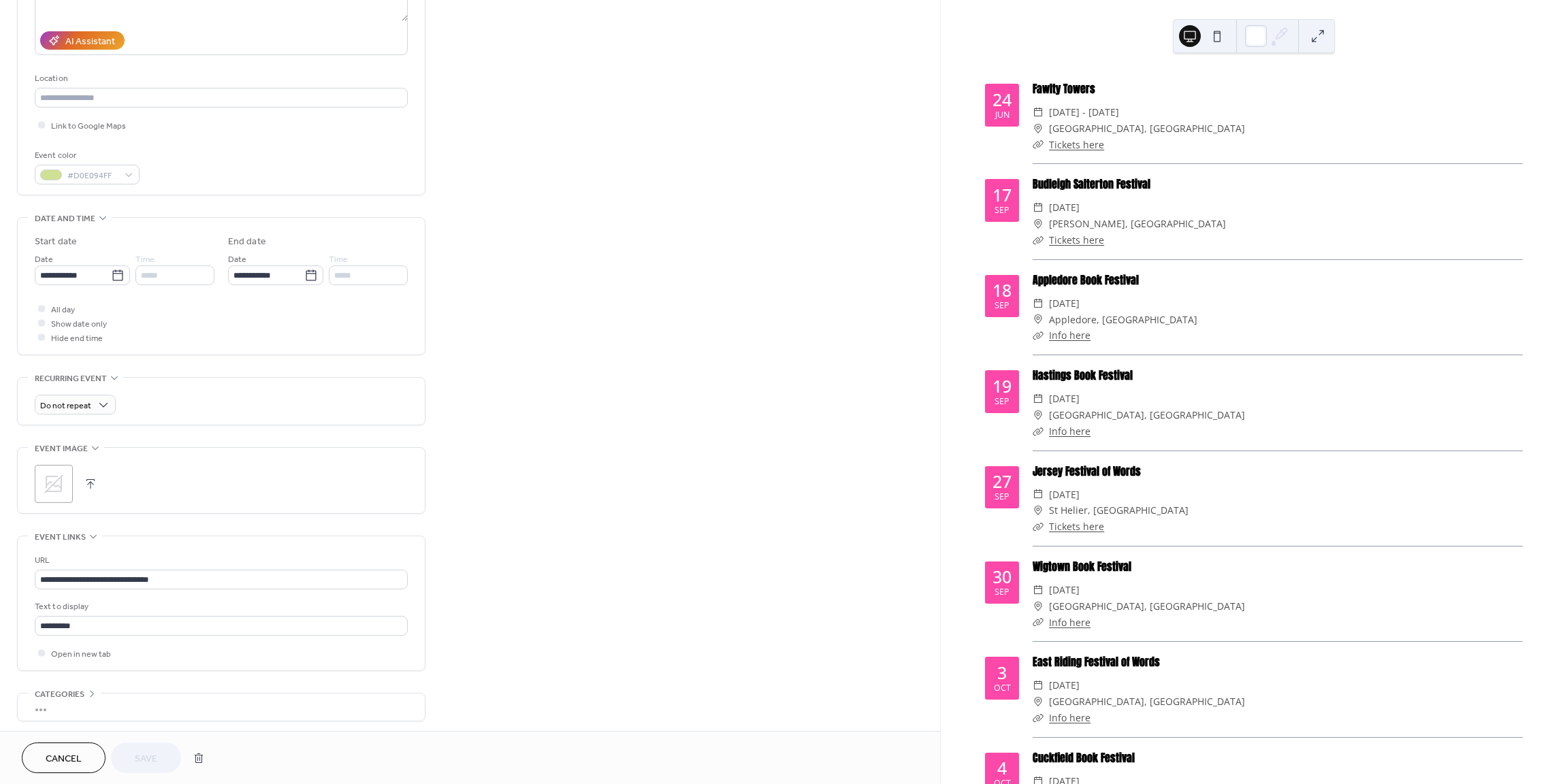 scroll, scrollTop: 280, scrollLeft: 0, axis: vertical 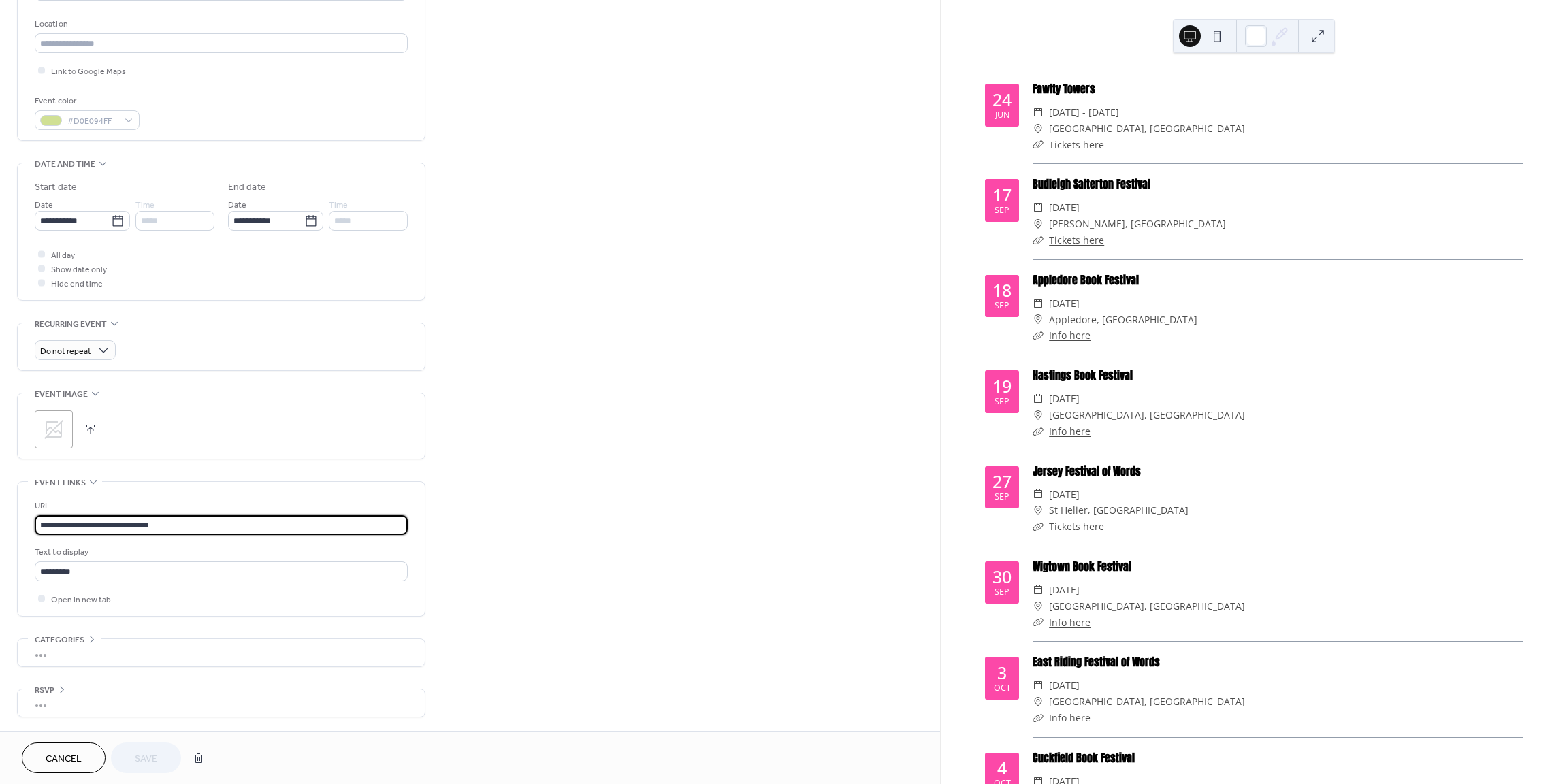 drag, startPoint x: -1, startPoint y: 520, endPoint x: -52, endPoint y: 521, distance: 51.0098 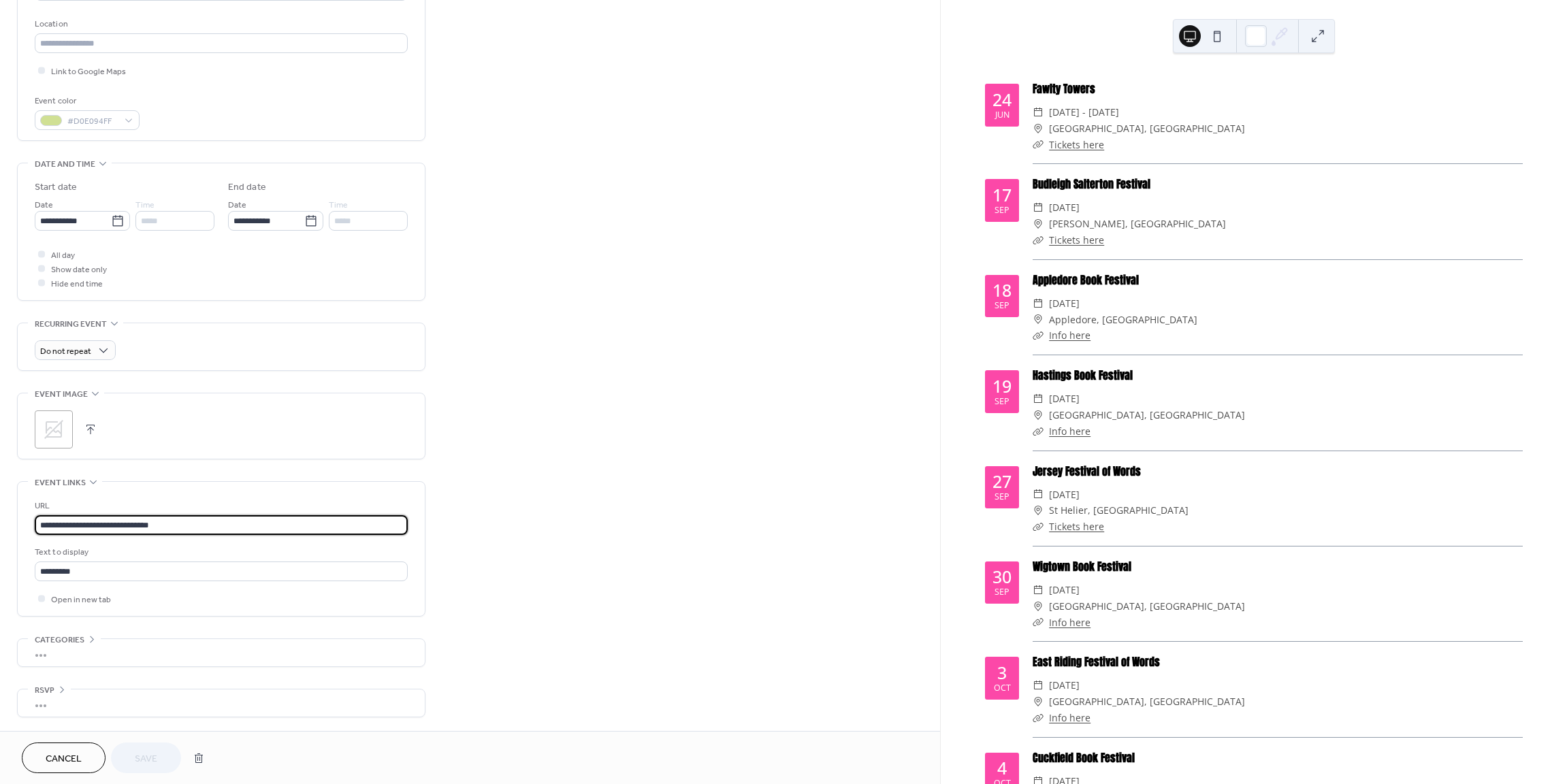 click on "**********" at bounding box center [784, 392] 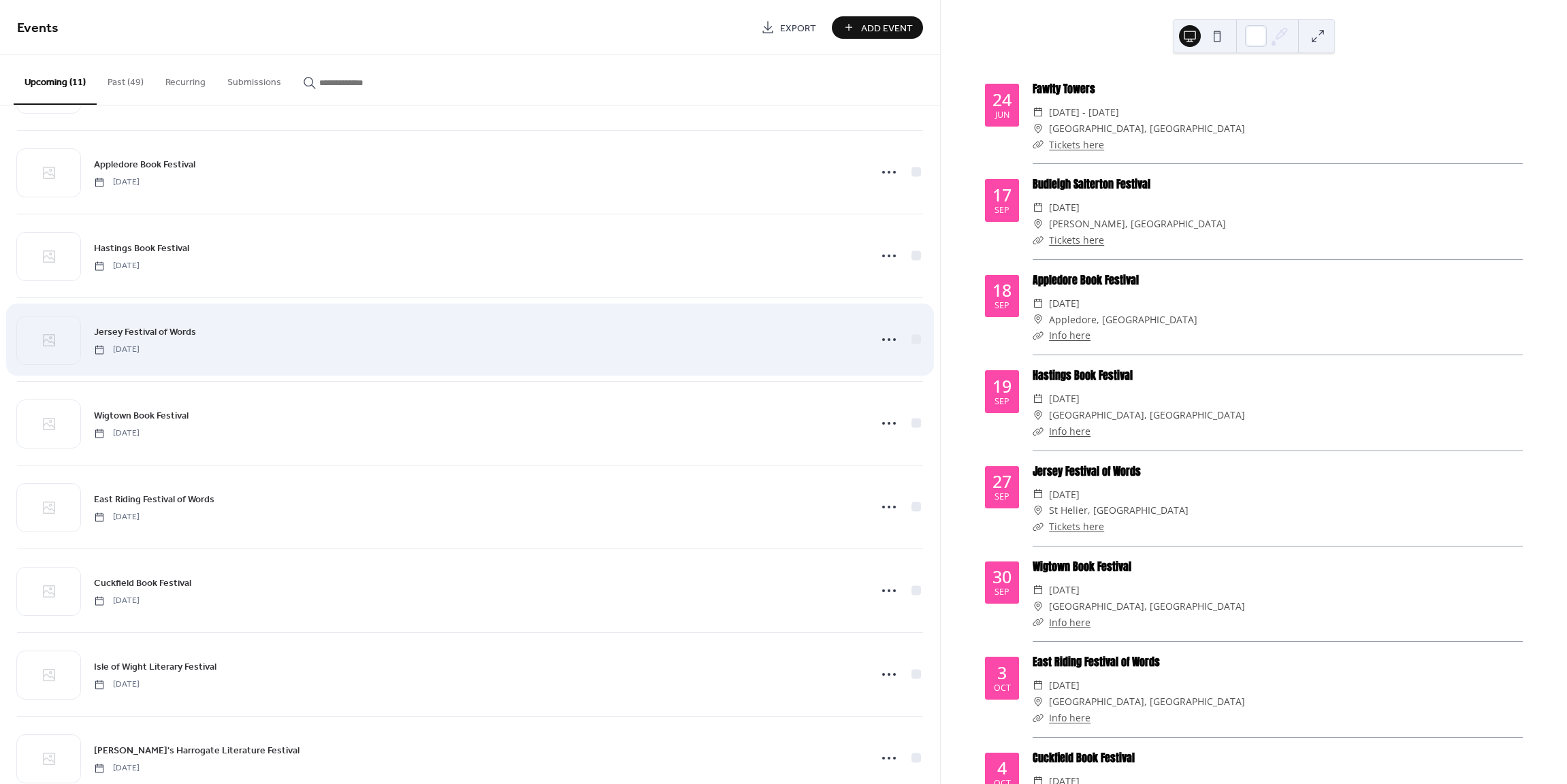 scroll, scrollTop: 282, scrollLeft: 0, axis: vertical 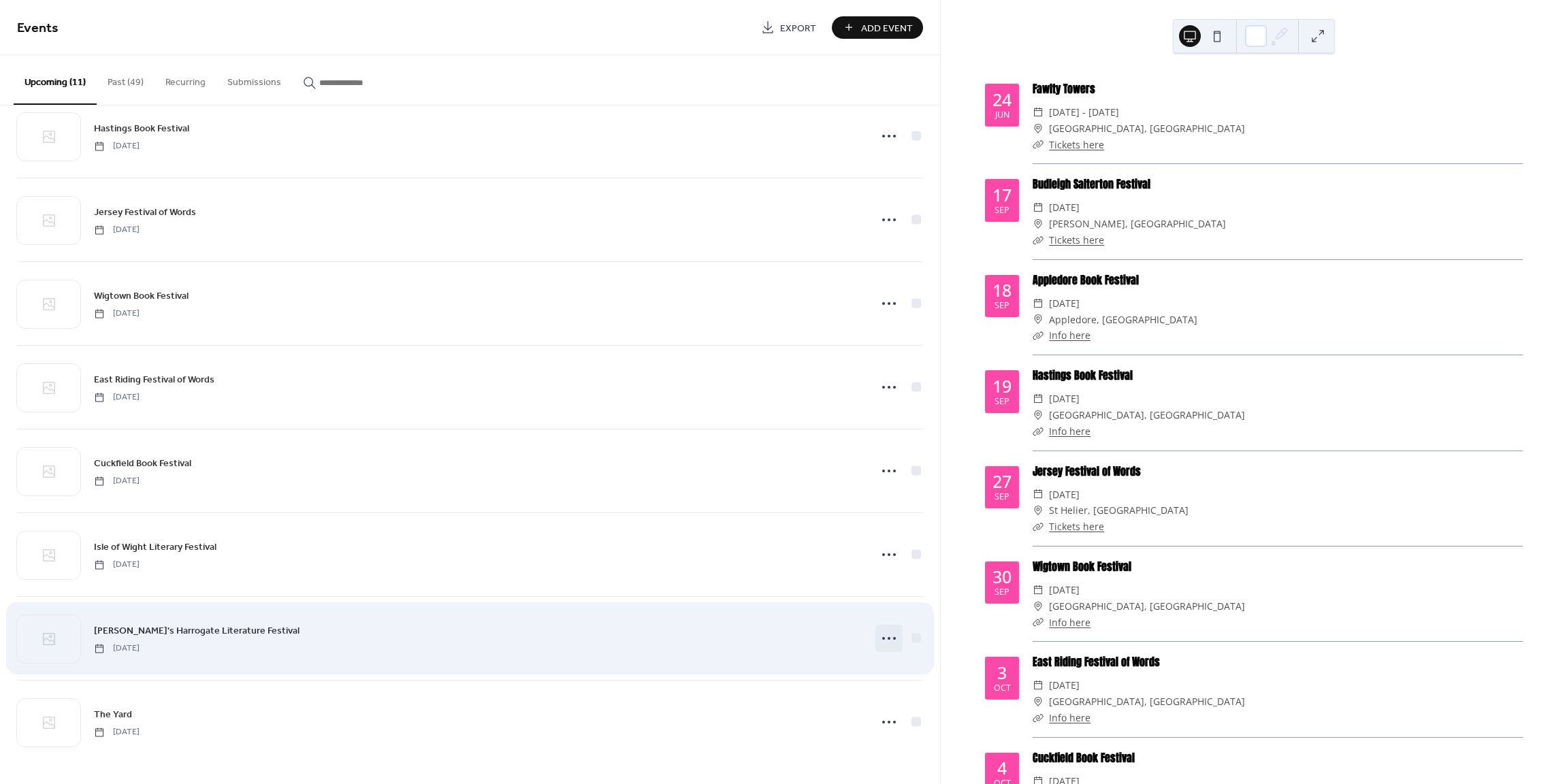 click 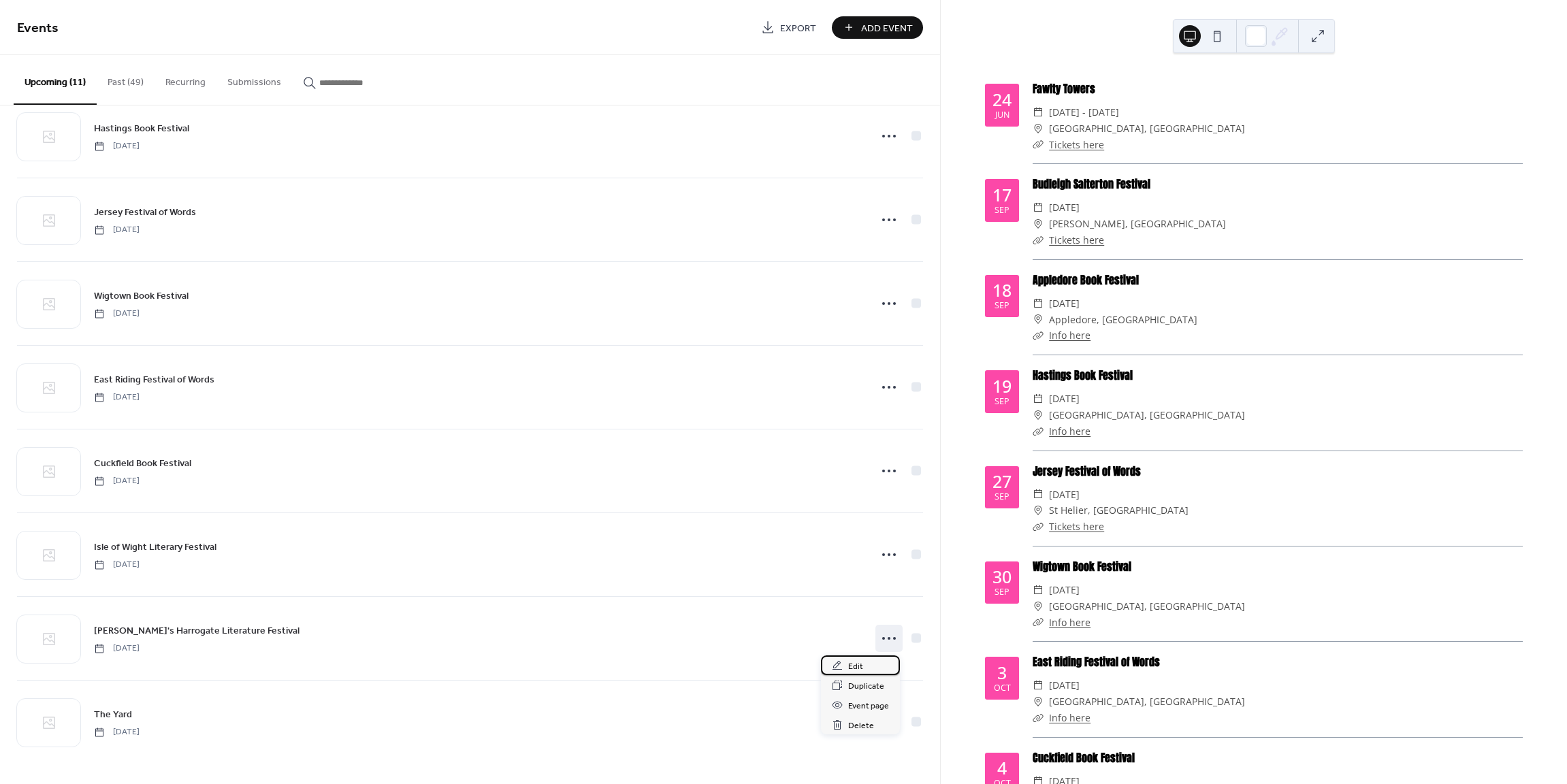 click on "Edit" at bounding box center [860, 665] 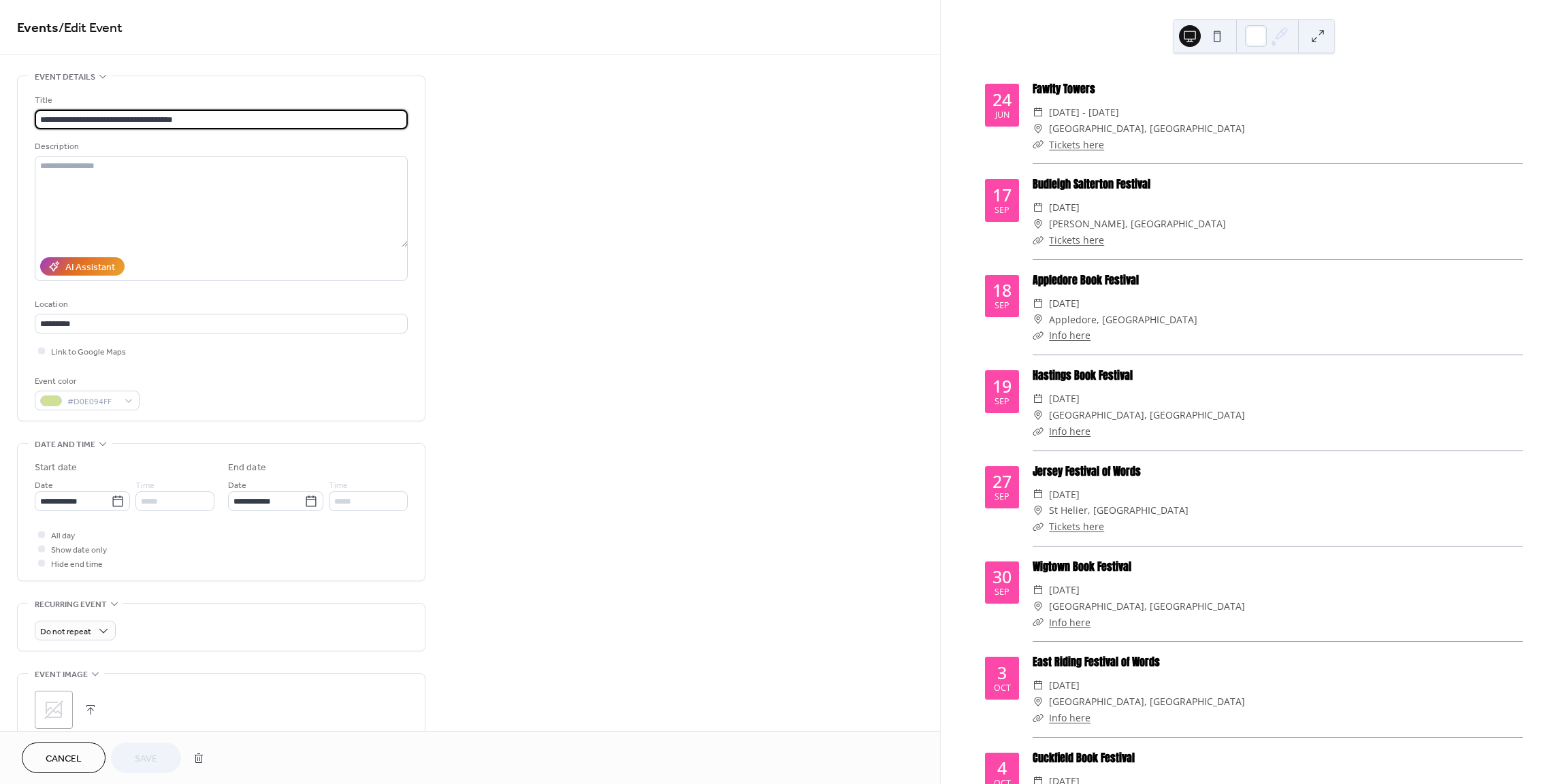scroll, scrollTop: 0, scrollLeft: 0, axis: both 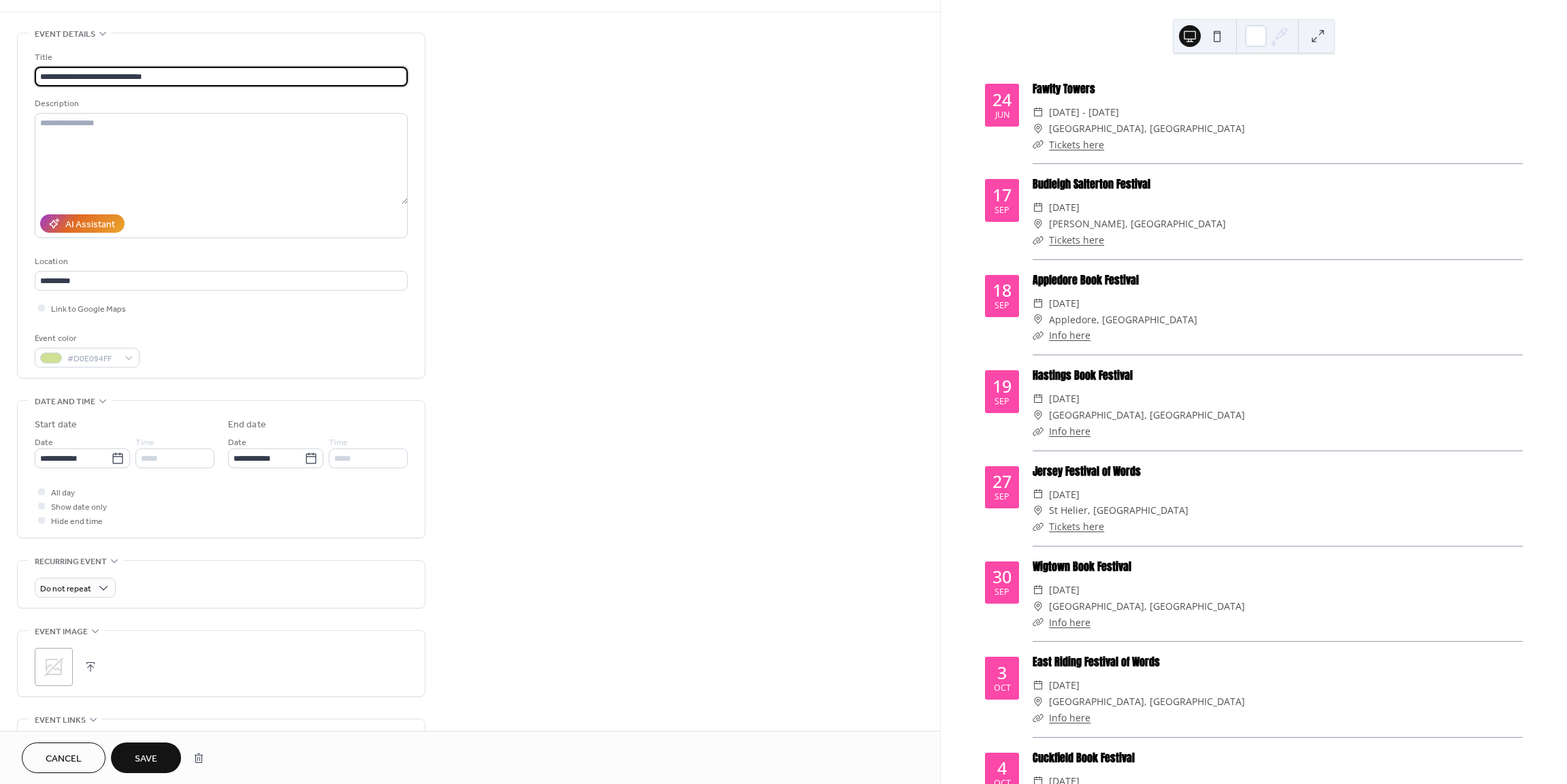 type on "**********" 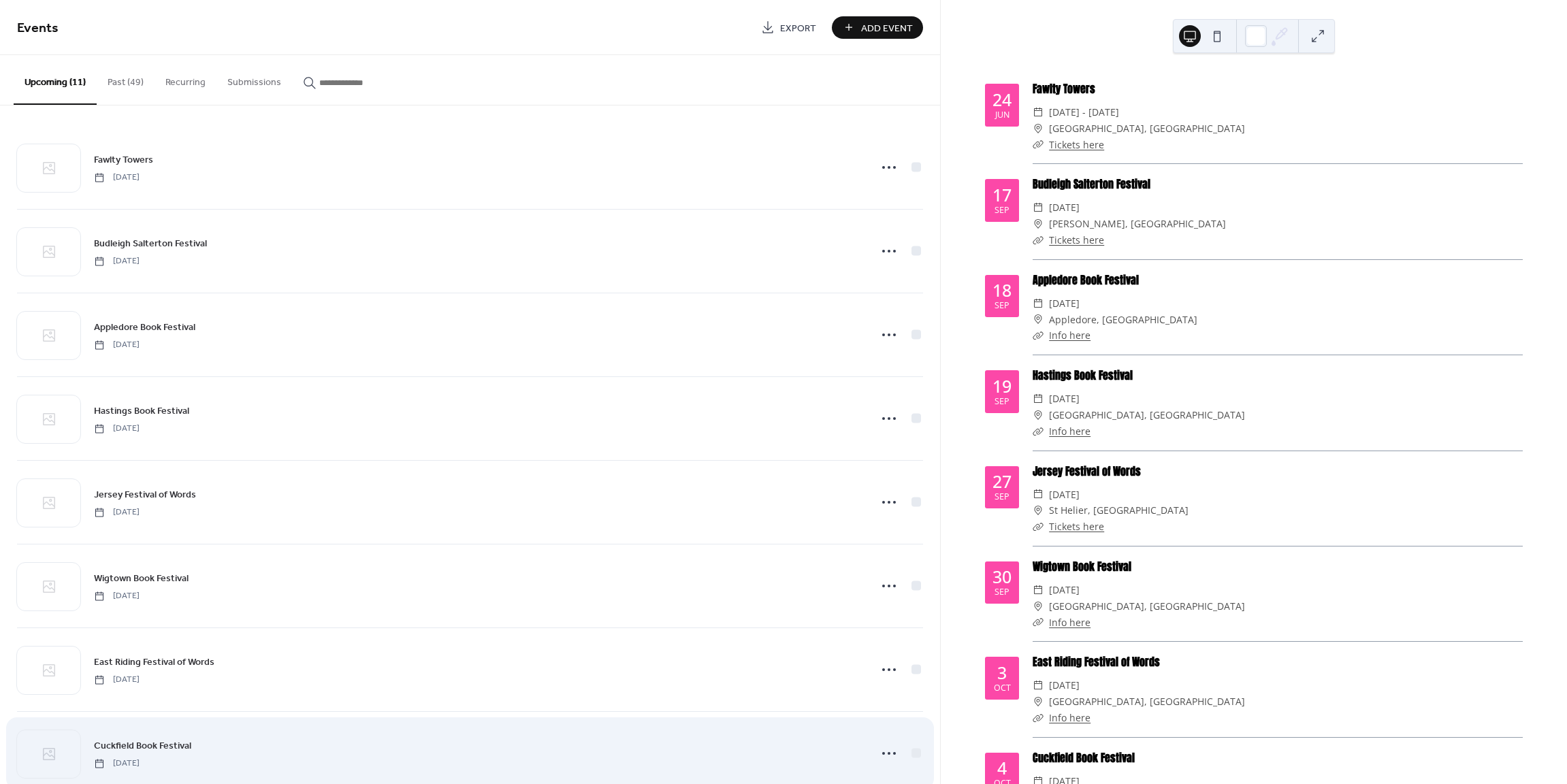 scroll, scrollTop: 282, scrollLeft: 0, axis: vertical 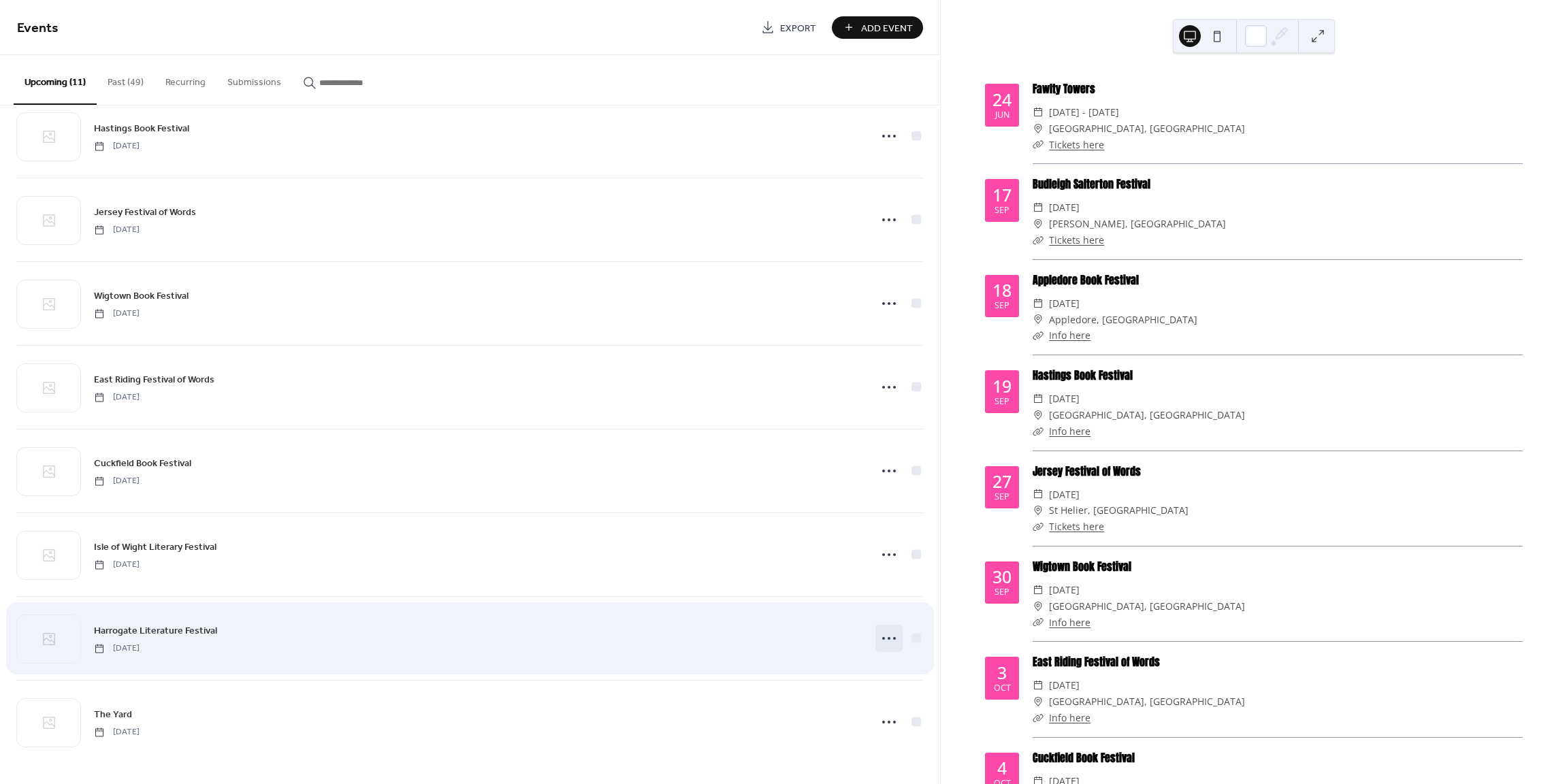click 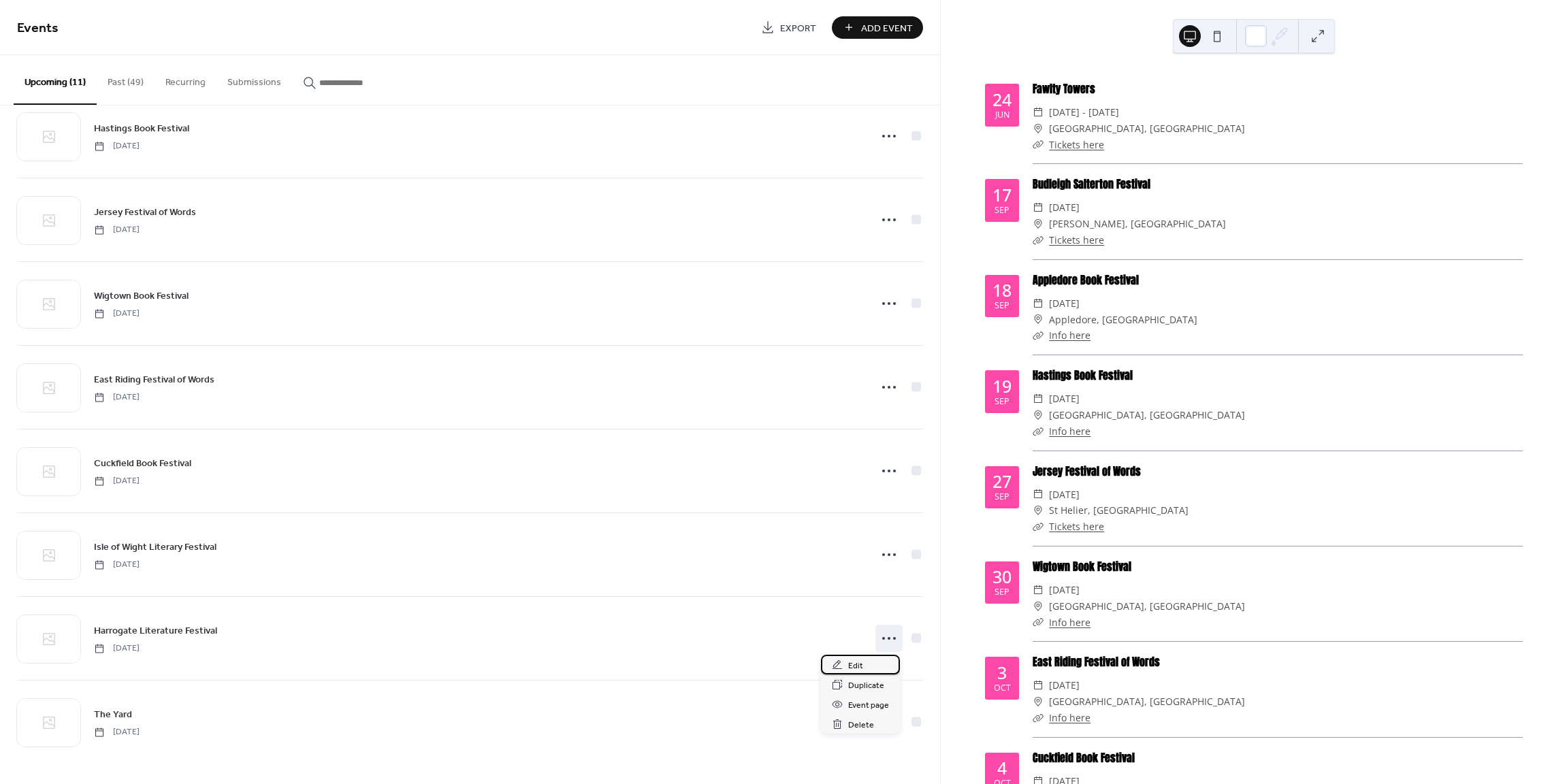 click on "Edit" at bounding box center [860, 664] 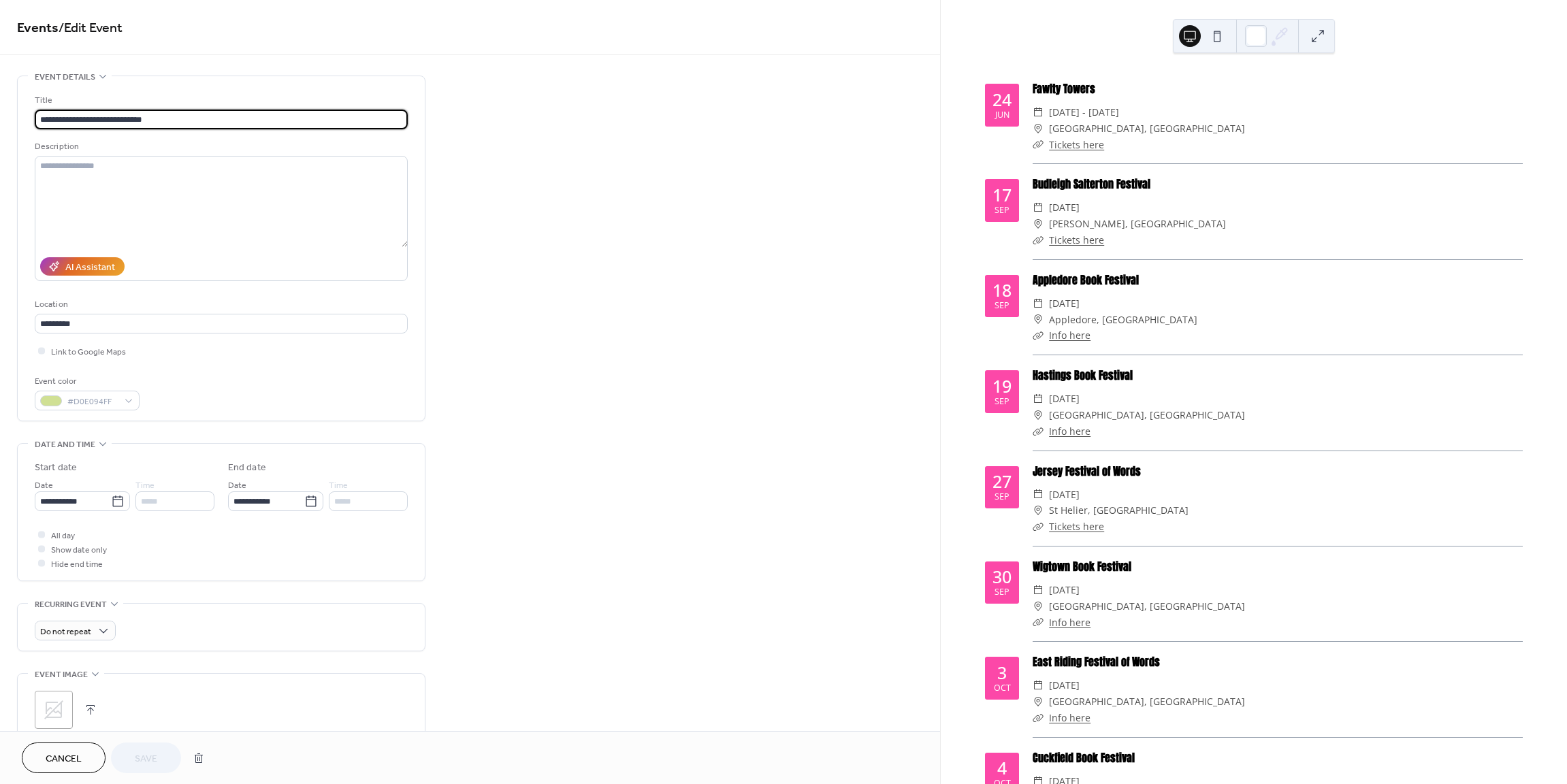 scroll, scrollTop: 280, scrollLeft: 0, axis: vertical 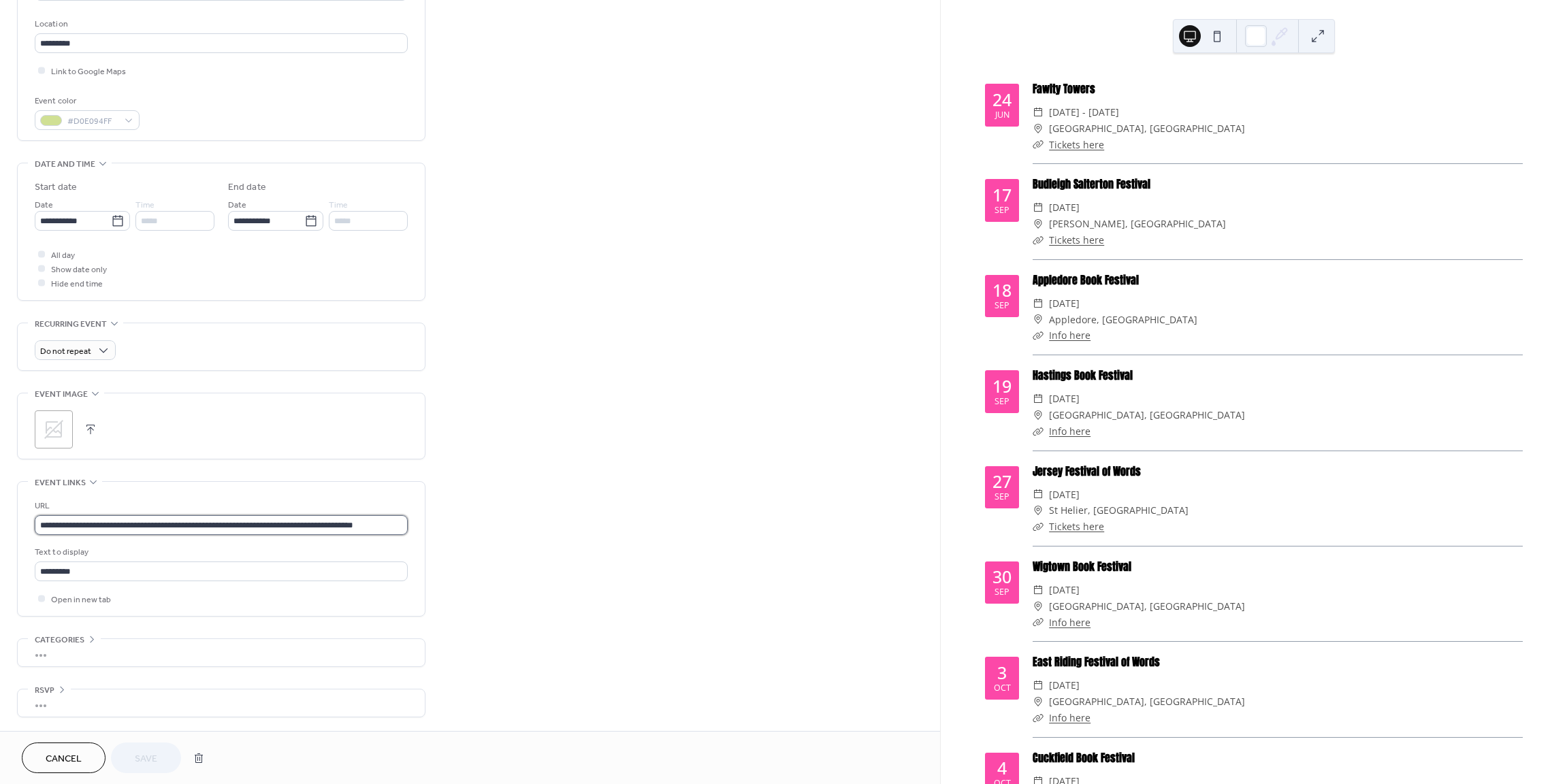 click on "**********" at bounding box center [221, 525] 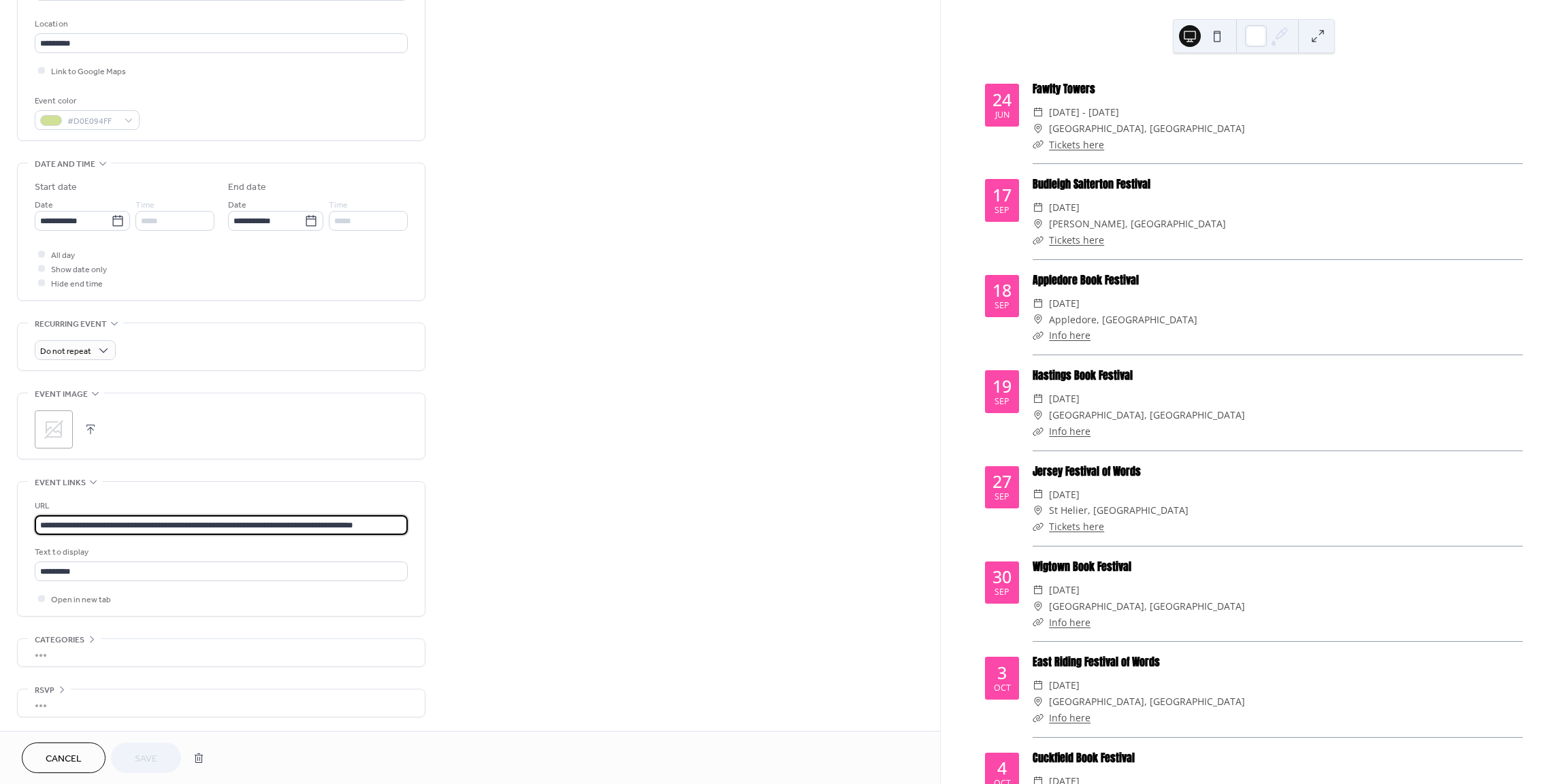 click on "**********" at bounding box center (221, 525) 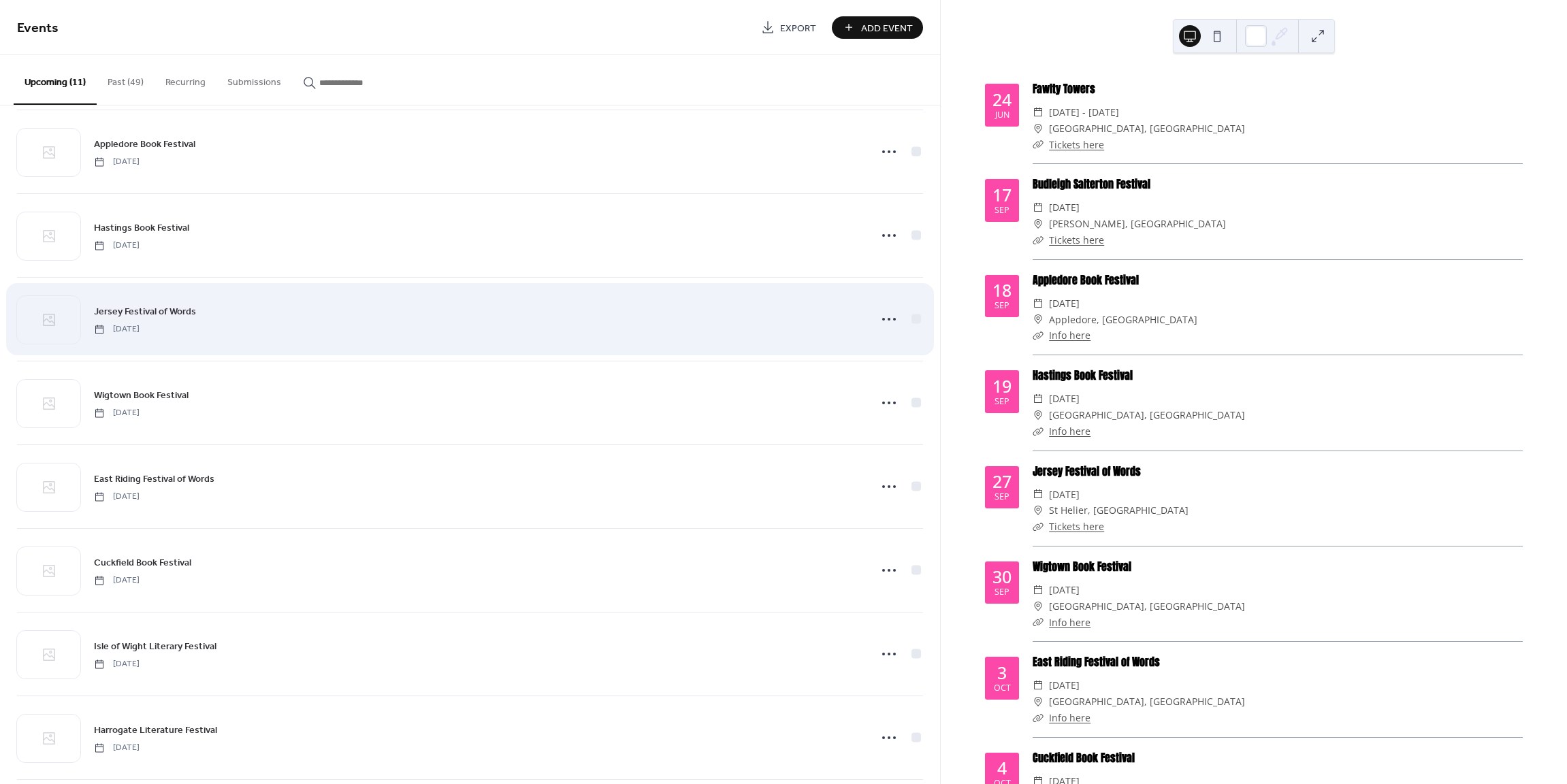 scroll, scrollTop: 282, scrollLeft: 0, axis: vertical 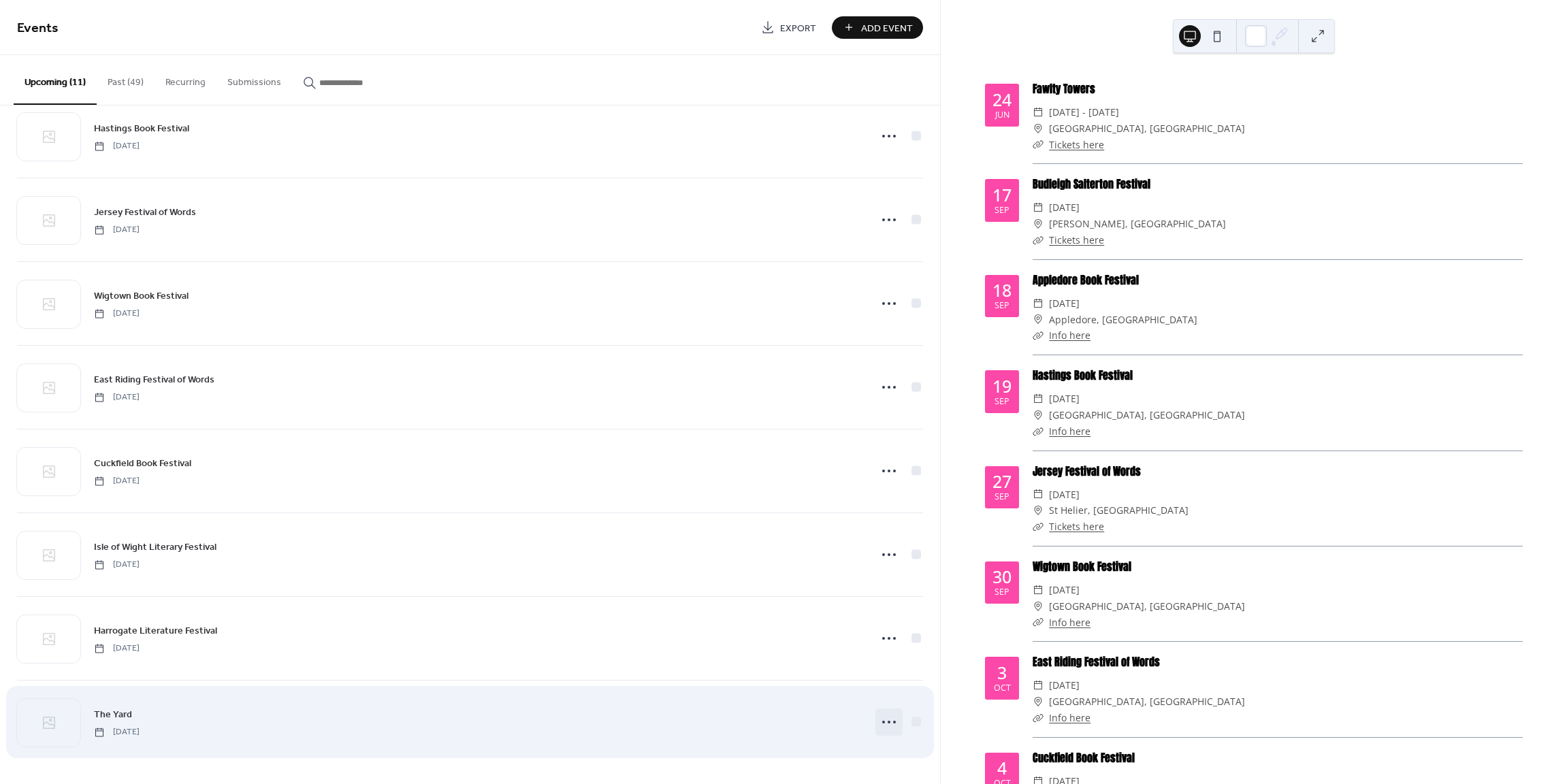 click 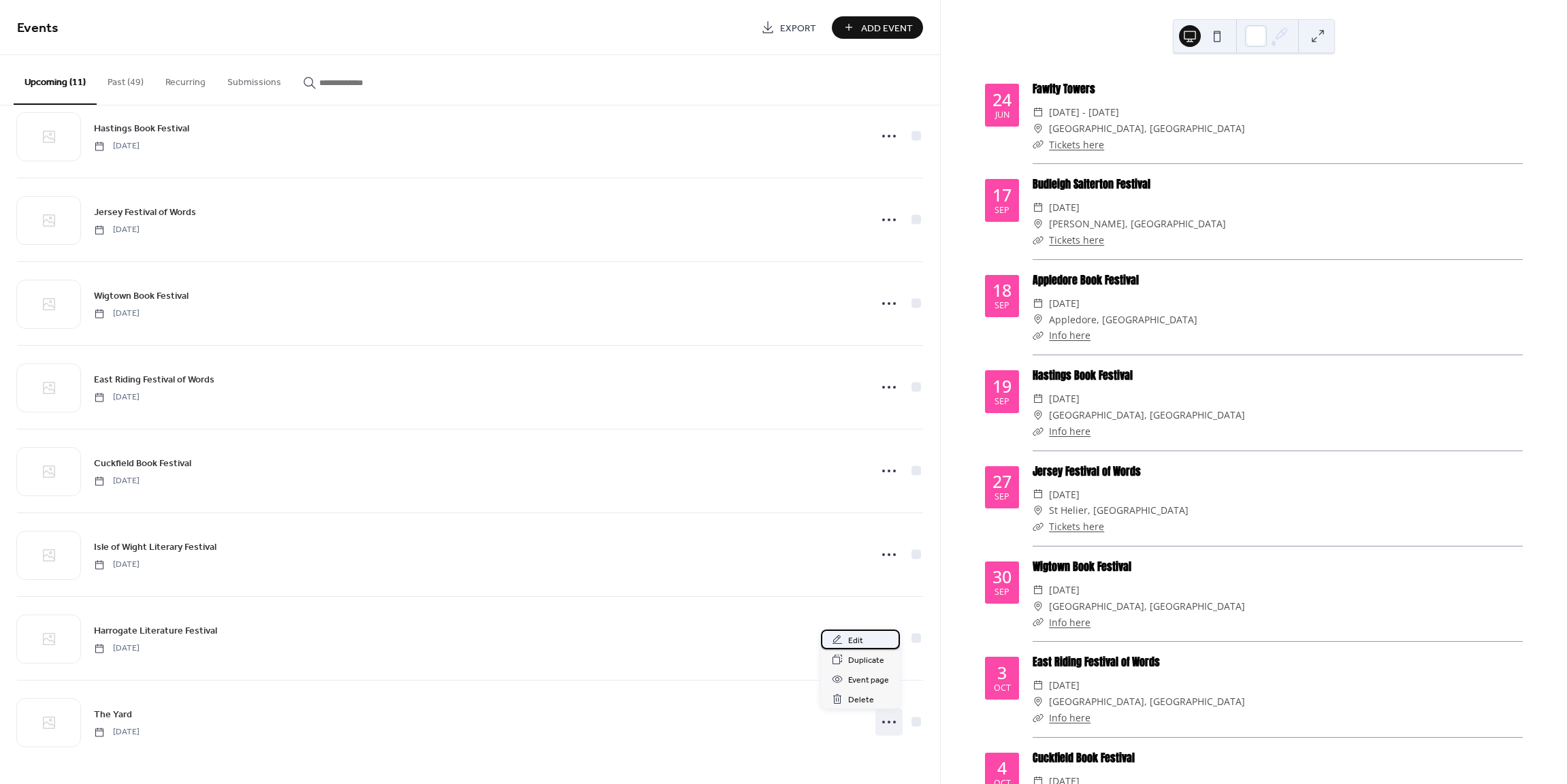 click on "Edit" at bounding box center (856, 640) 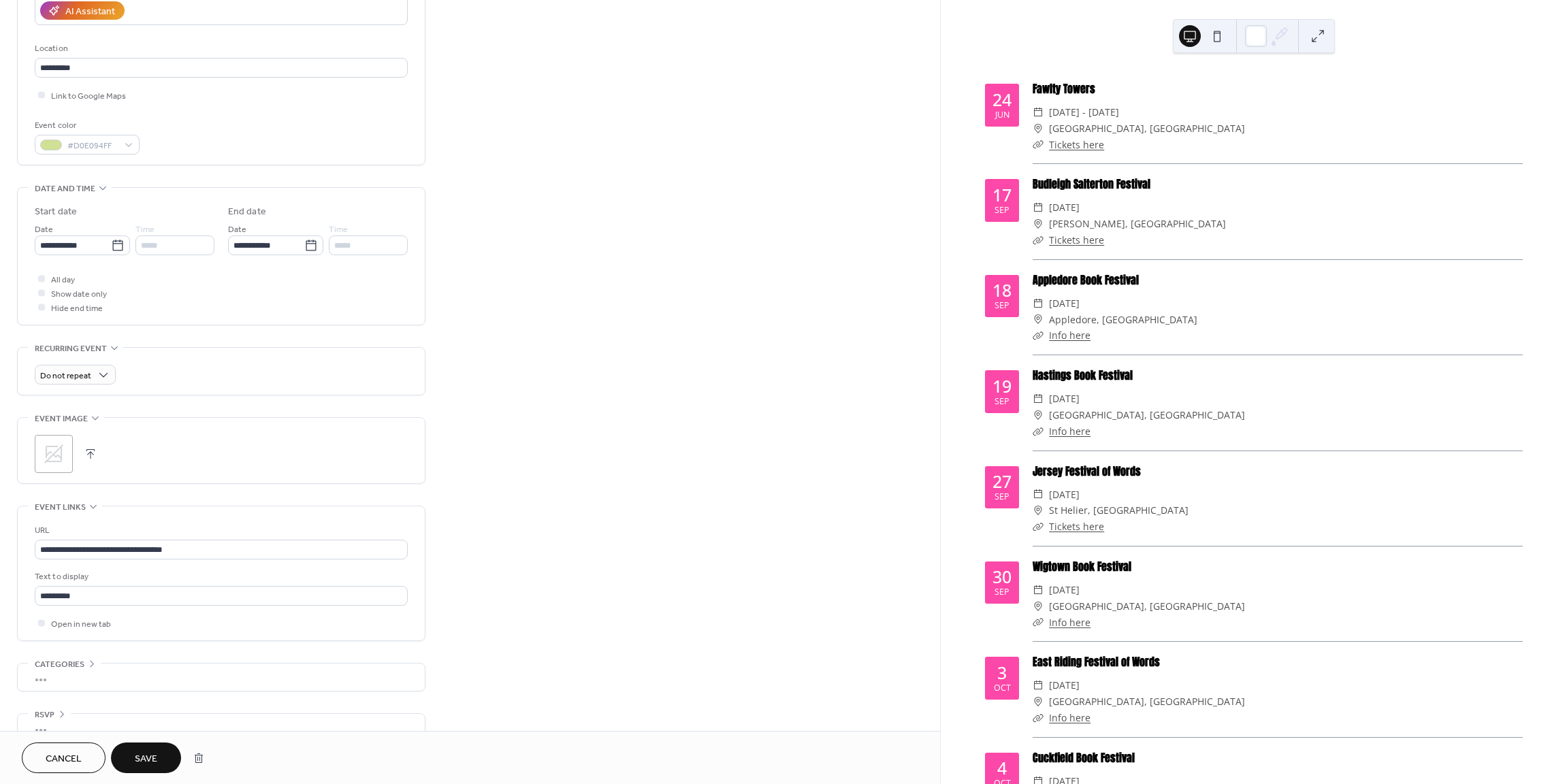 scroll, scrollTop: 280, scrollLeft: 0, axis: vertical 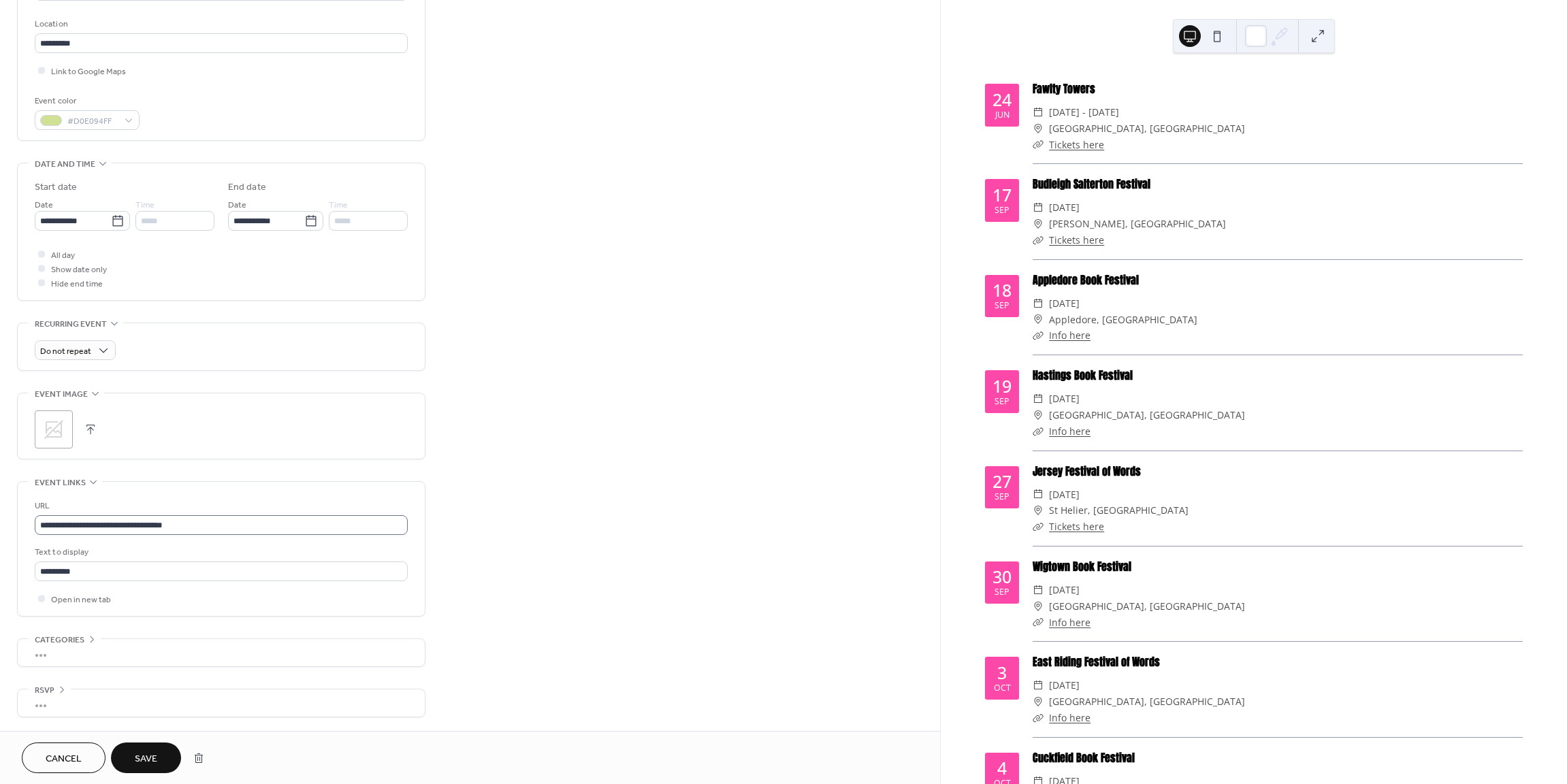 type on "**********" 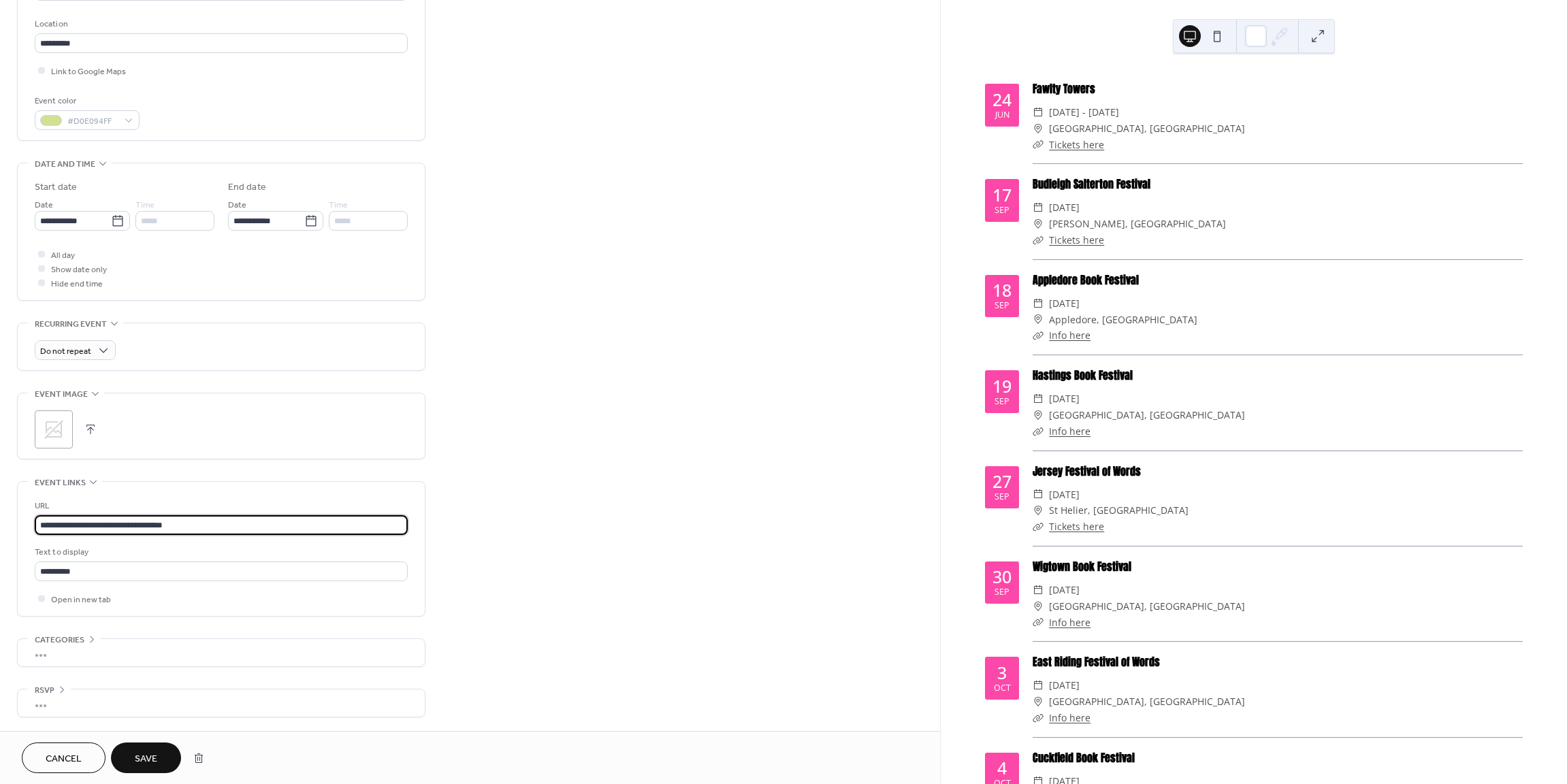 scroll, scrollTop: 1, scrollLeft: 0, axis: vertical 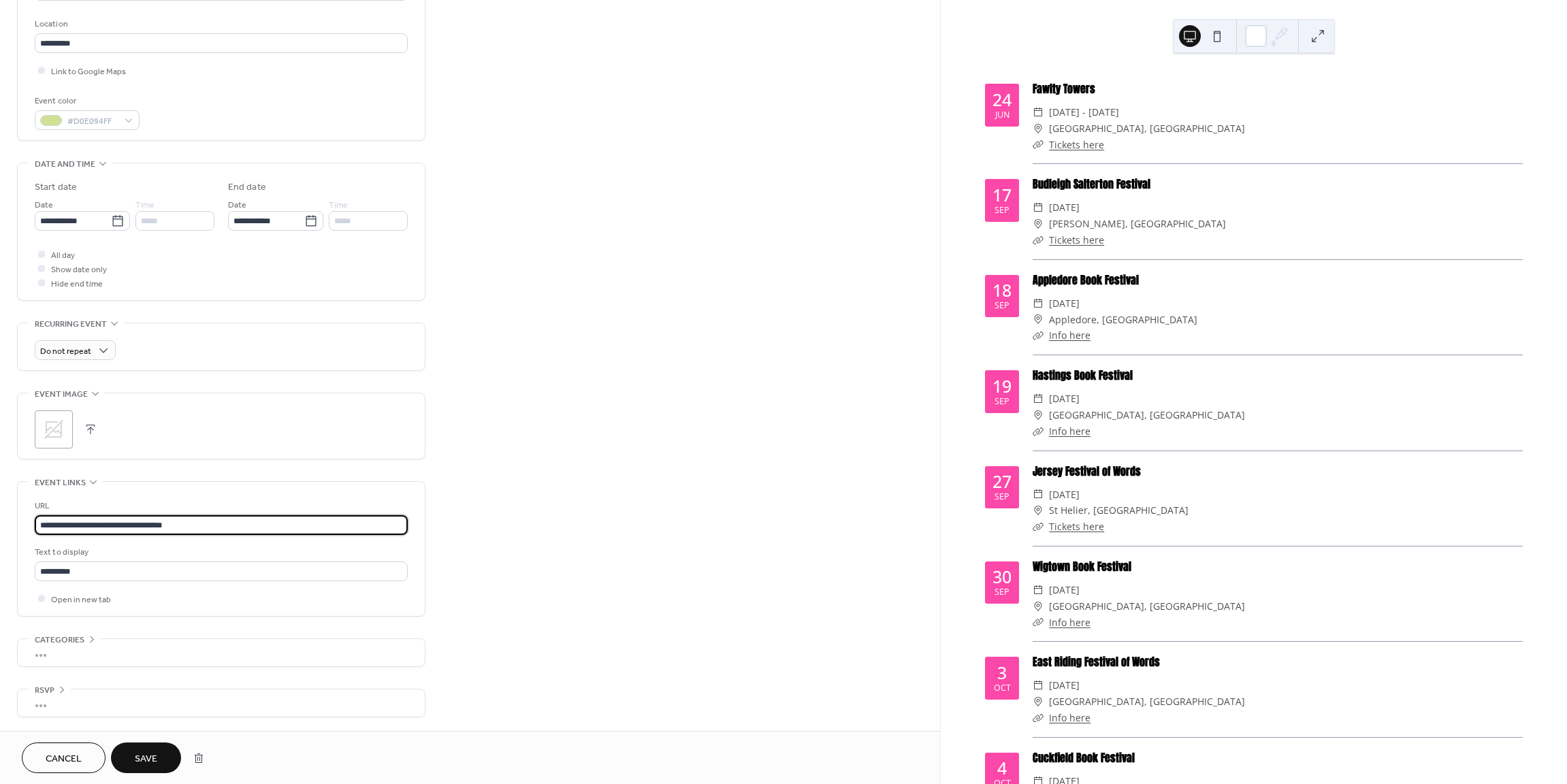 drag, startPoint x: 217, startPoint y: 523, endPoint x: 7, endPoint y: 525, distance: 210.00952 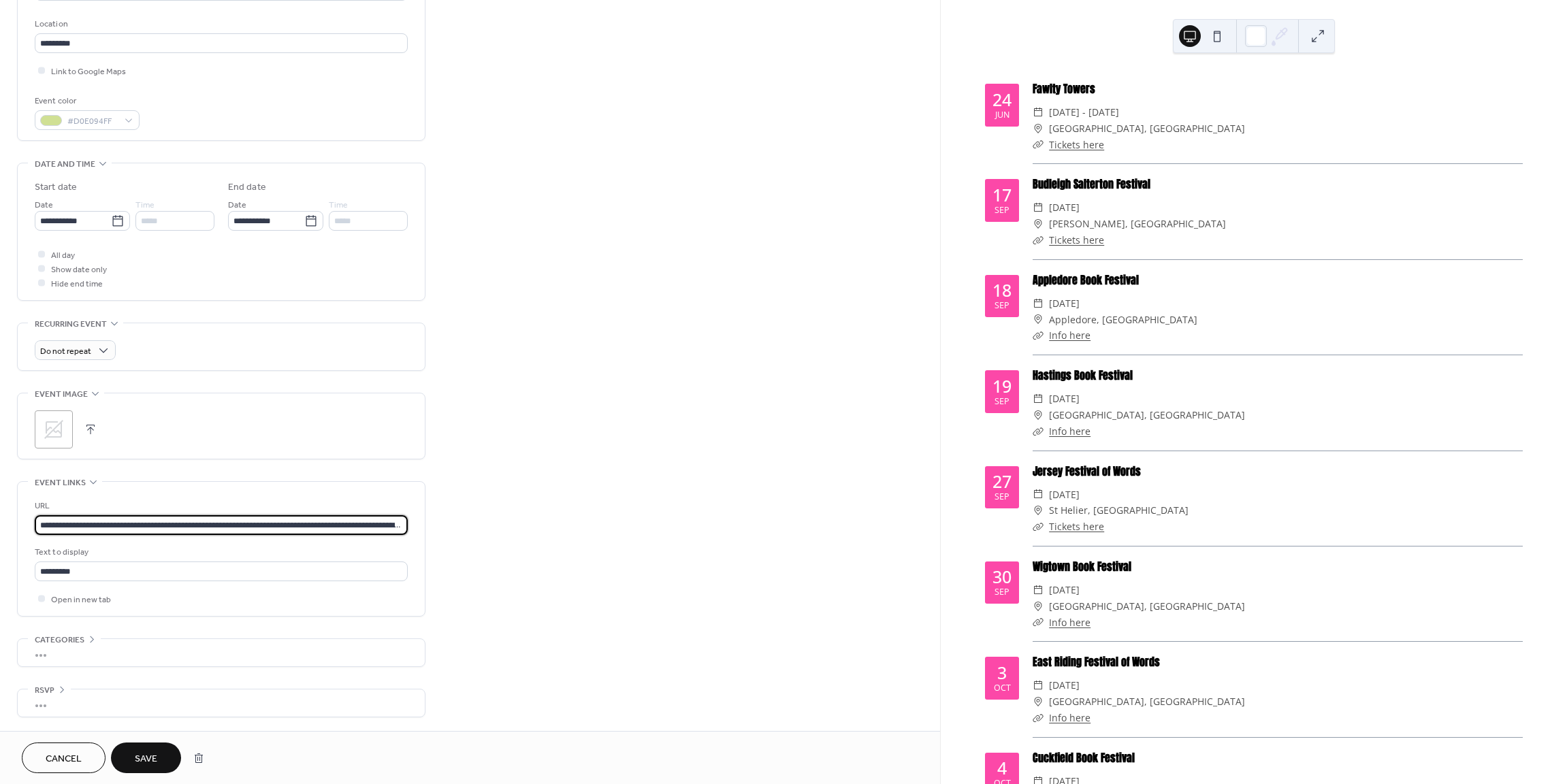 scroll, scrollTop: 1, scrollLeft: 68, axis: both 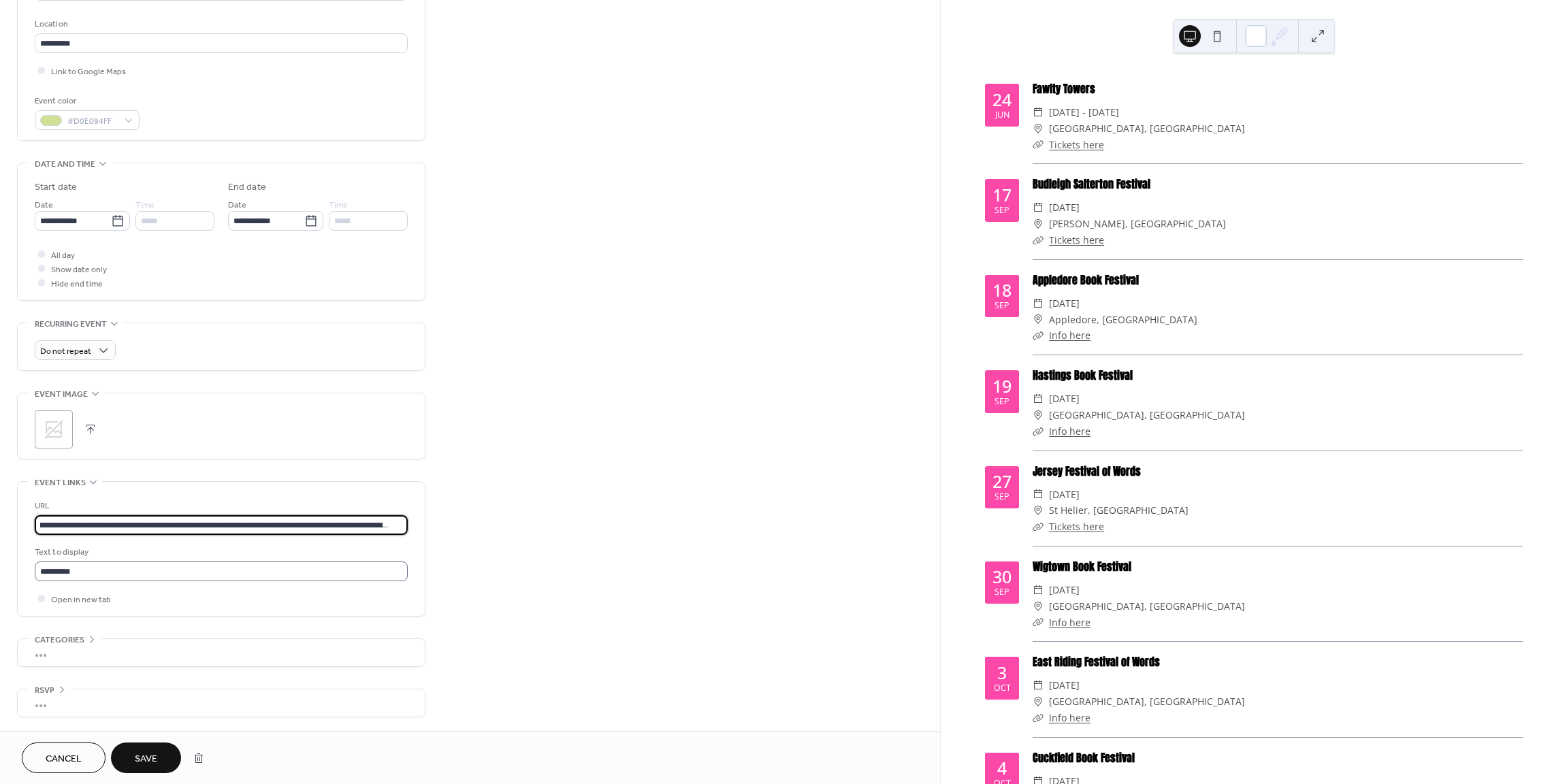 type on "**********" 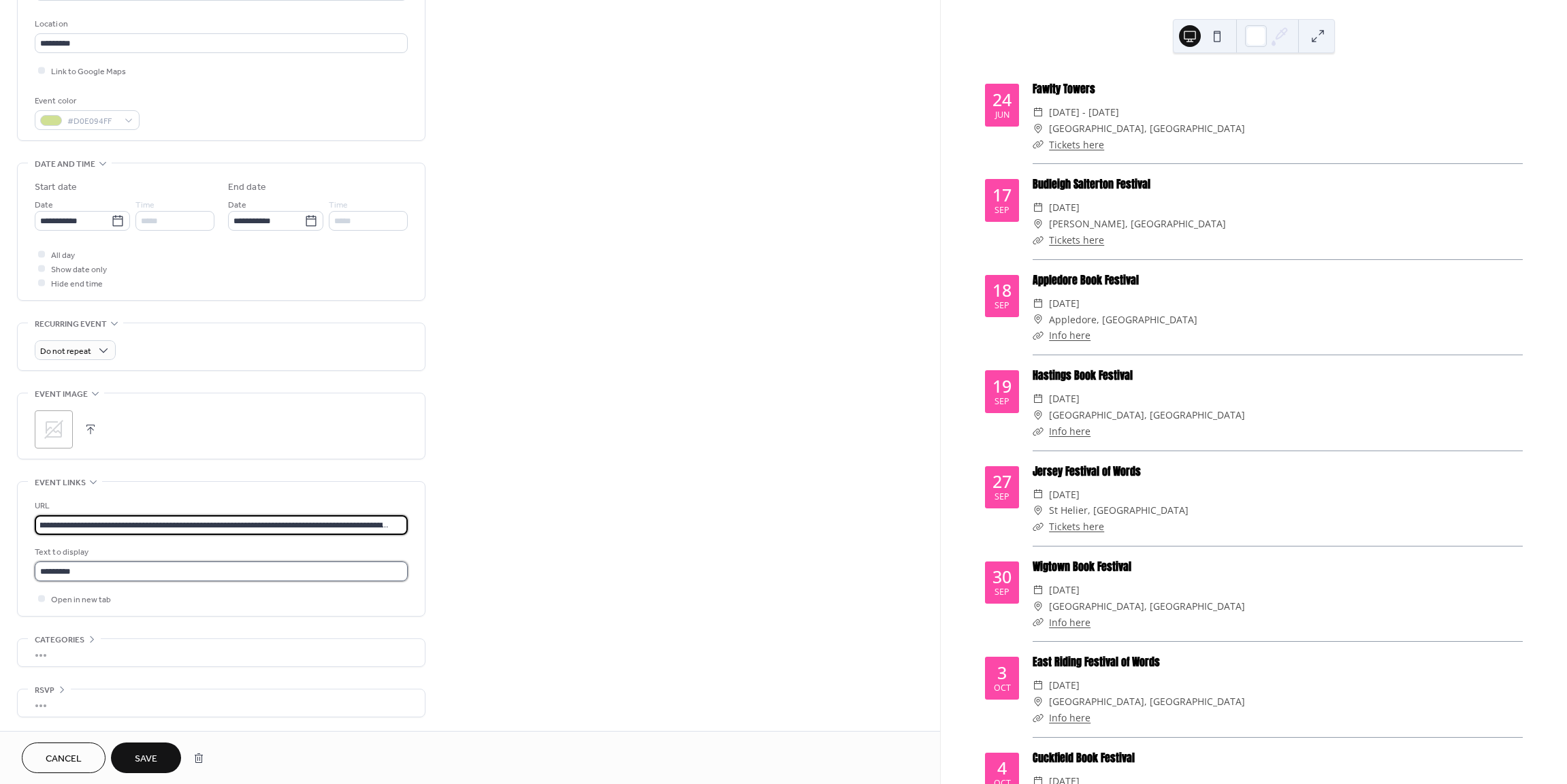 click on "*********" at bounding box center (221, 571) 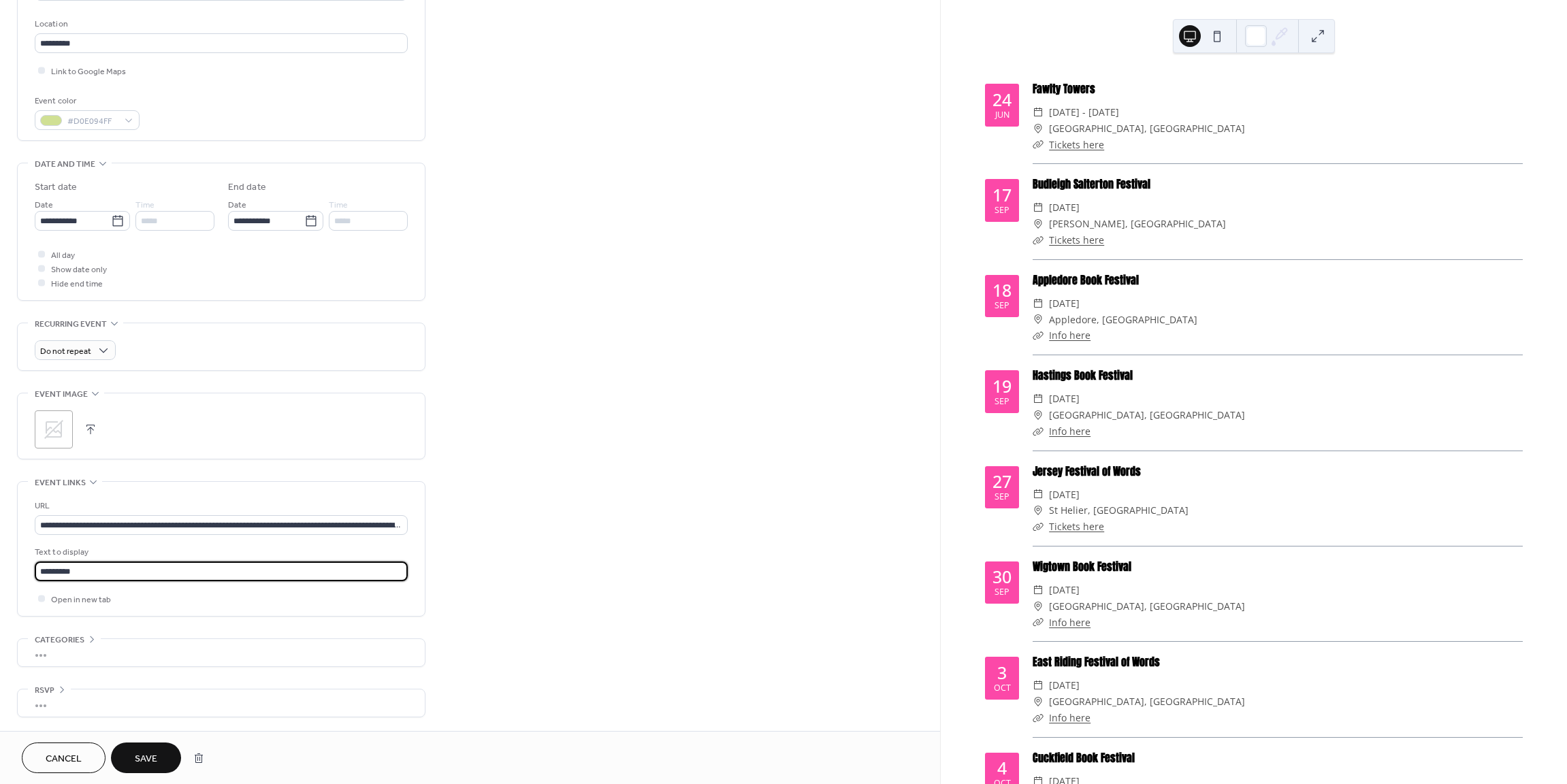click on "*********" at bounding box center [221, 571] 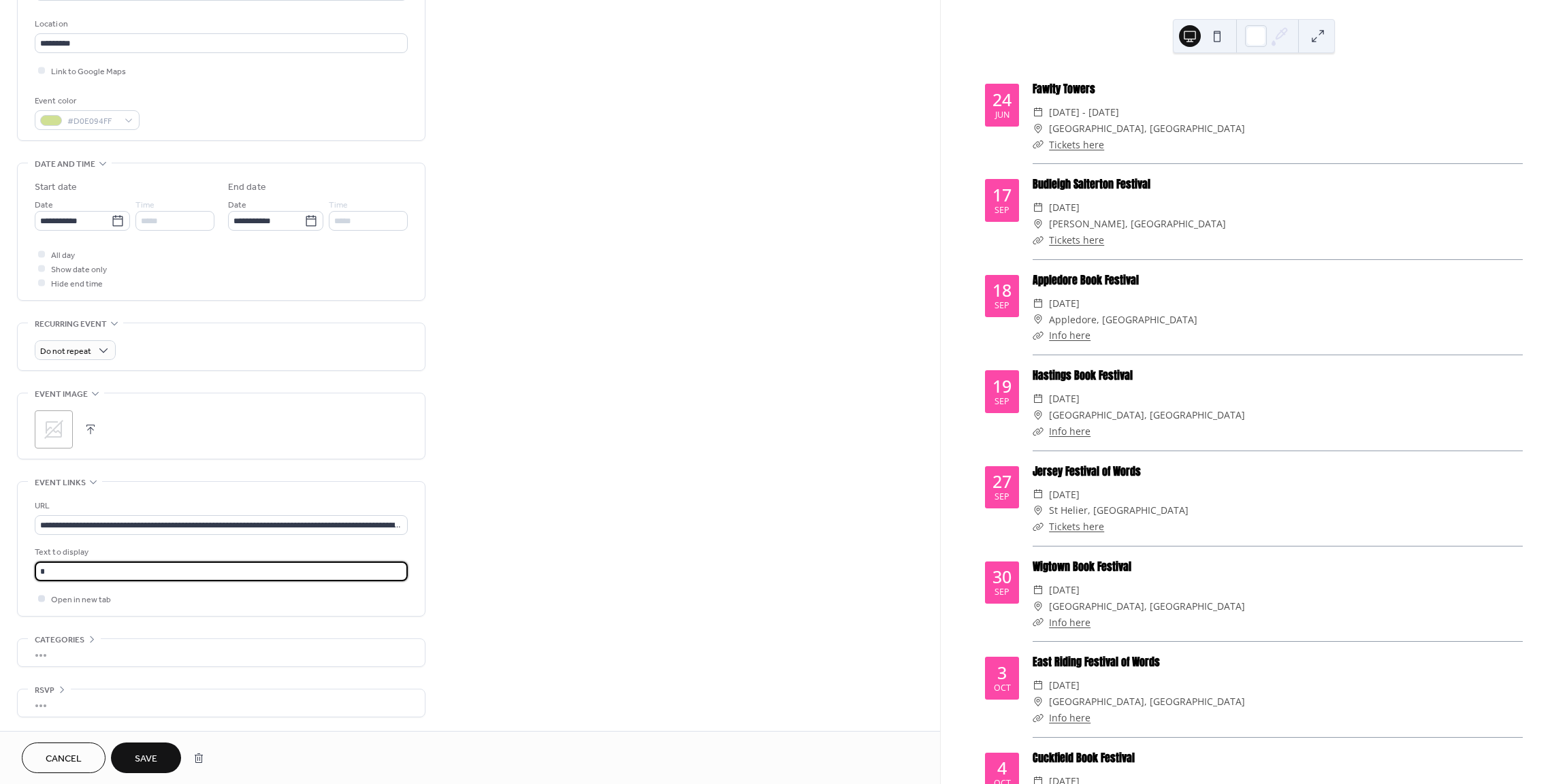 type on "**********" 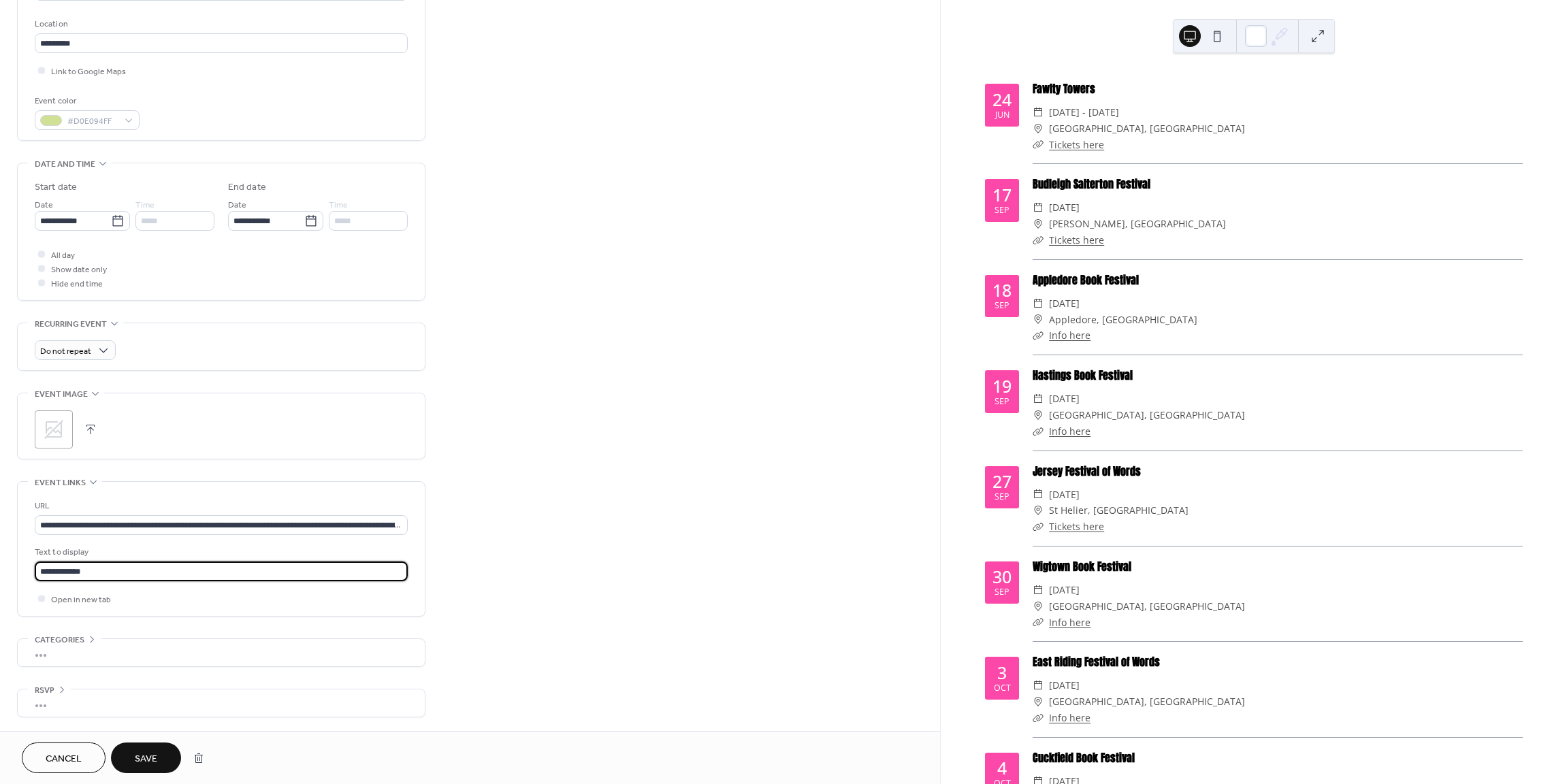 click on "Save" at bounding box center (146, 757) 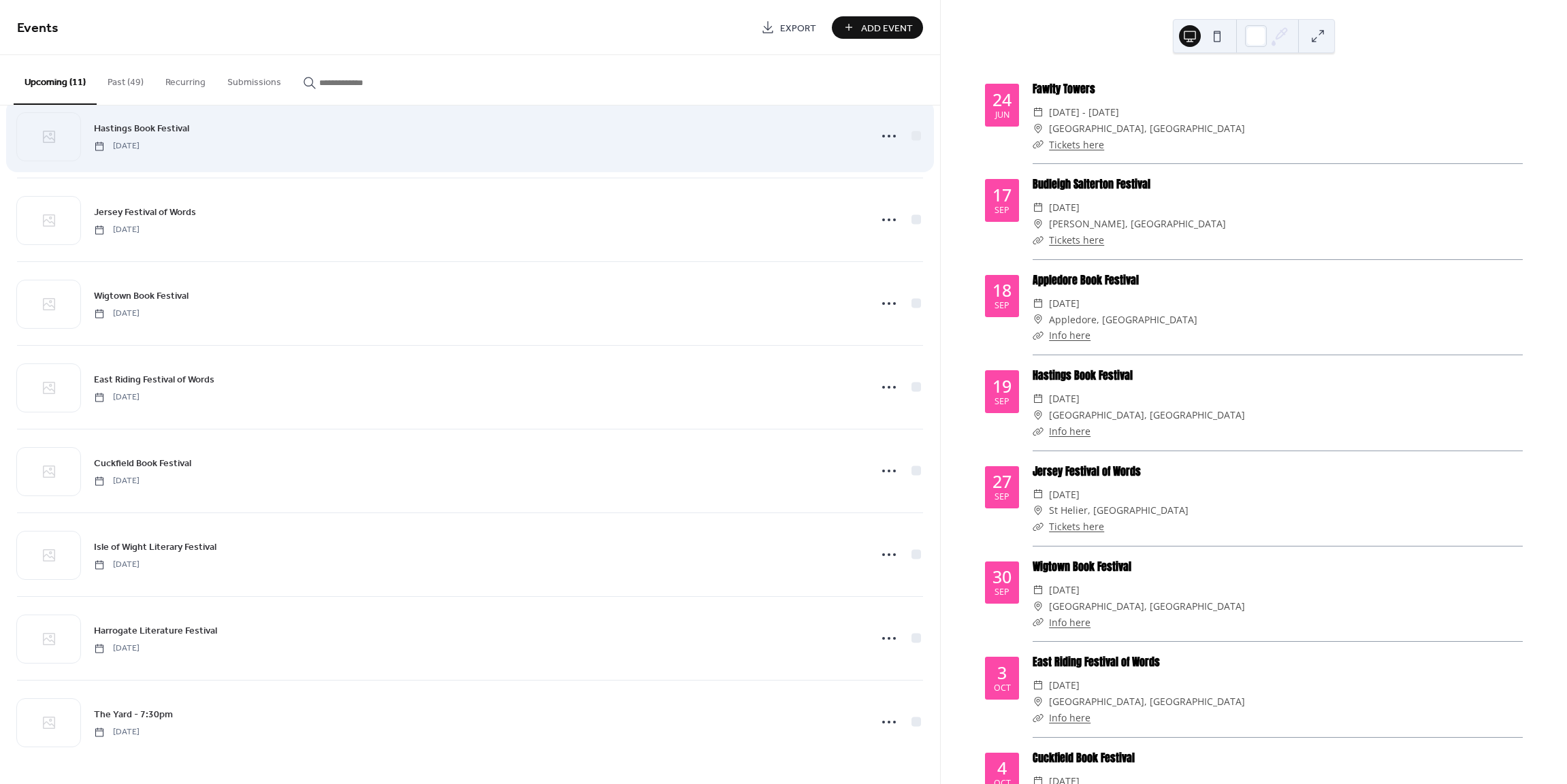 scroll, scrollTop: 280, scrollLeft: 0, axis: vertical 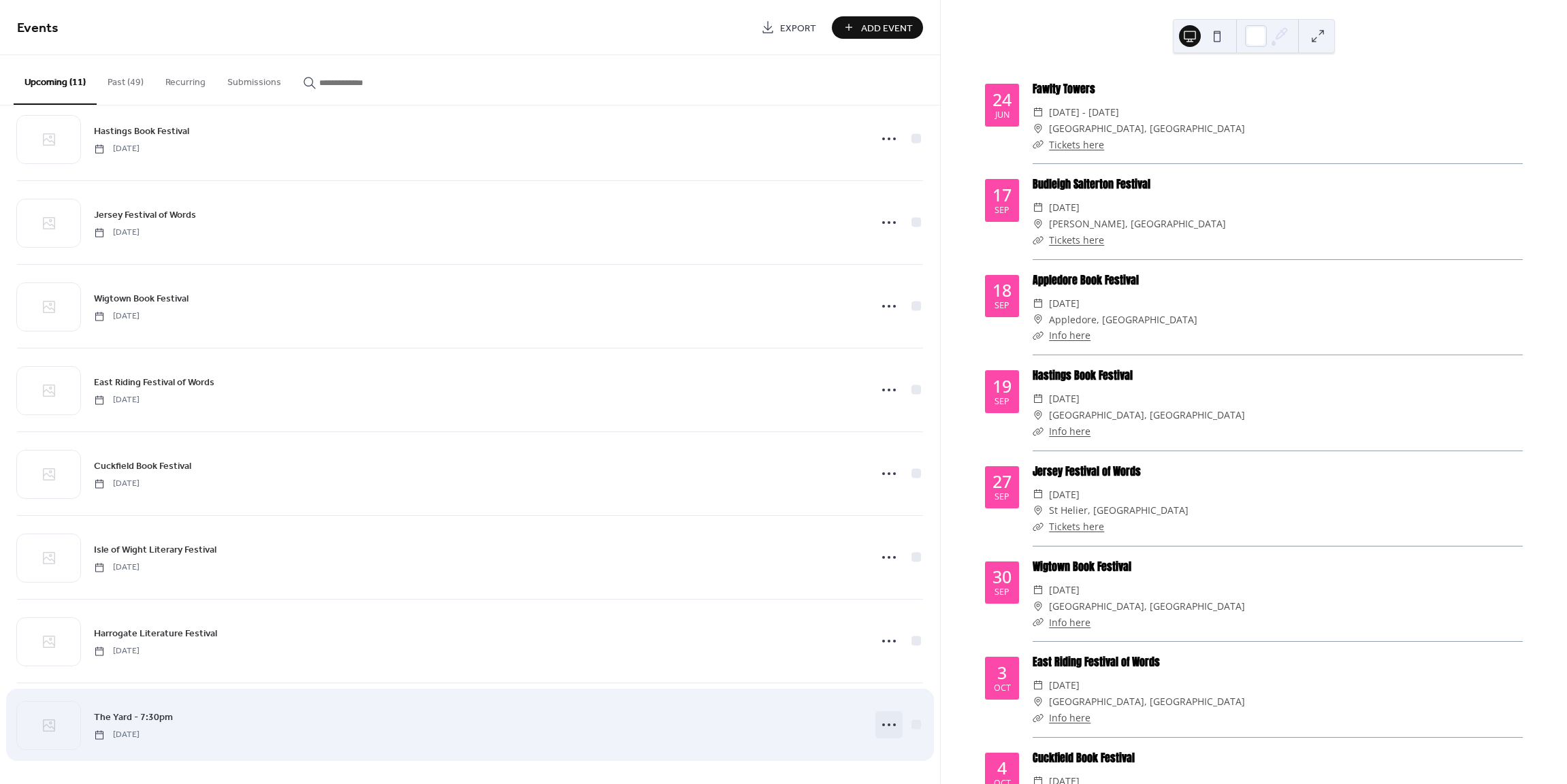 click 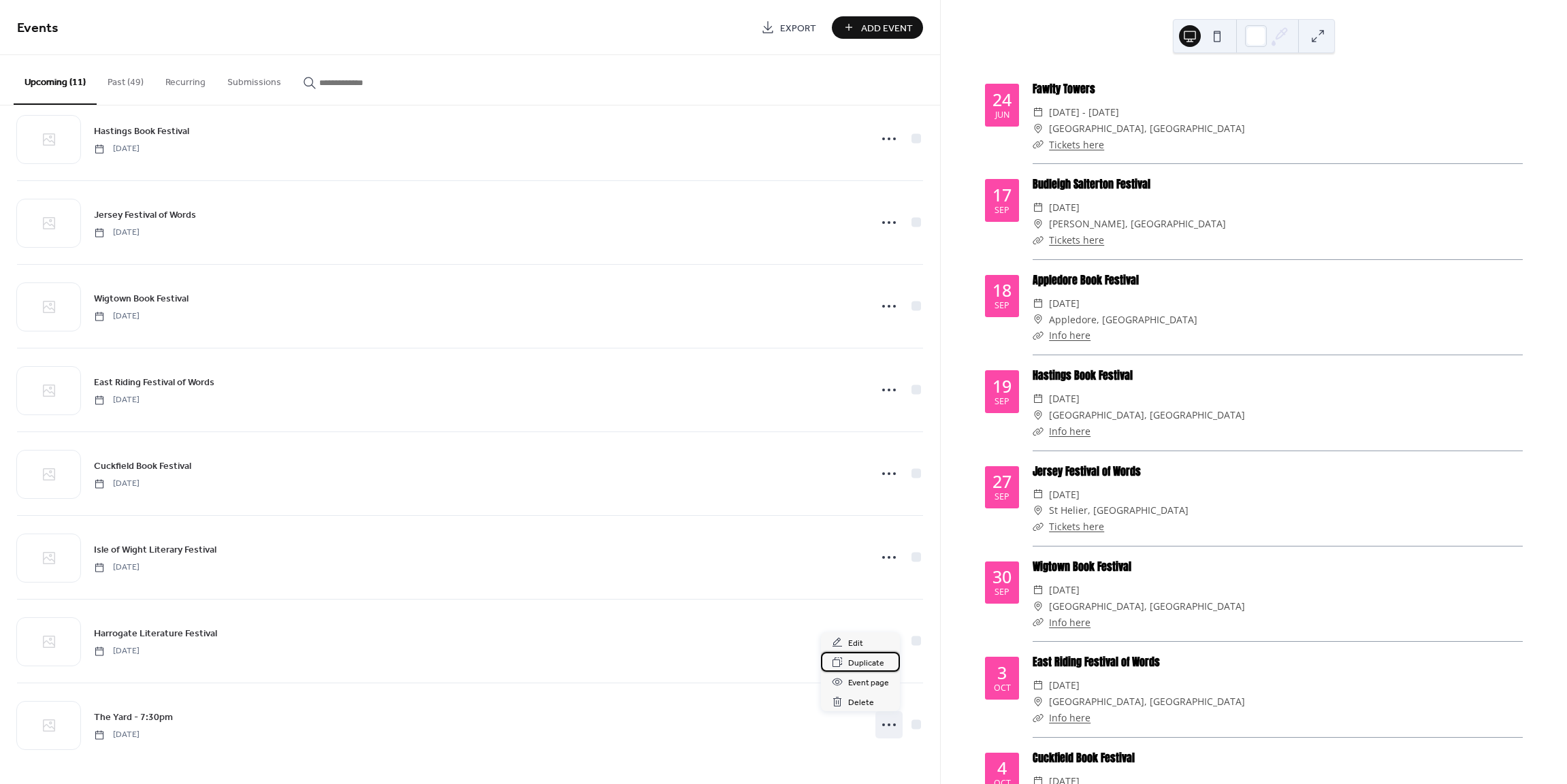 click on "Duplicate" at bounding box center (866, 663) 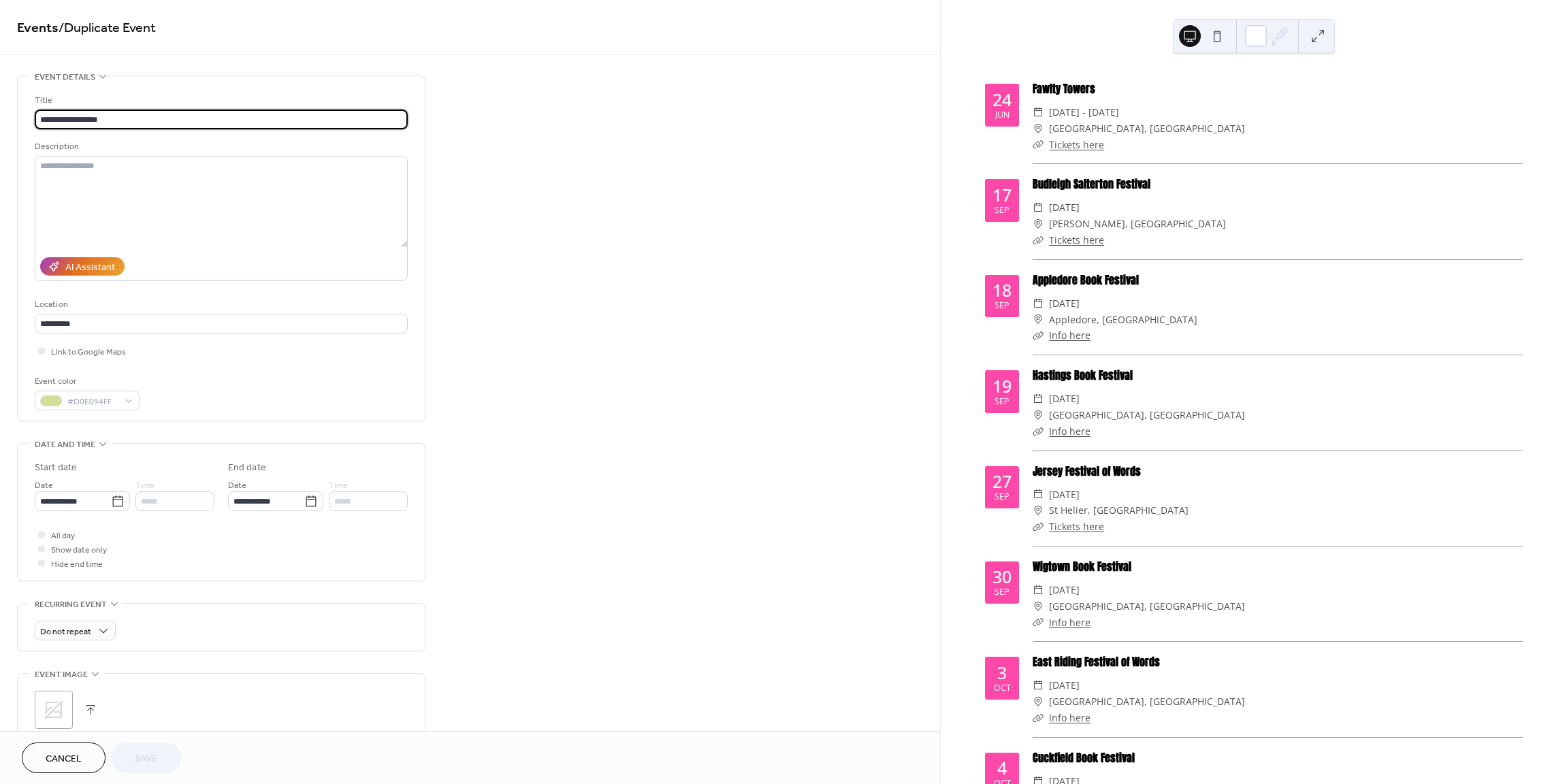 drag, startPoint x: 148, startPoint y: 114, endPoint x: 27, endPoint y: 111, distance: 121.0372 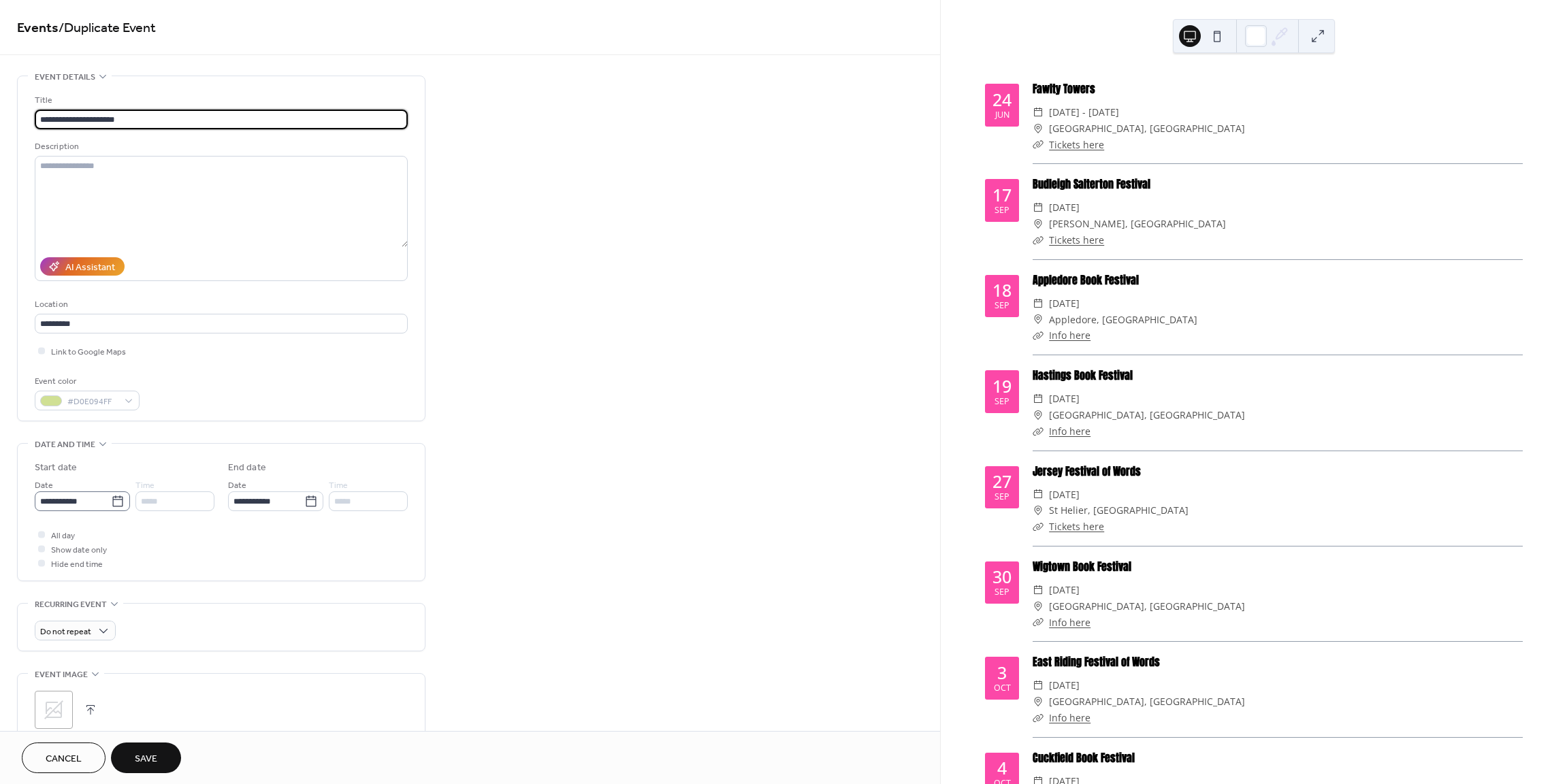 type on "**********" 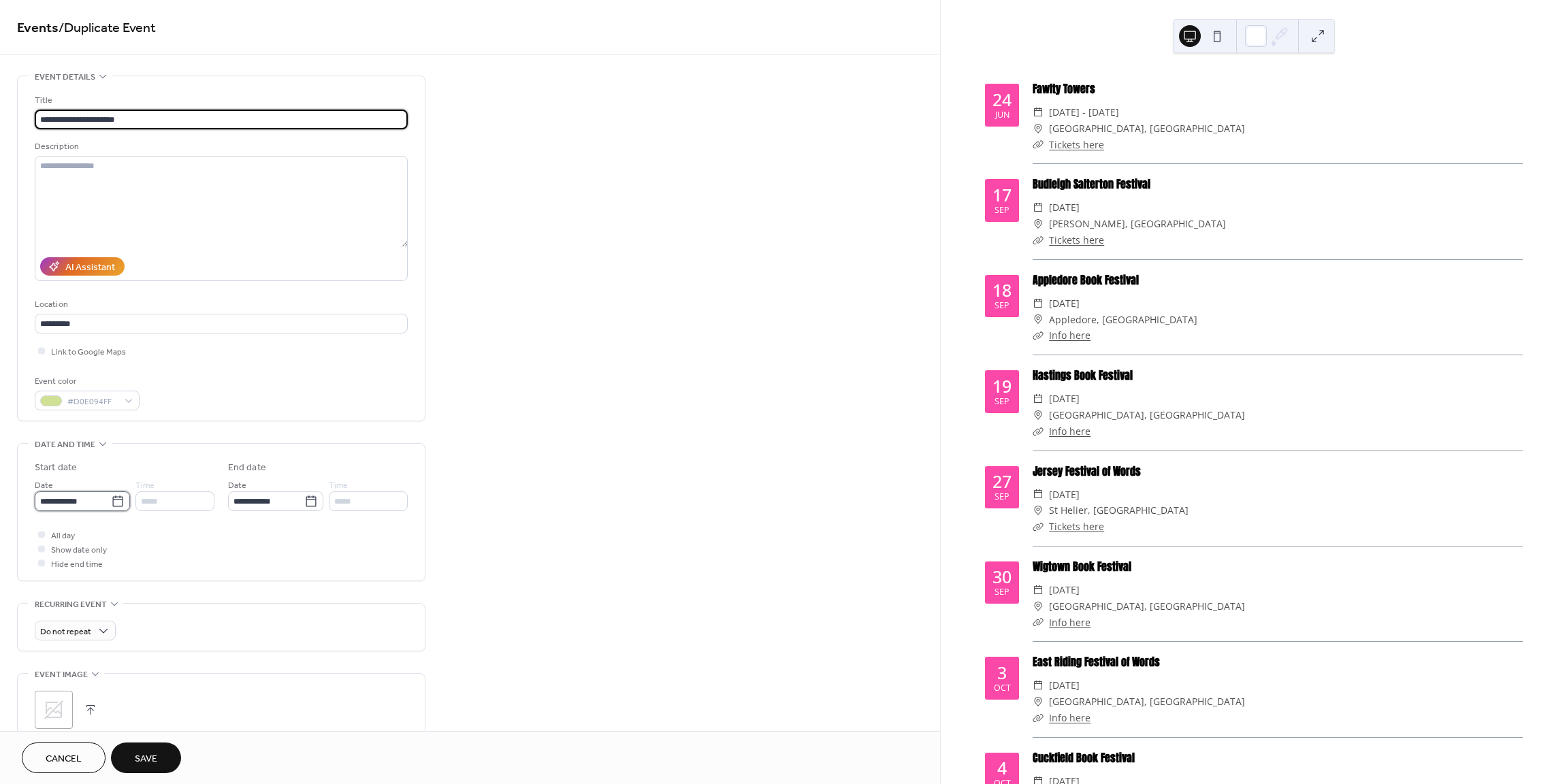 click on "**********" at bounding box center [73, 501] 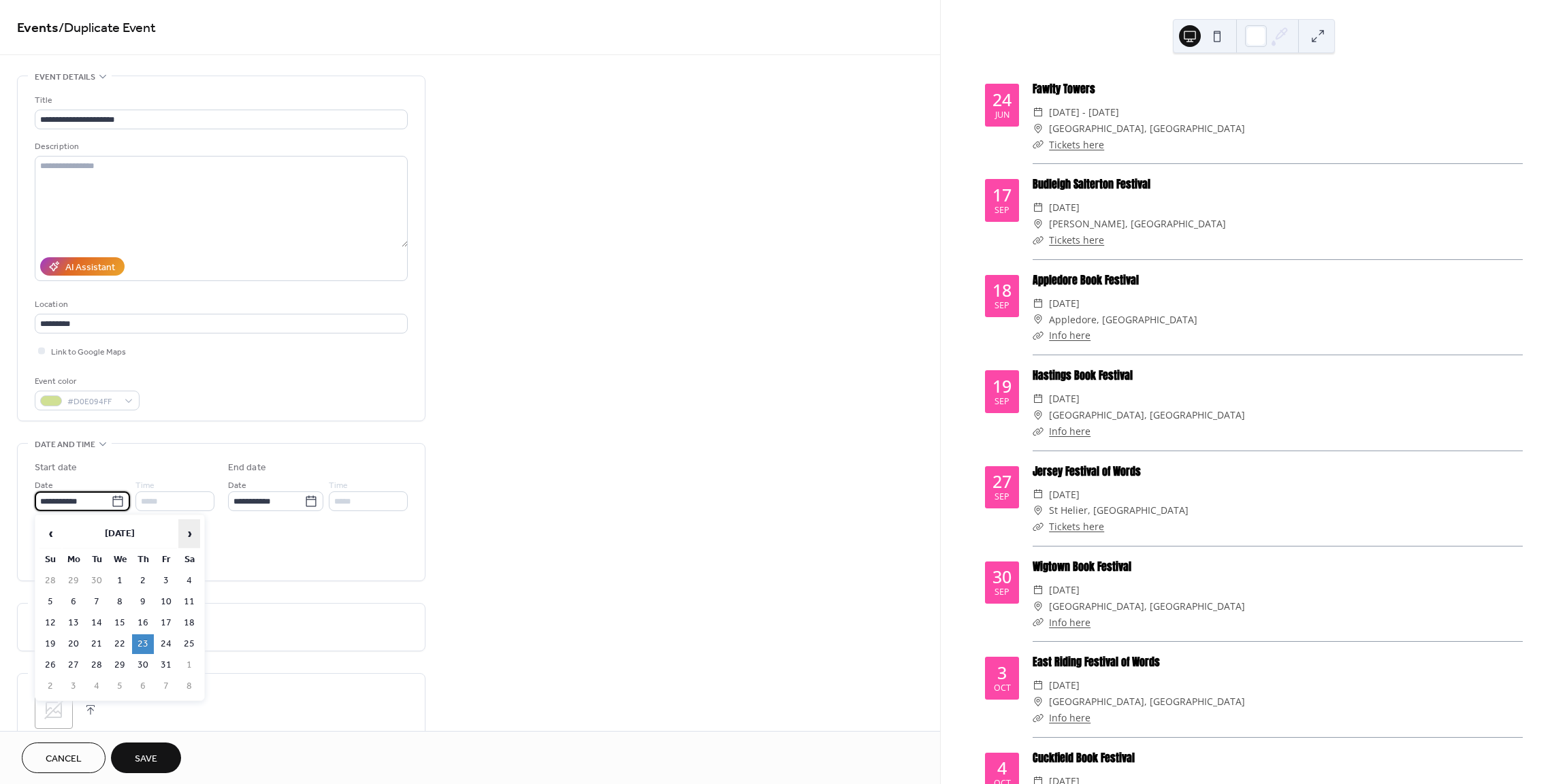 click on "›" at bounding box center [189, 534] 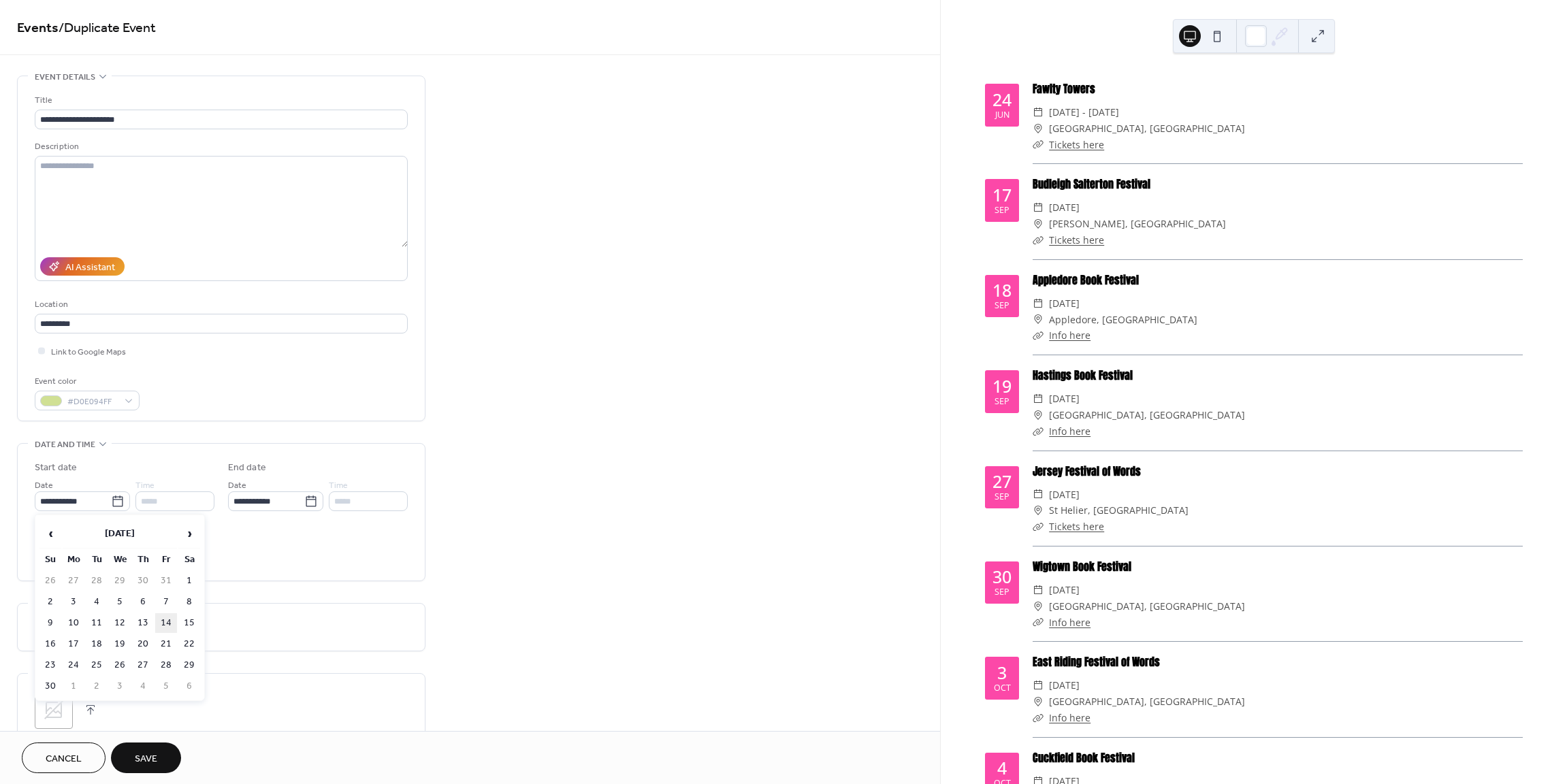 click on "14" at bounding box center (166, 623) 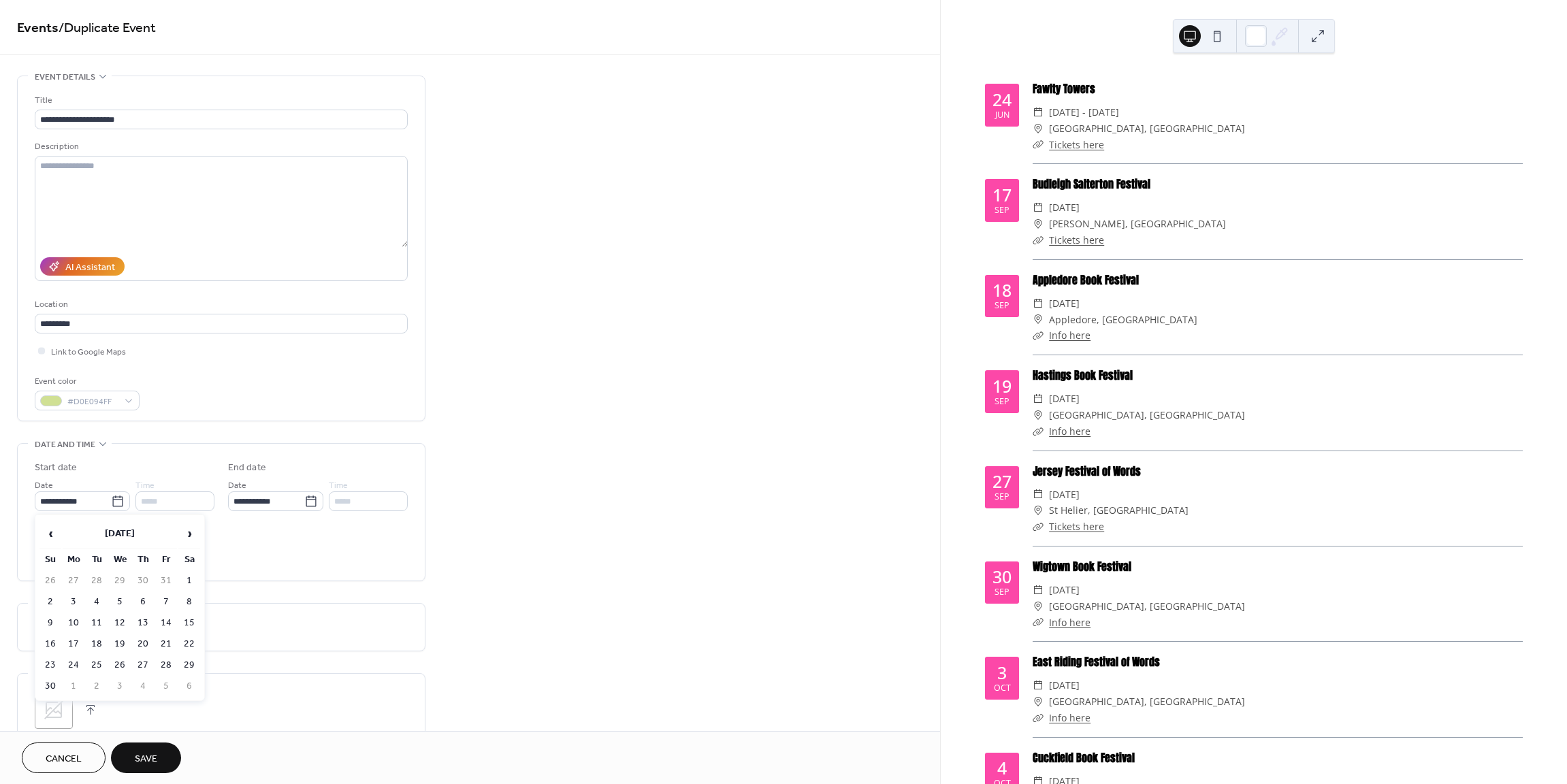 type on "**********" 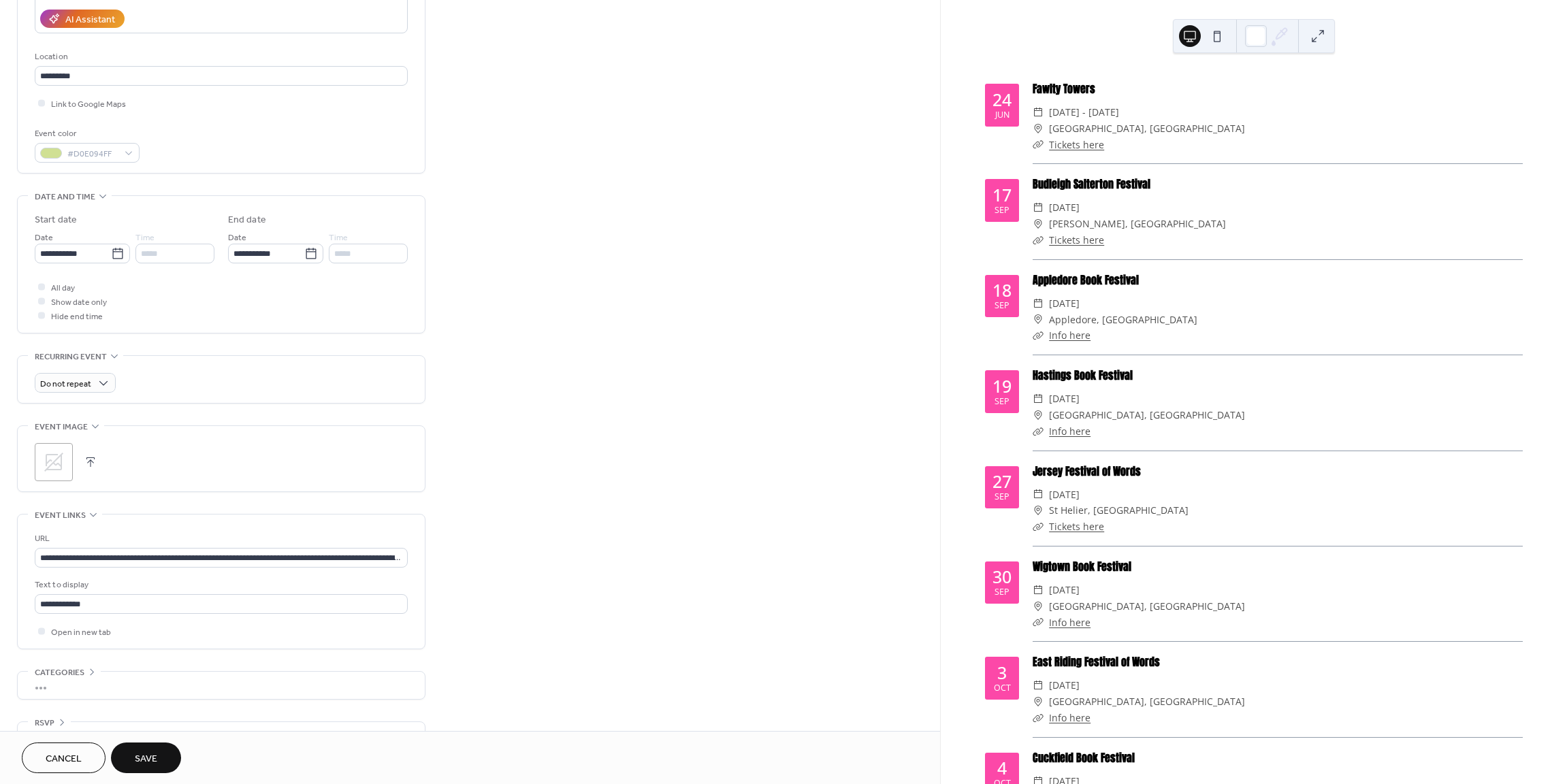 scroll, scrollTop: 280, scrollLeft: 0, axis: vertical 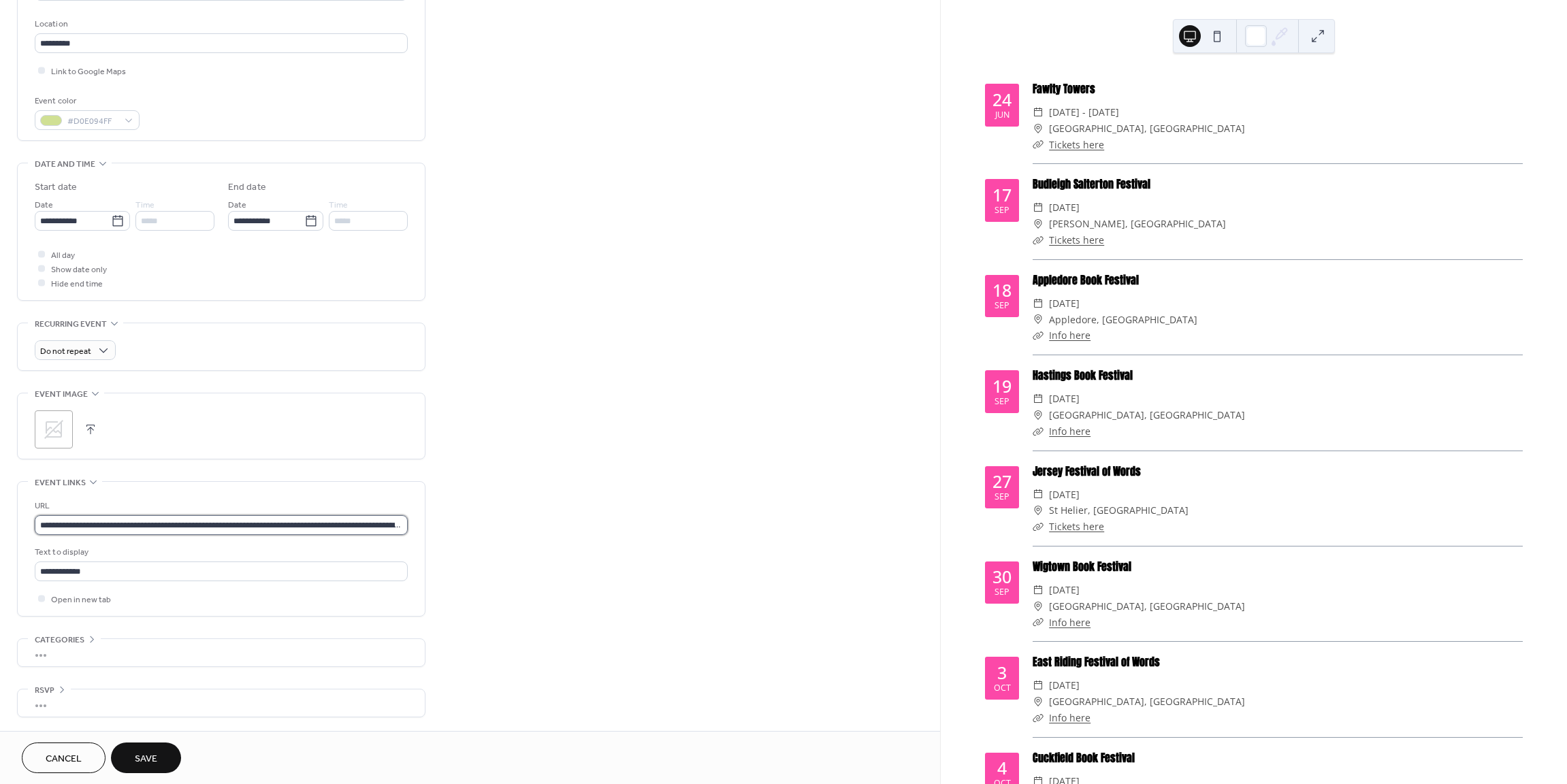 click on "**********" at bounding box center (221, 525) 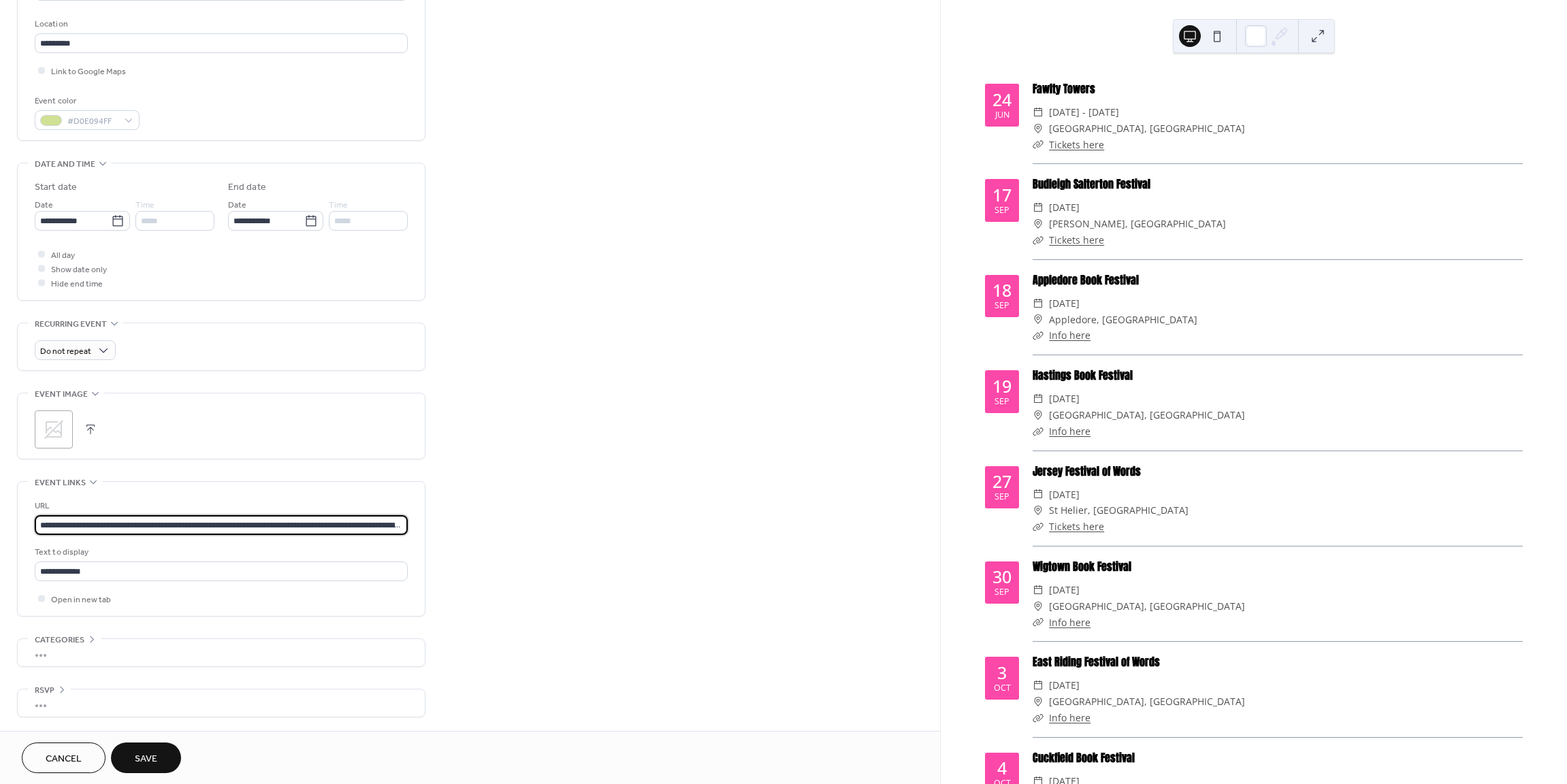 click on "**********" at bounding box center (221, 525) 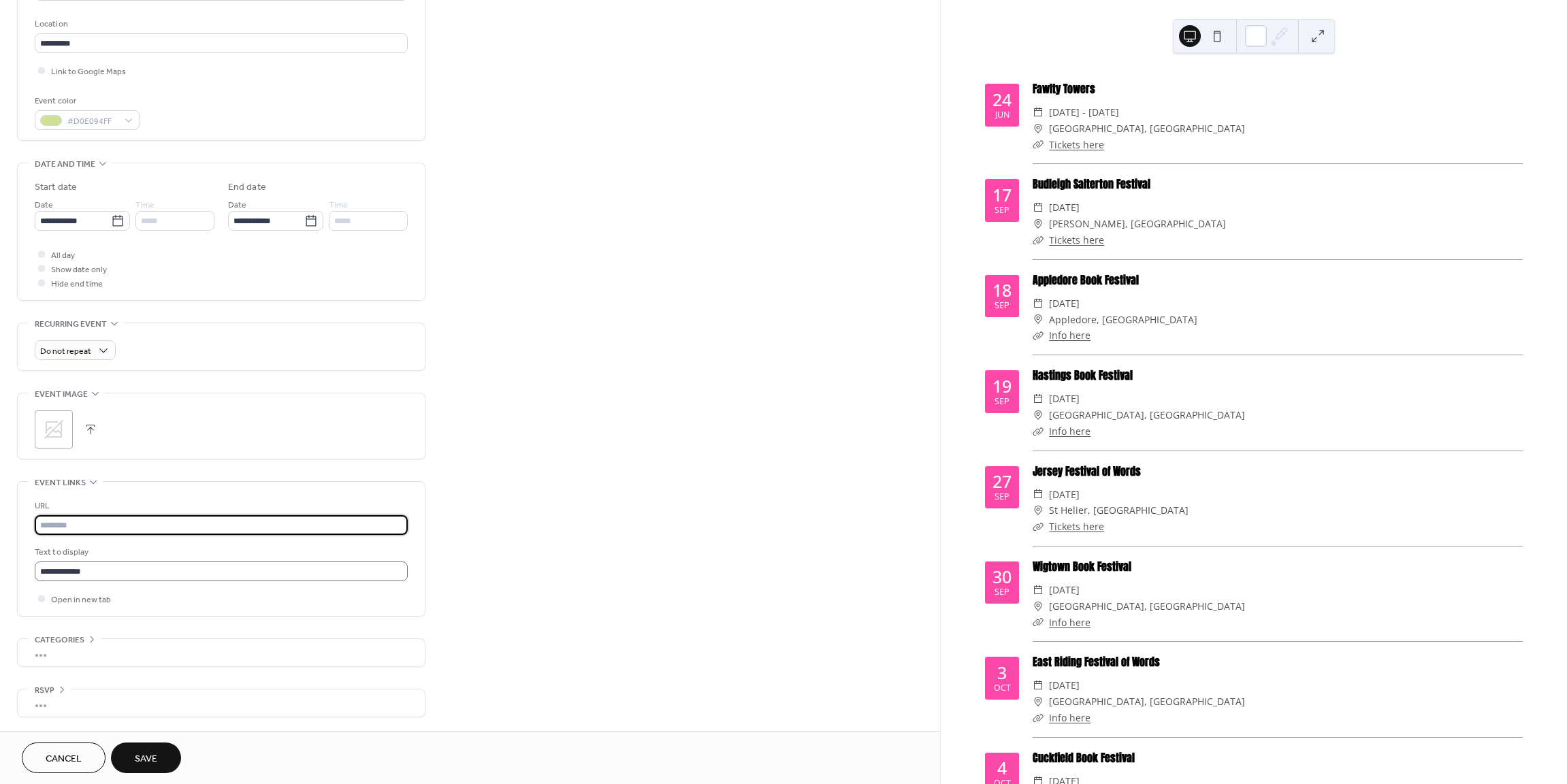type 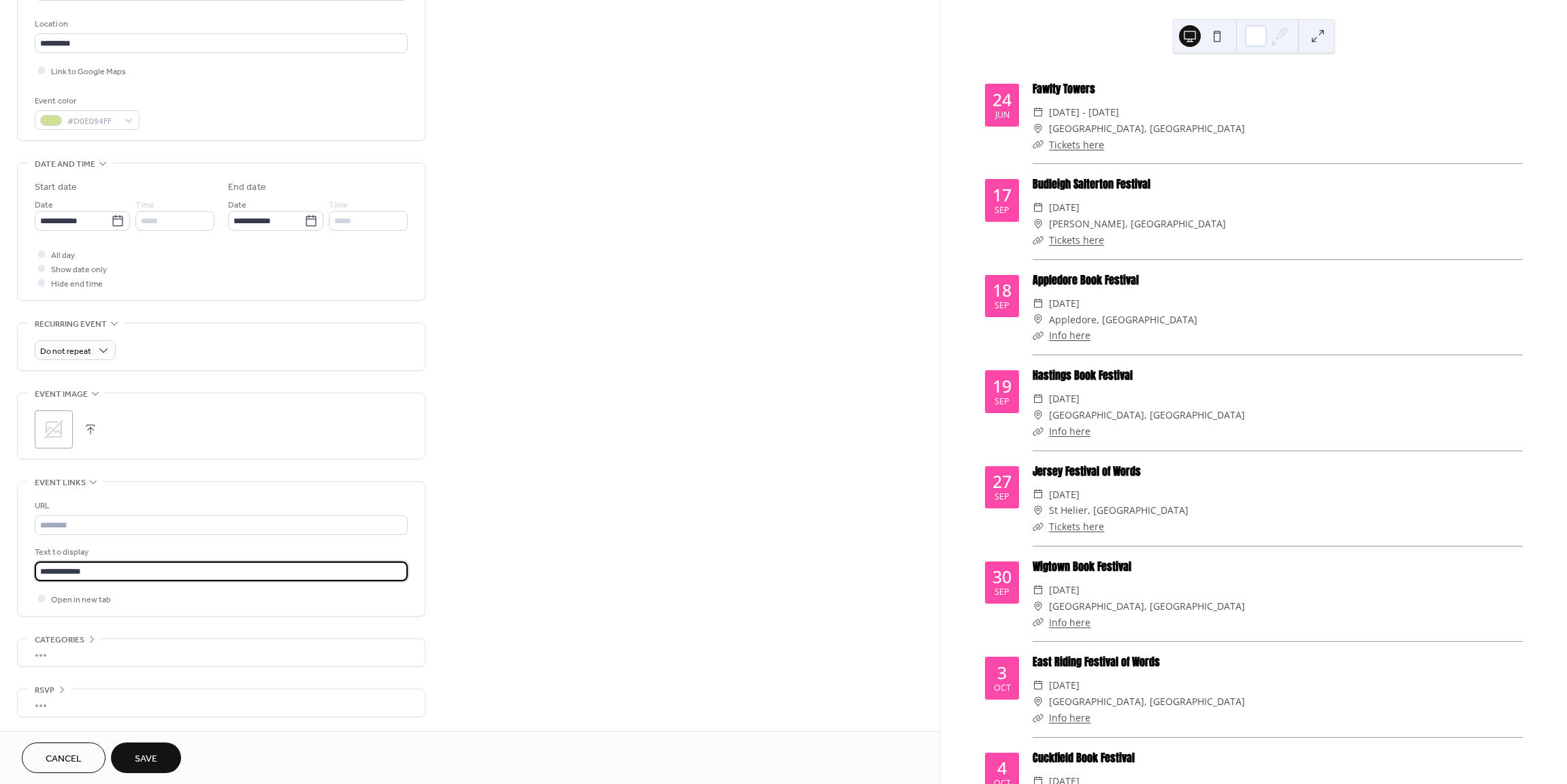 drag, startPoint x: 116, startPoint y: 572, endPoint x: -5, endPoint y: 570, distance: 121.01653 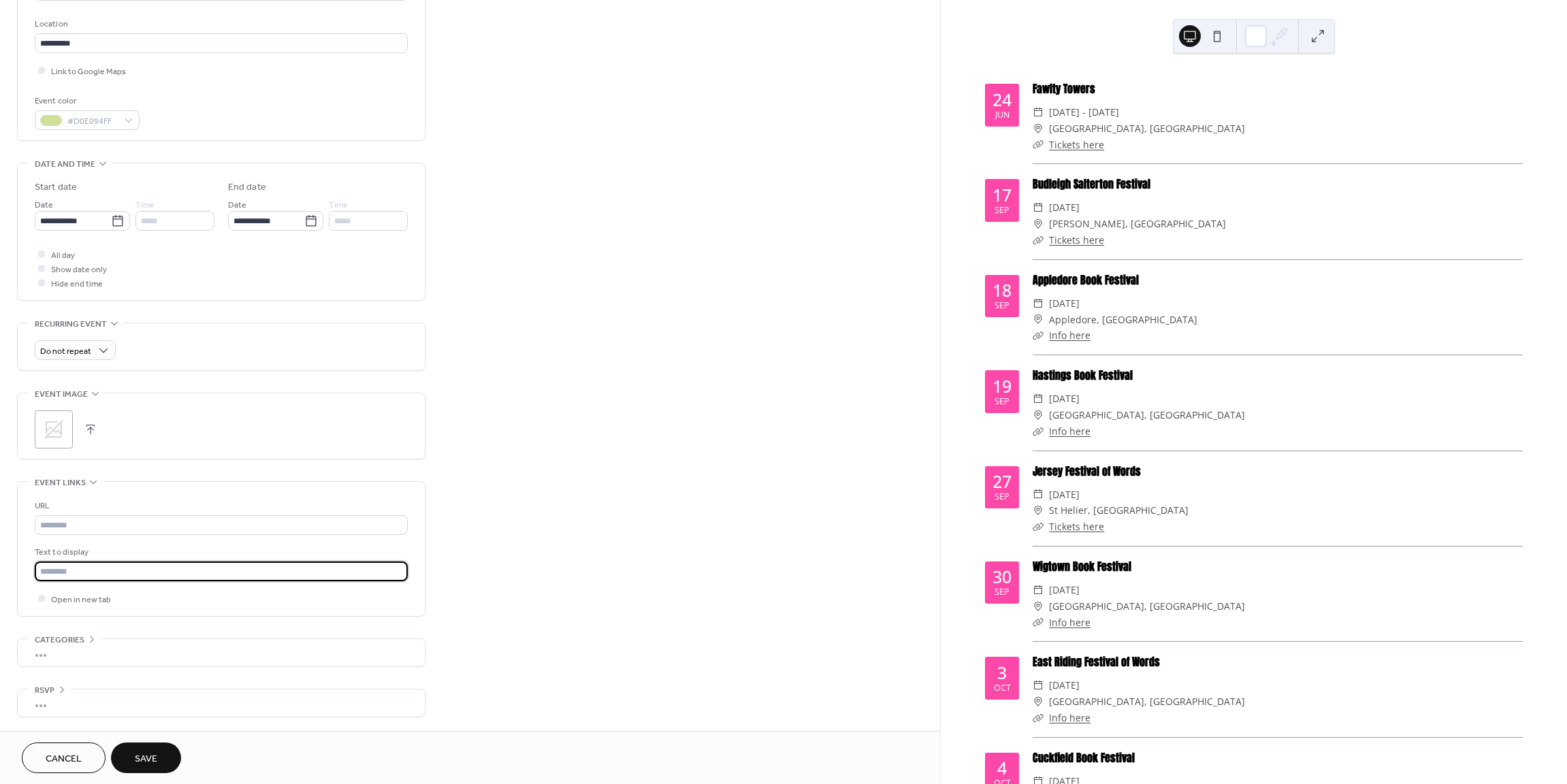 type 